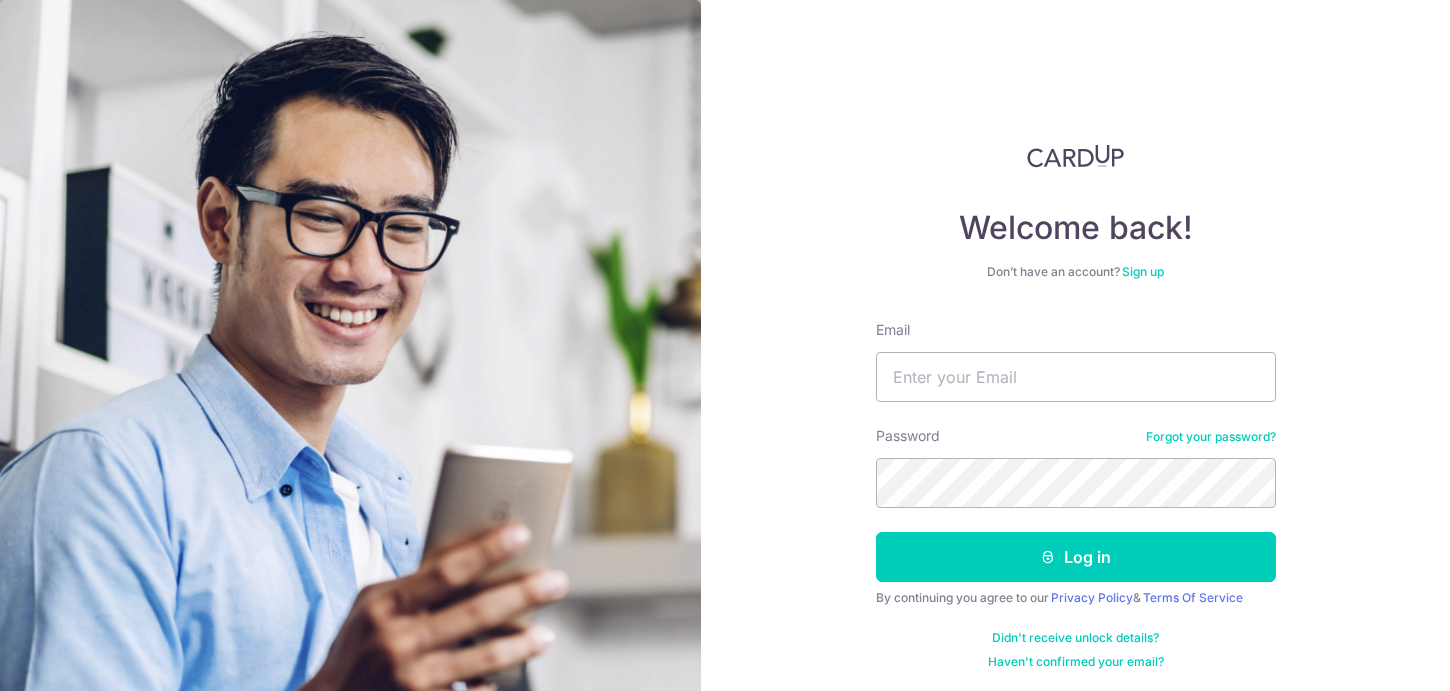 scroll, scrollTop: 0, scrollLeft: 0, axis: both 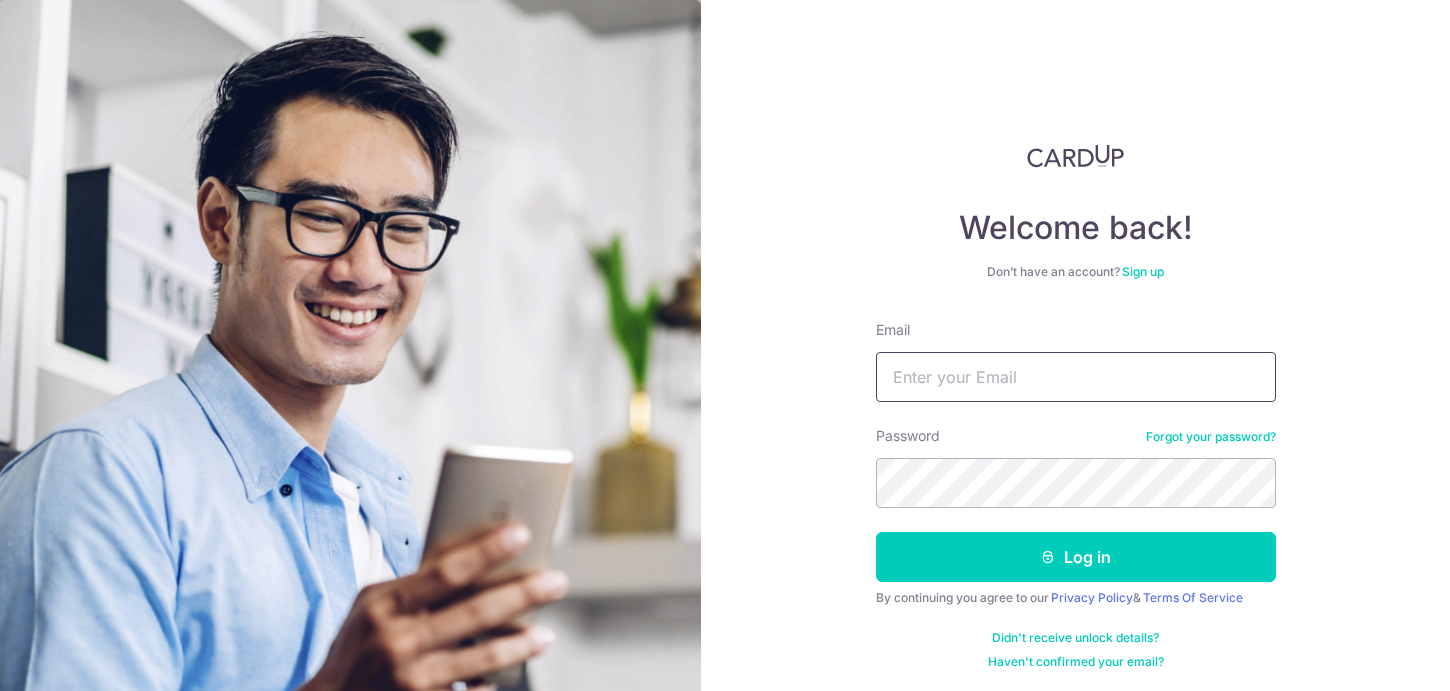 click on "Email" at bounding box center [1076, 377] 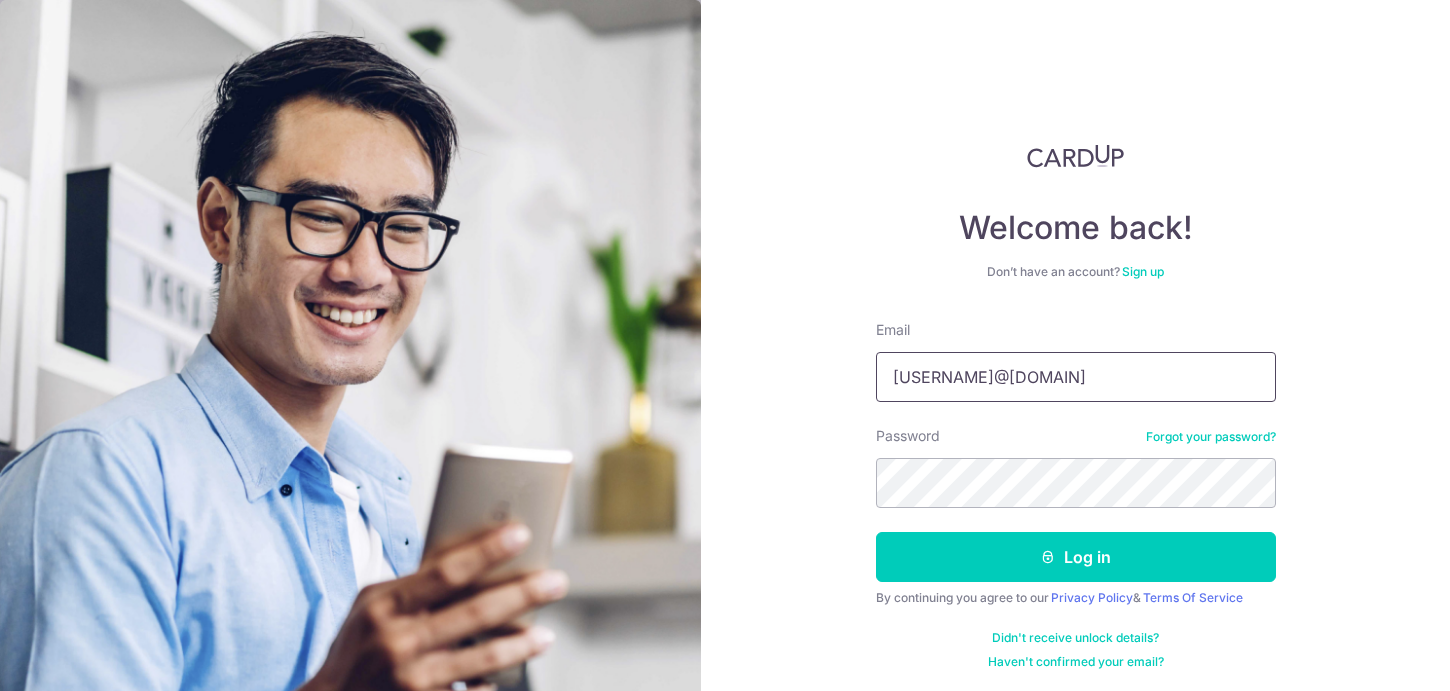 type on "[EMAIL]" 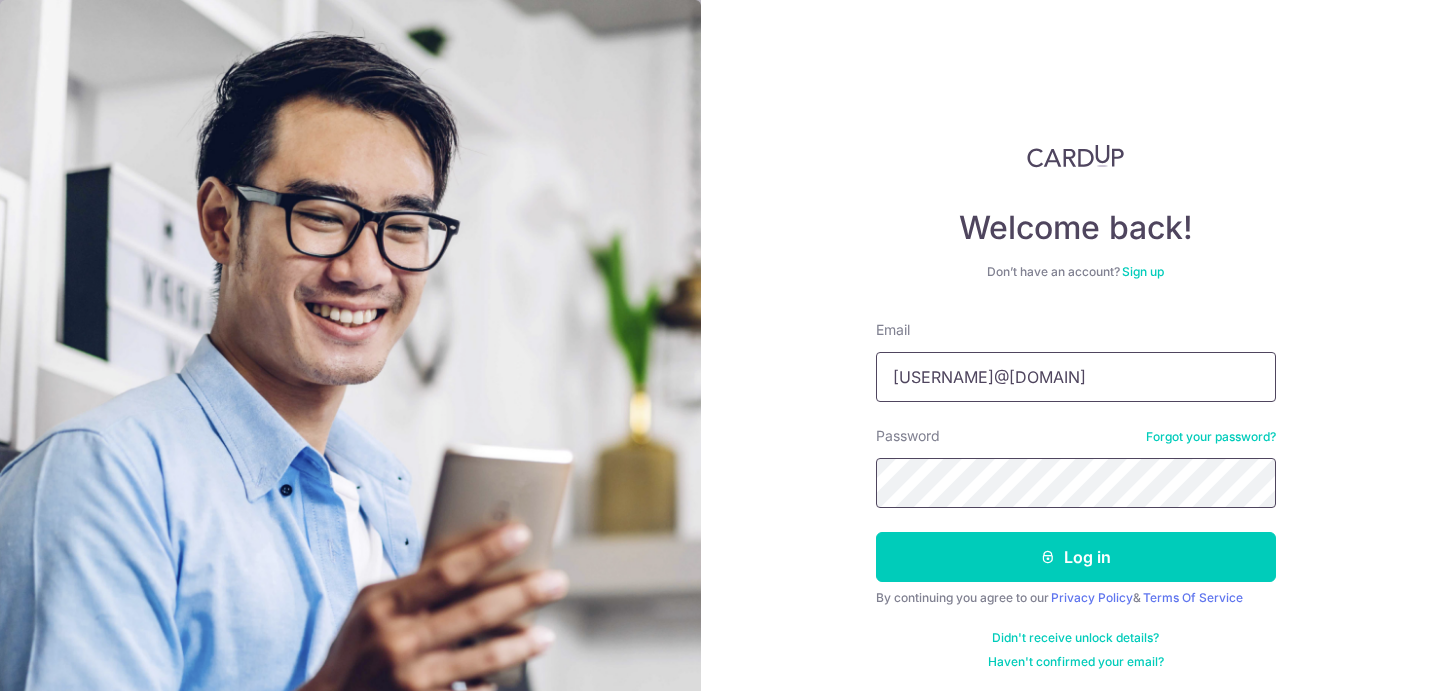 click on "Log in" at bounding box center (1076, 557) 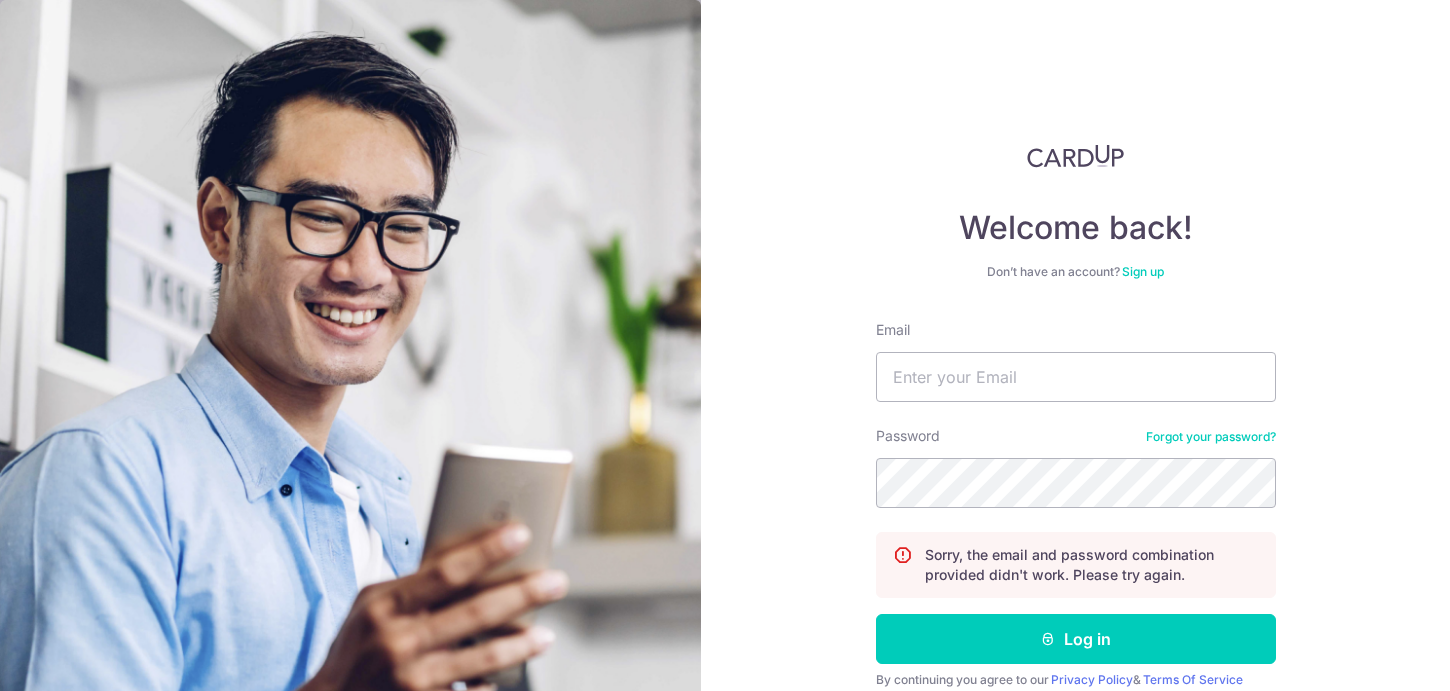 scroll, scrollTop: 0, scrollLeft: 0, axis: both 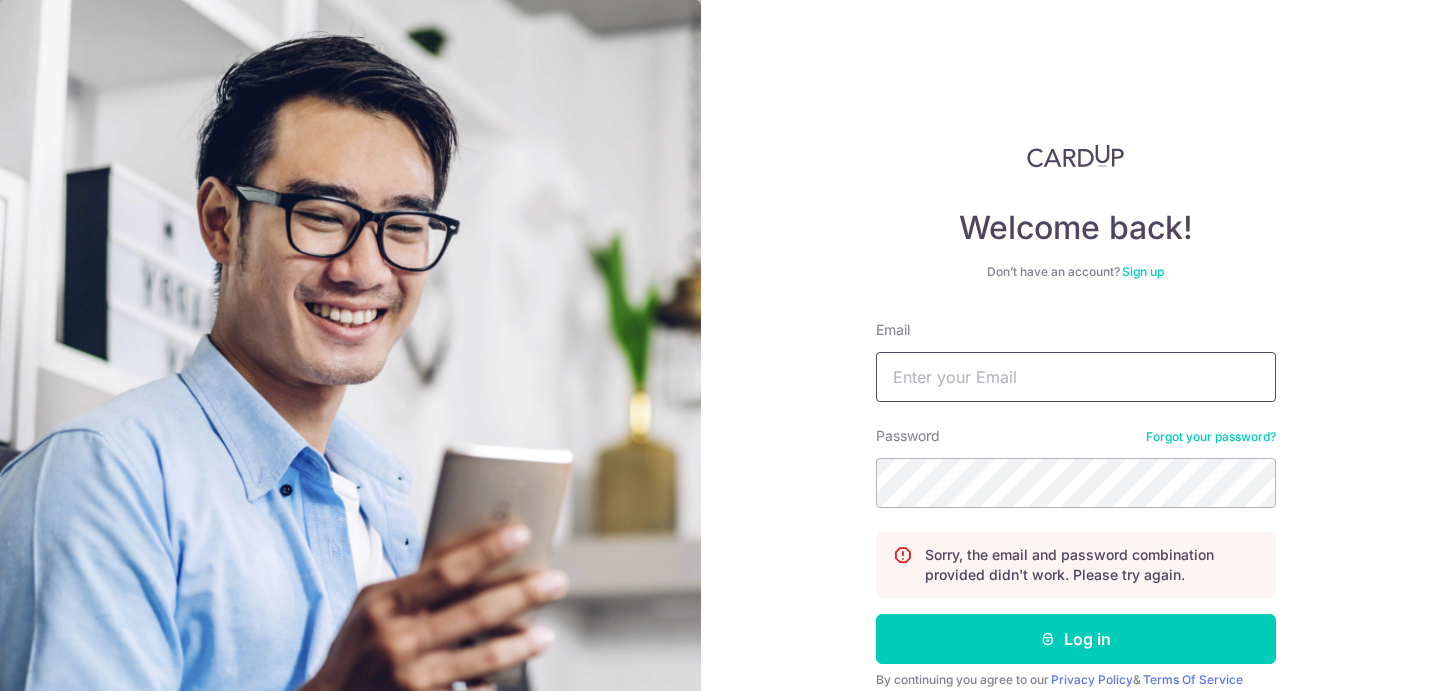 click on "Email" at bounding box center [1076, 377] 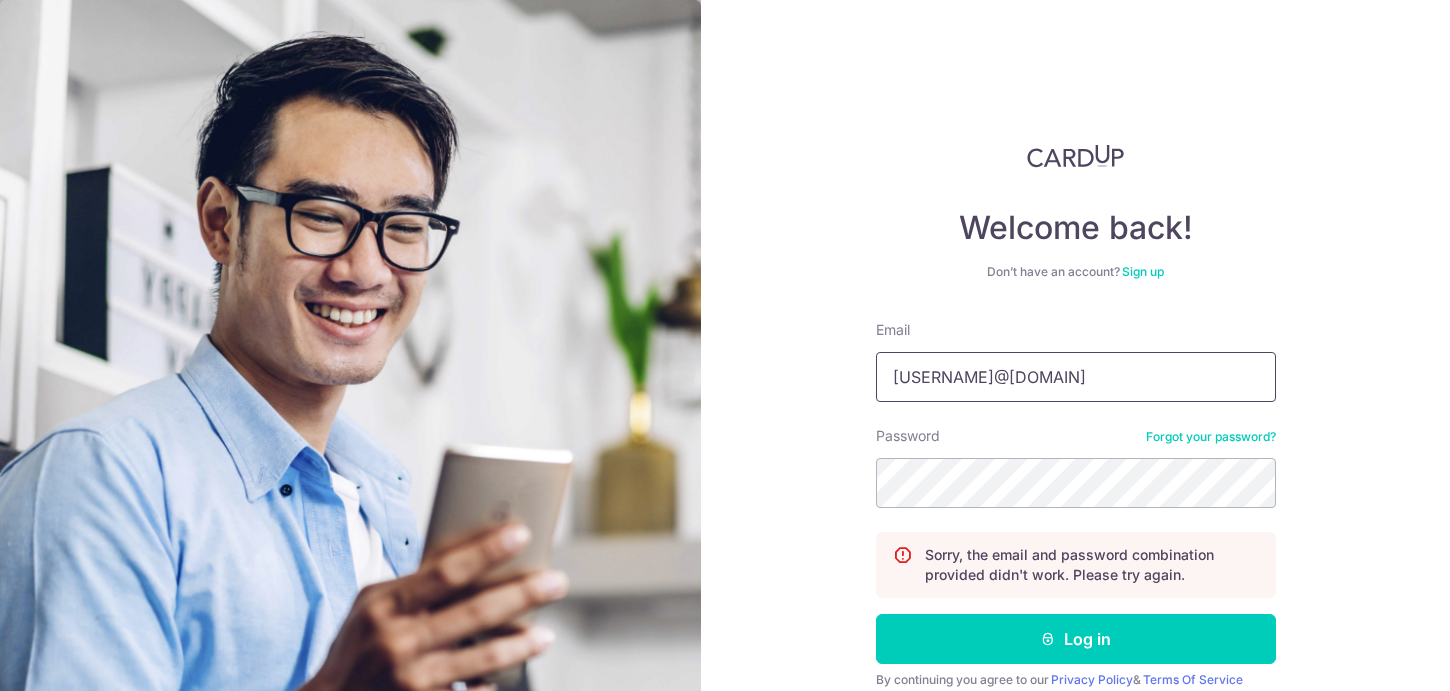 type on "[USERNAME]@[DOMAIN]" 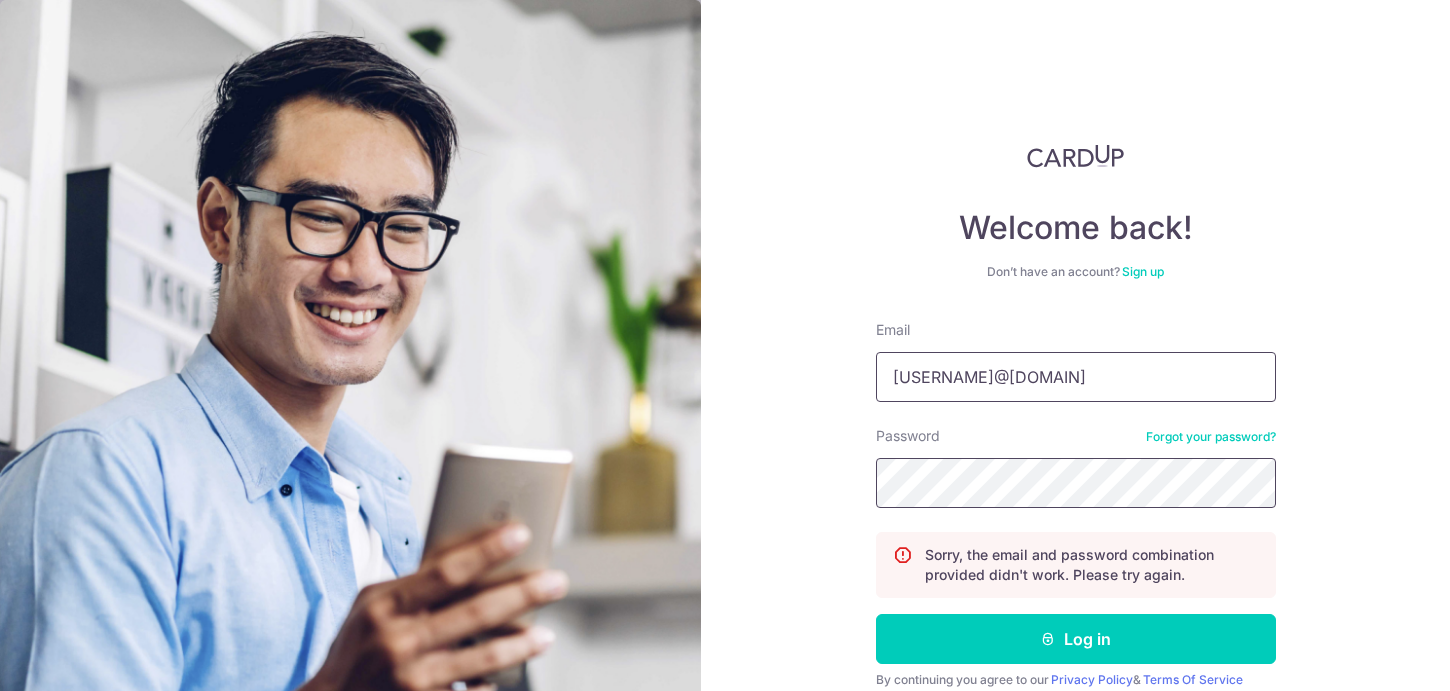 click on "Log in" at bounding box center (1076, 639) 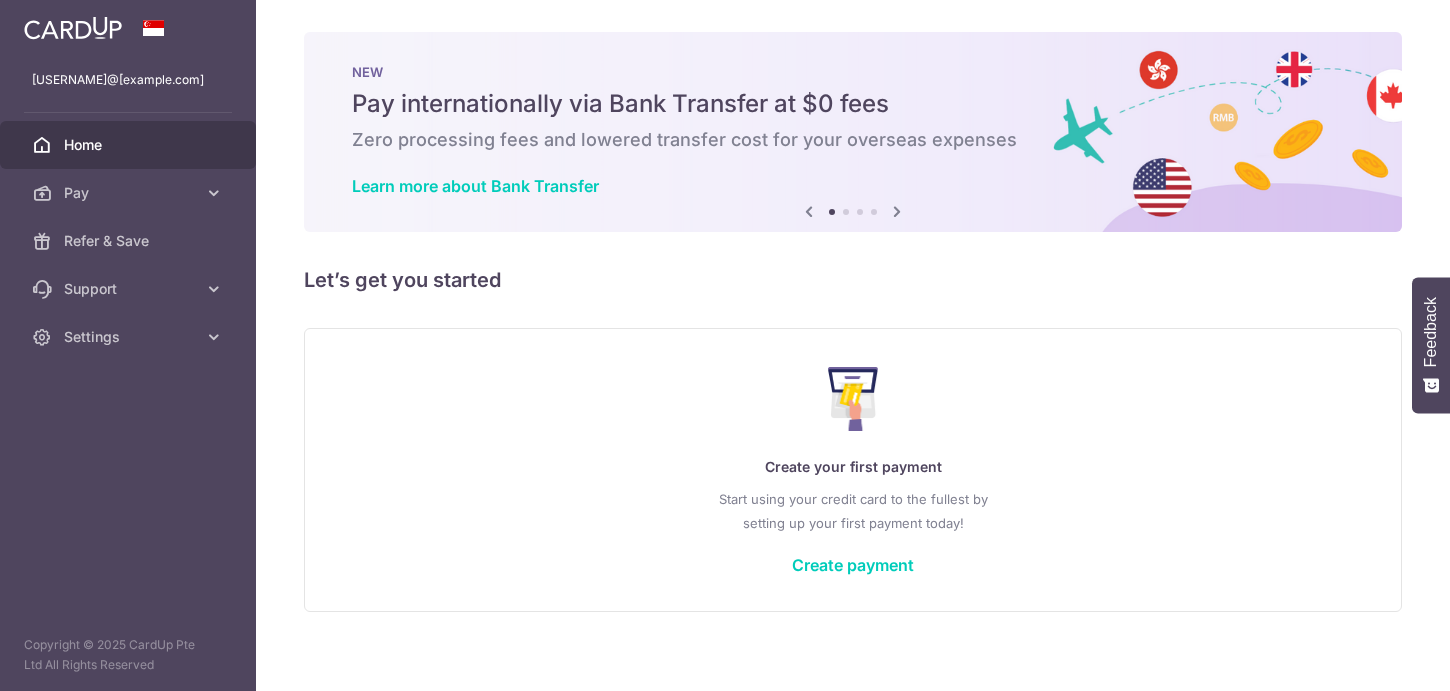 scroll, scrollTop: 0, scrollLeft: 0, axis: both 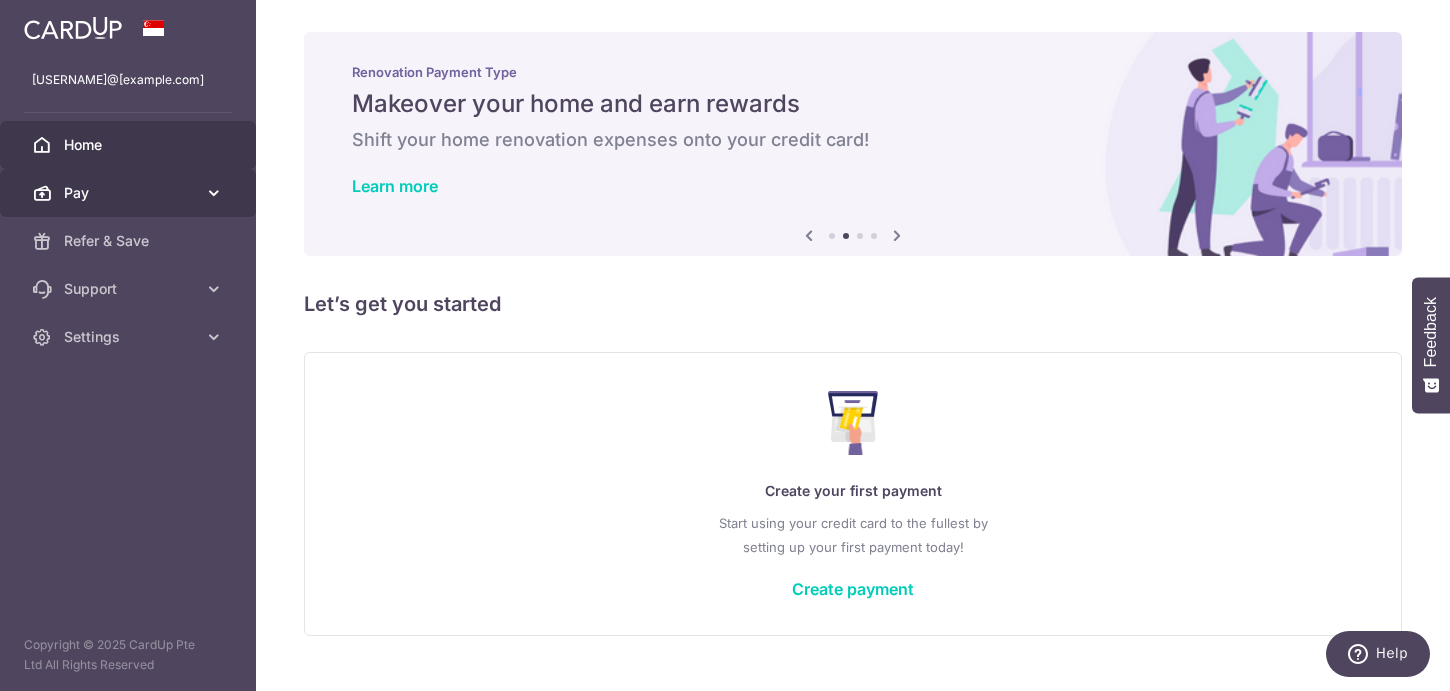 click at bounding box center (214, 193) 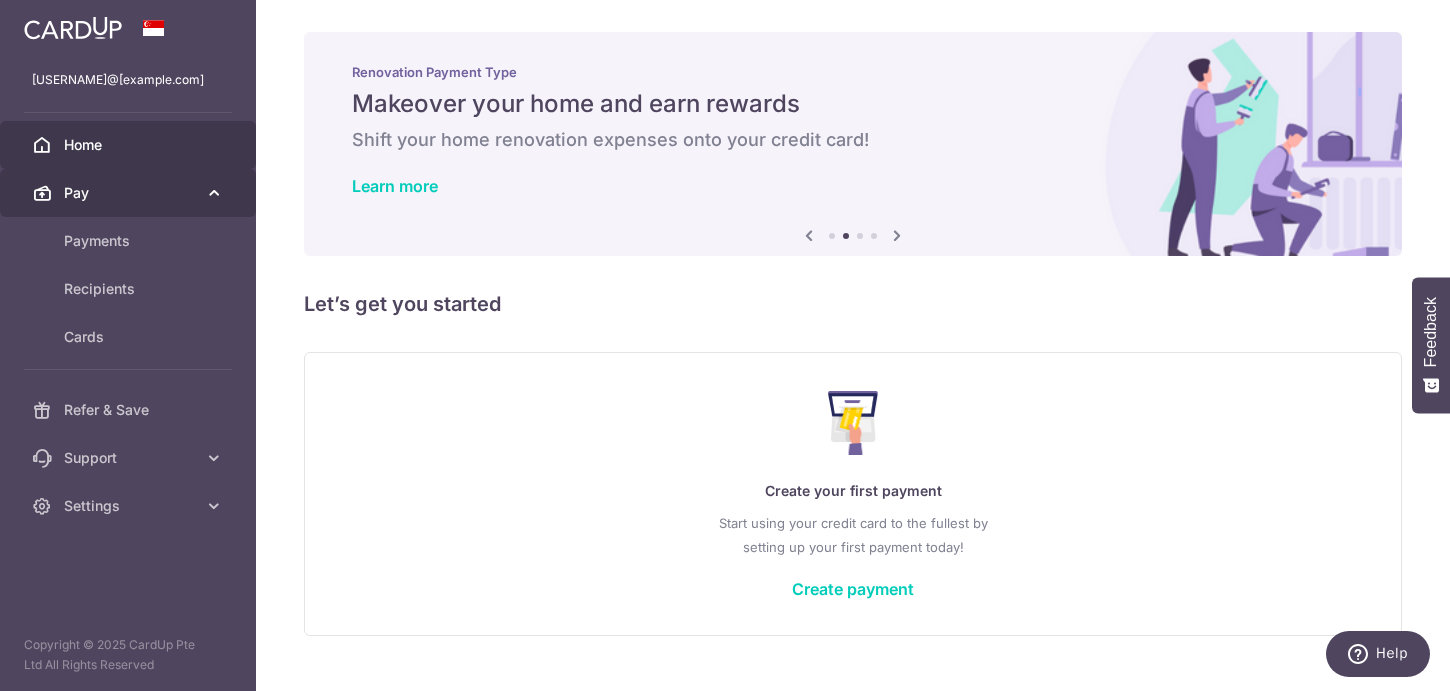 click at bounding box center (214, 193) 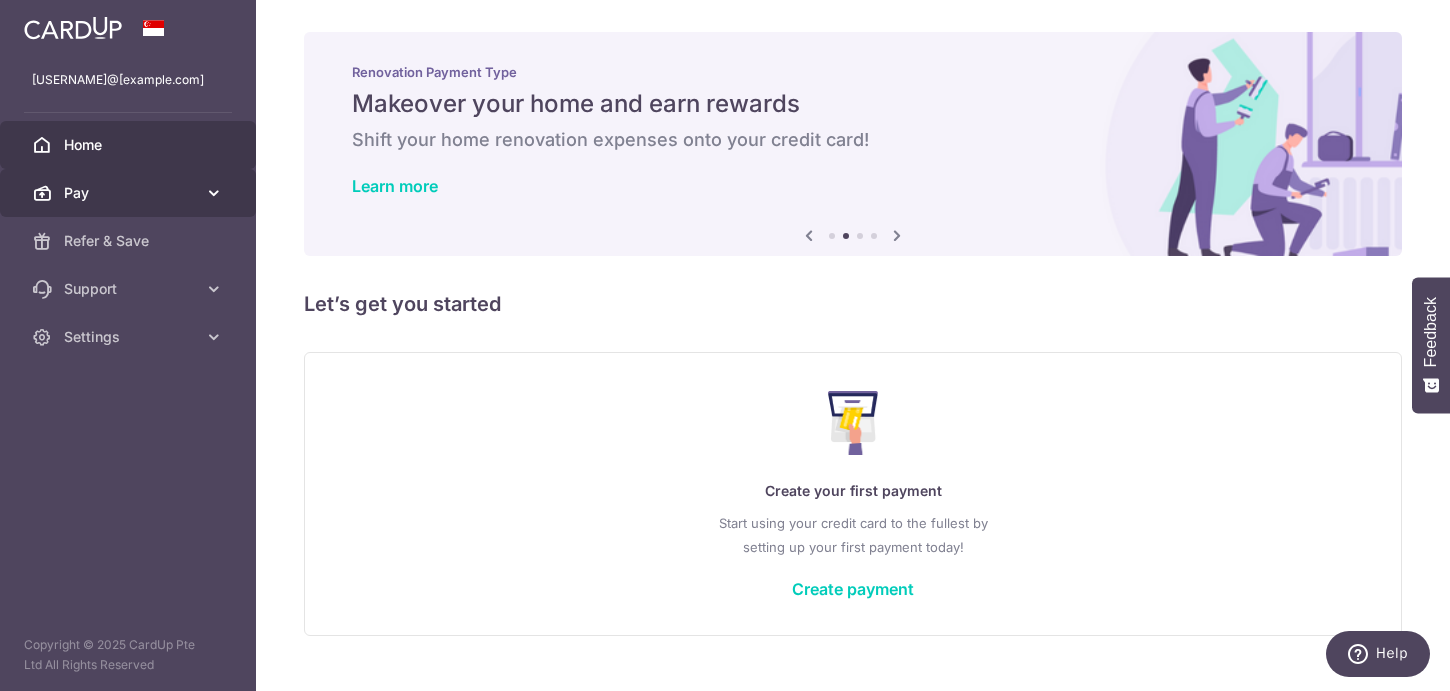 click at bounding box center (214, 193) 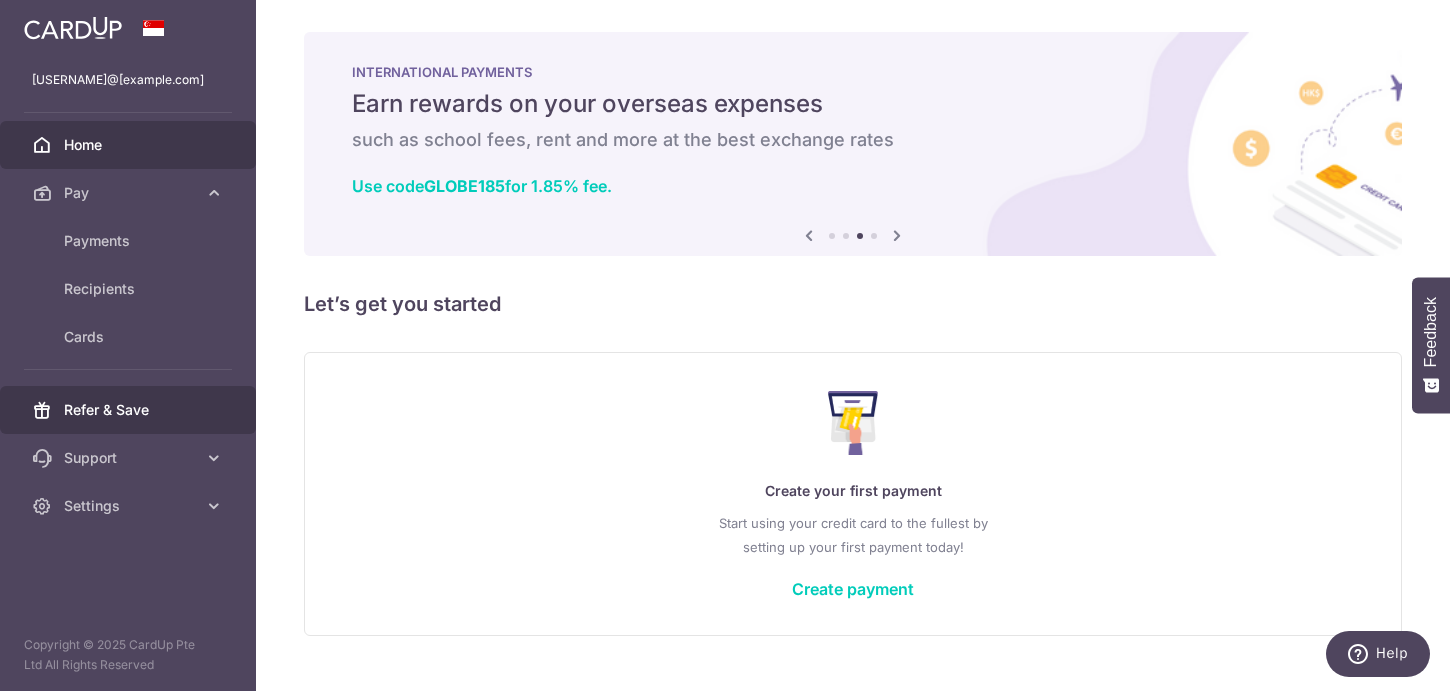 click on "Refer & Save" at bounding box center [128, 410] 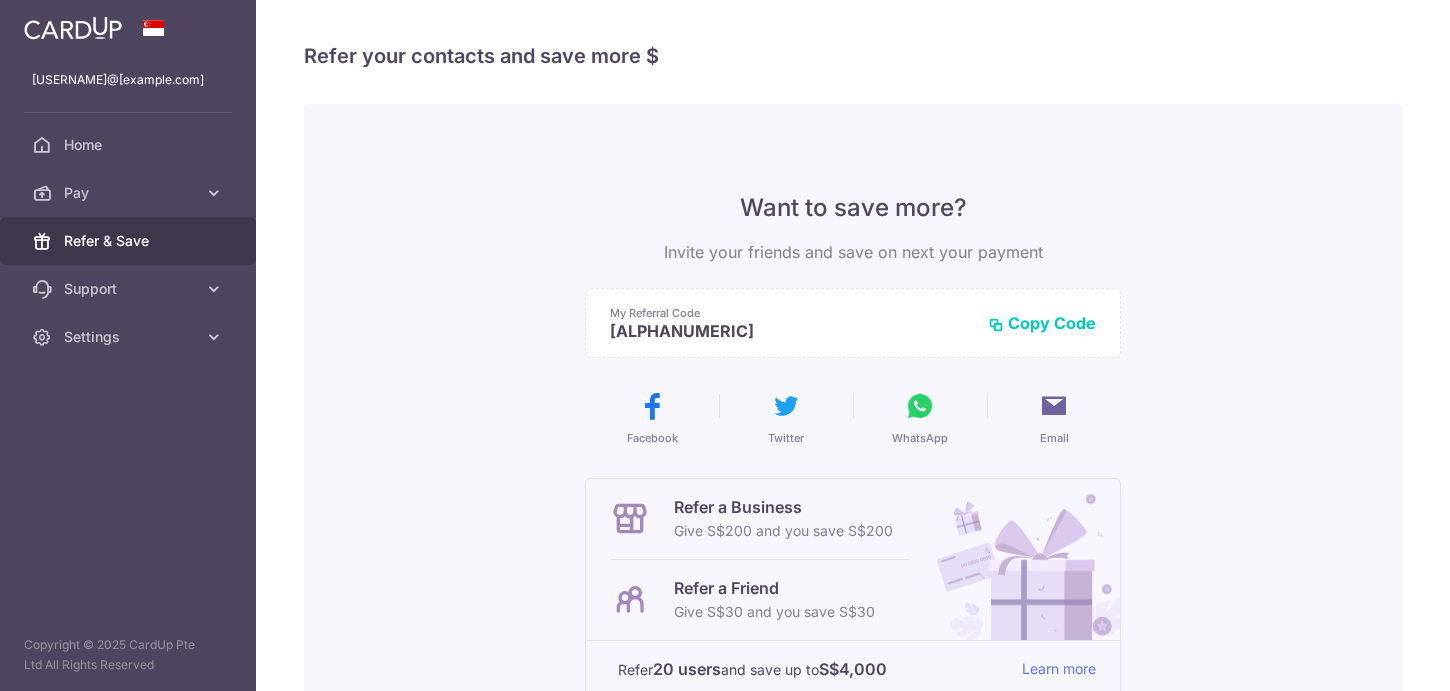 scroll, scrollTop: 0, scrollLeft: 0, axis: both 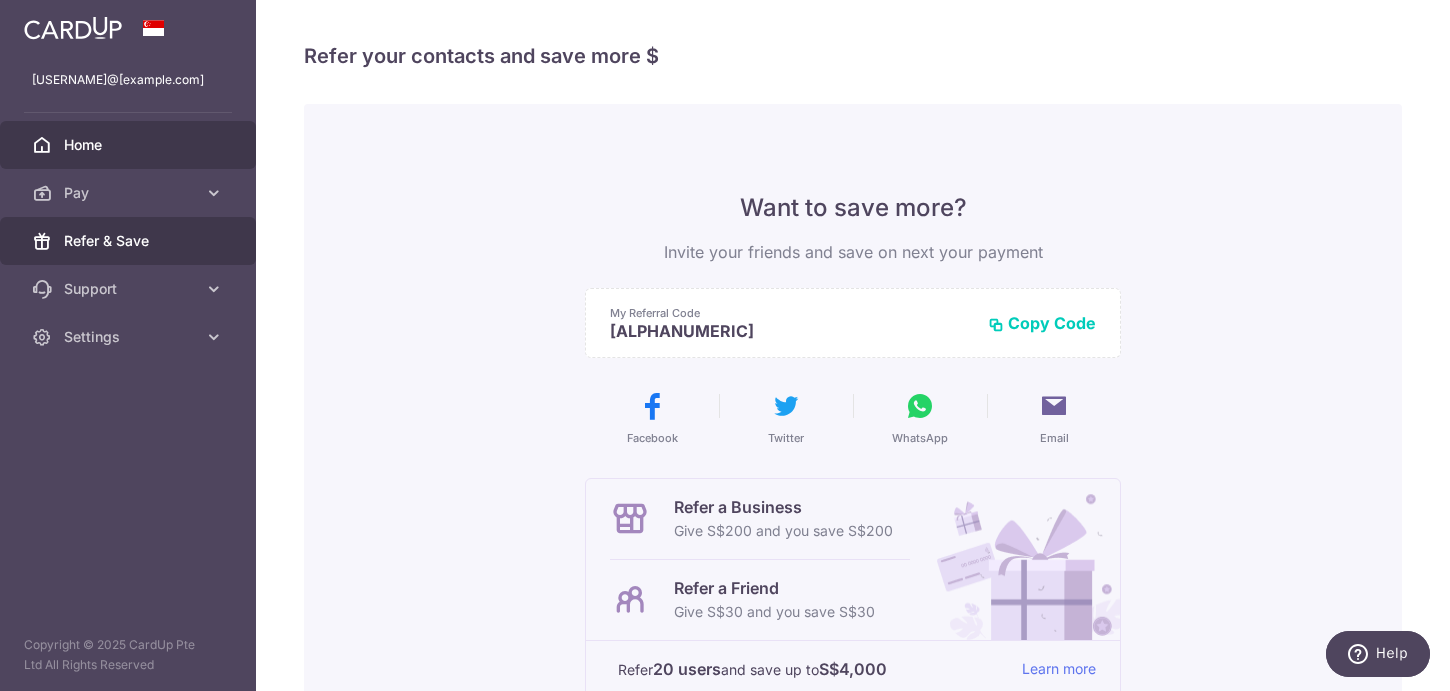 click on "Home" at bounding box center (128, 145) 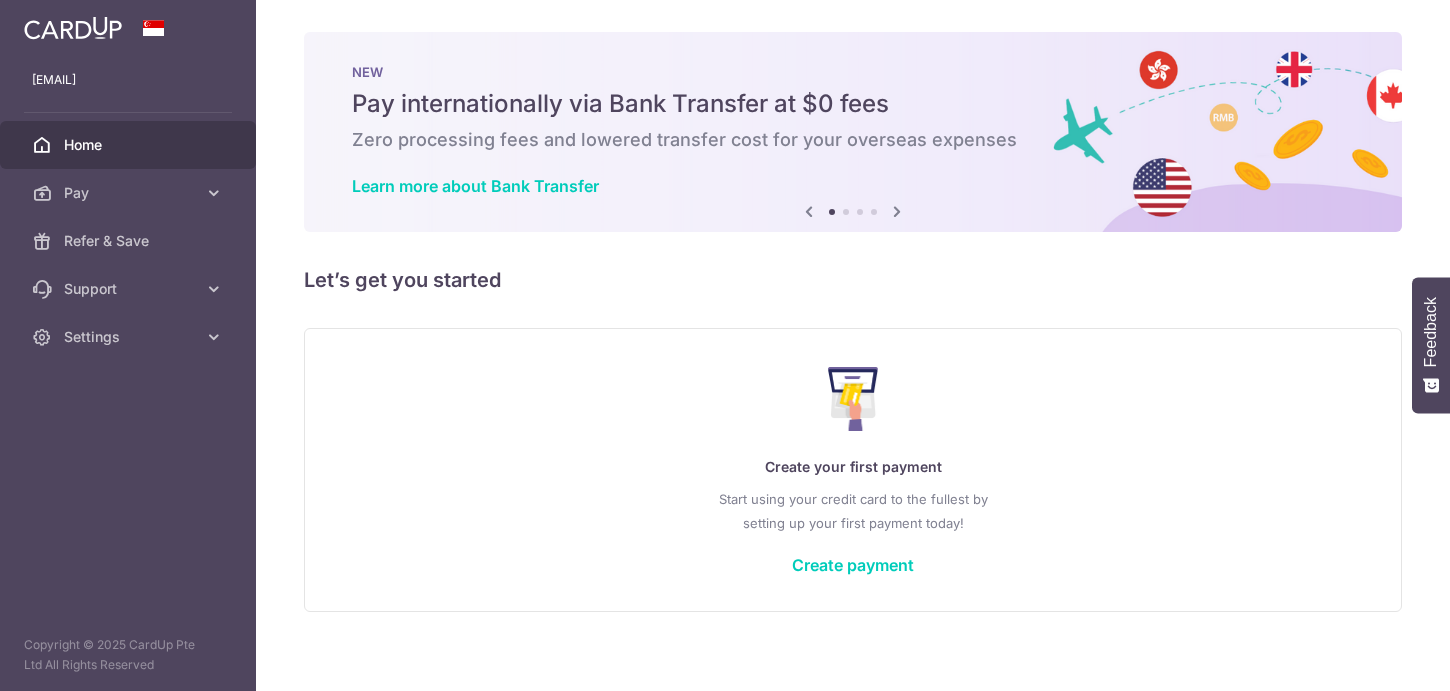 scroll, scrollTop: 0, scrollLeft: 0, axis: both 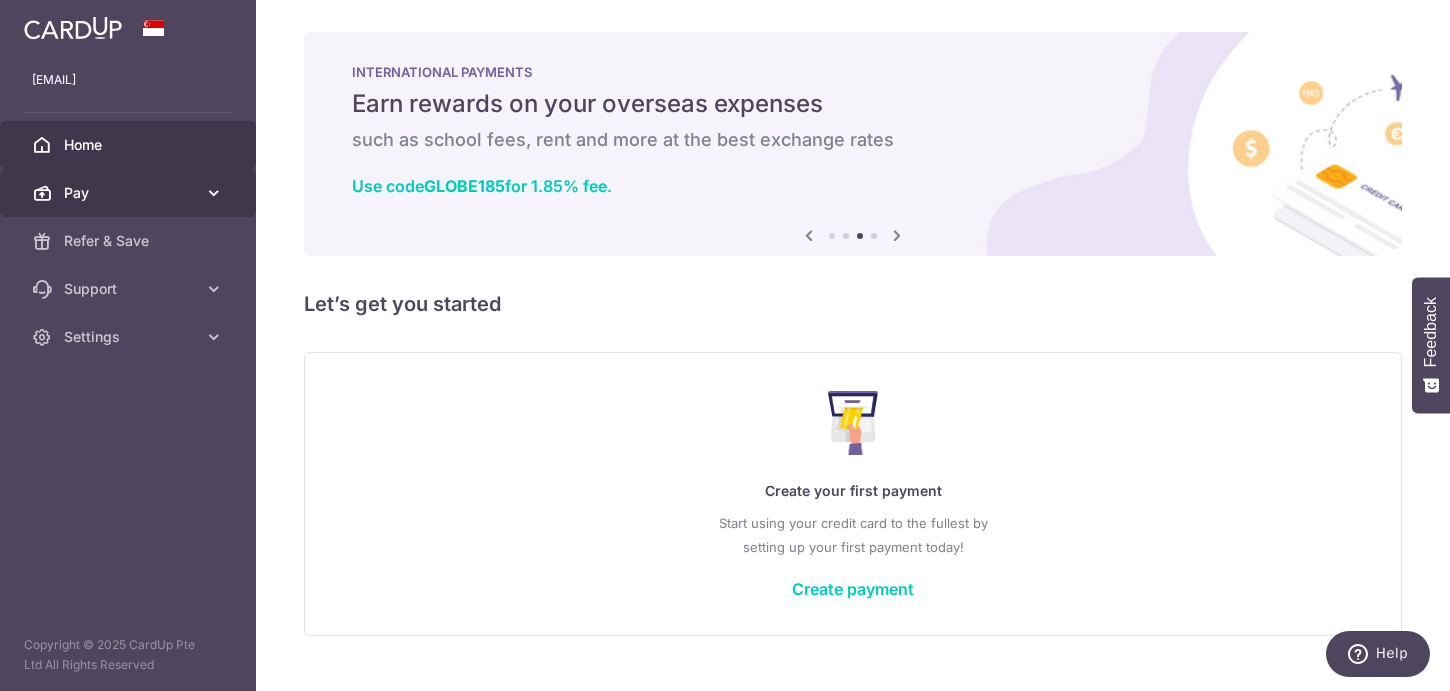 click on "Pay" at bounding box center [128, 193] 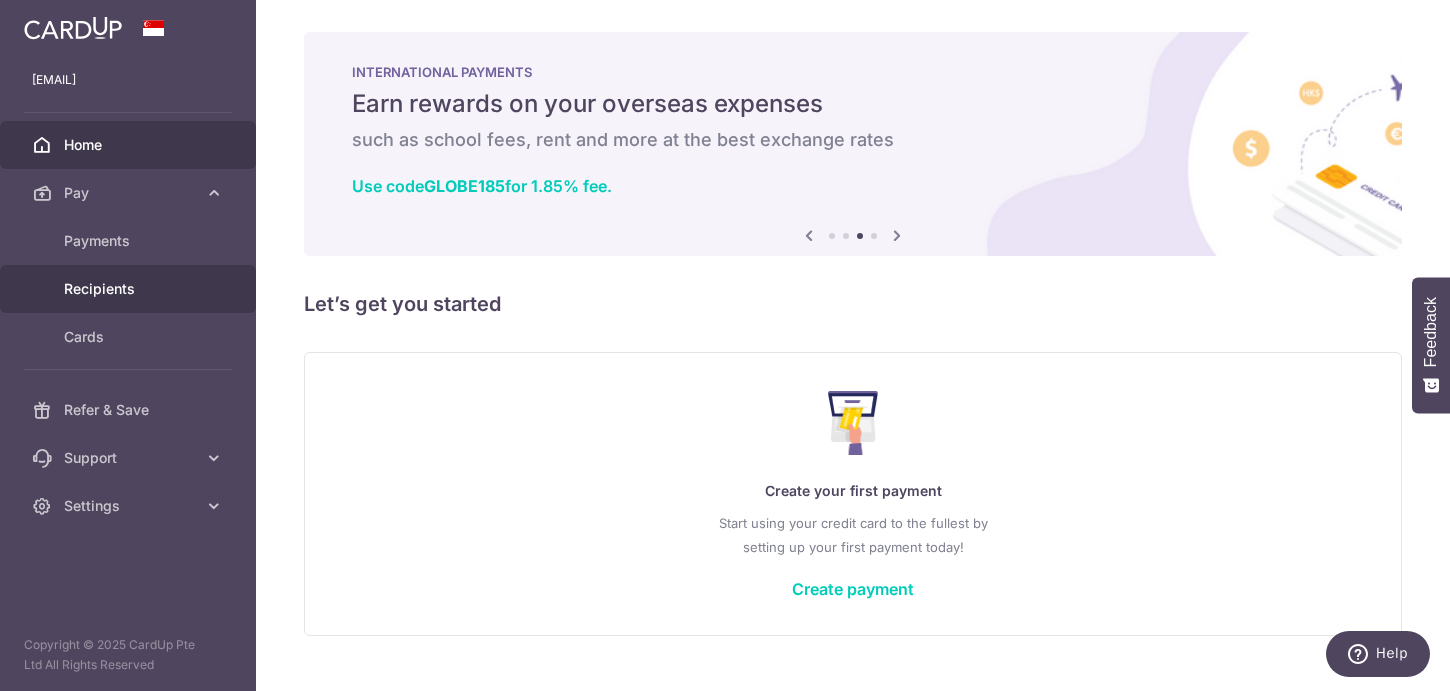 click on "Recipients" at bounding box center [128, 289] 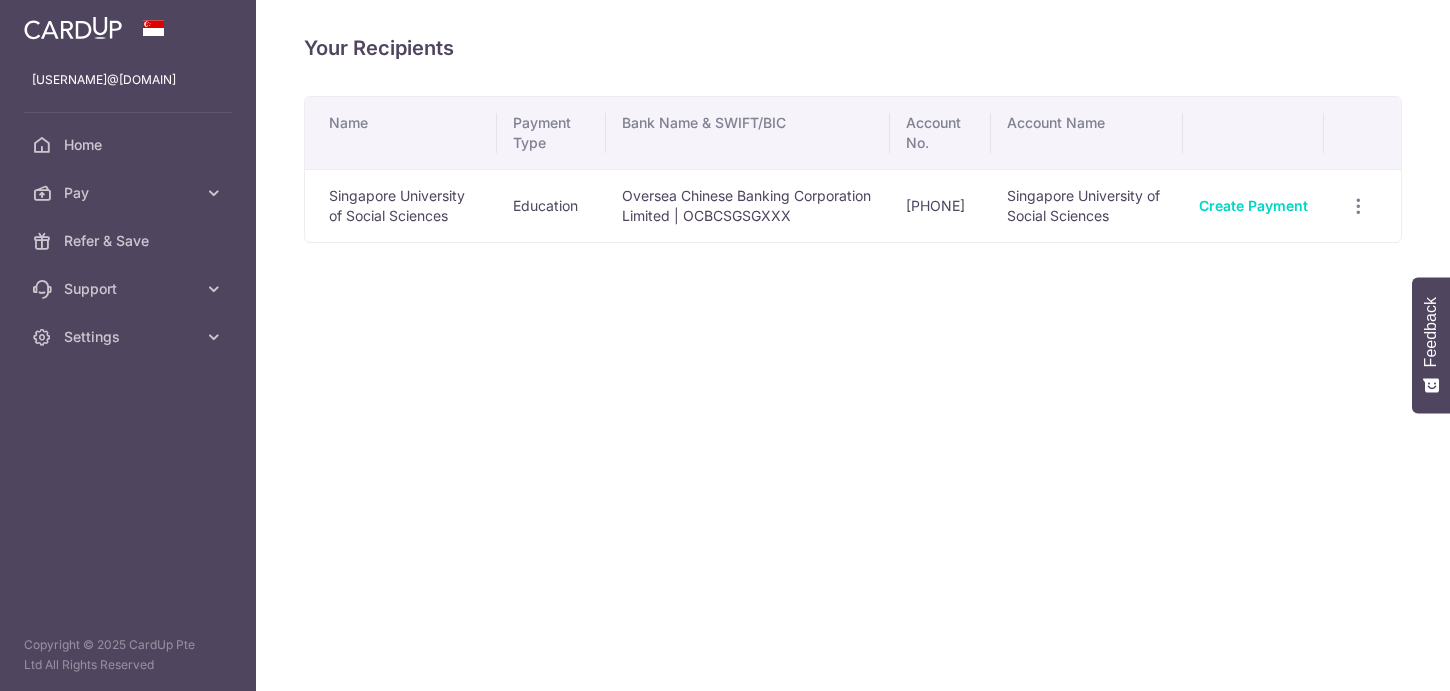 scroll, scrollTop: 0, scrollLeft: 0, axis: both 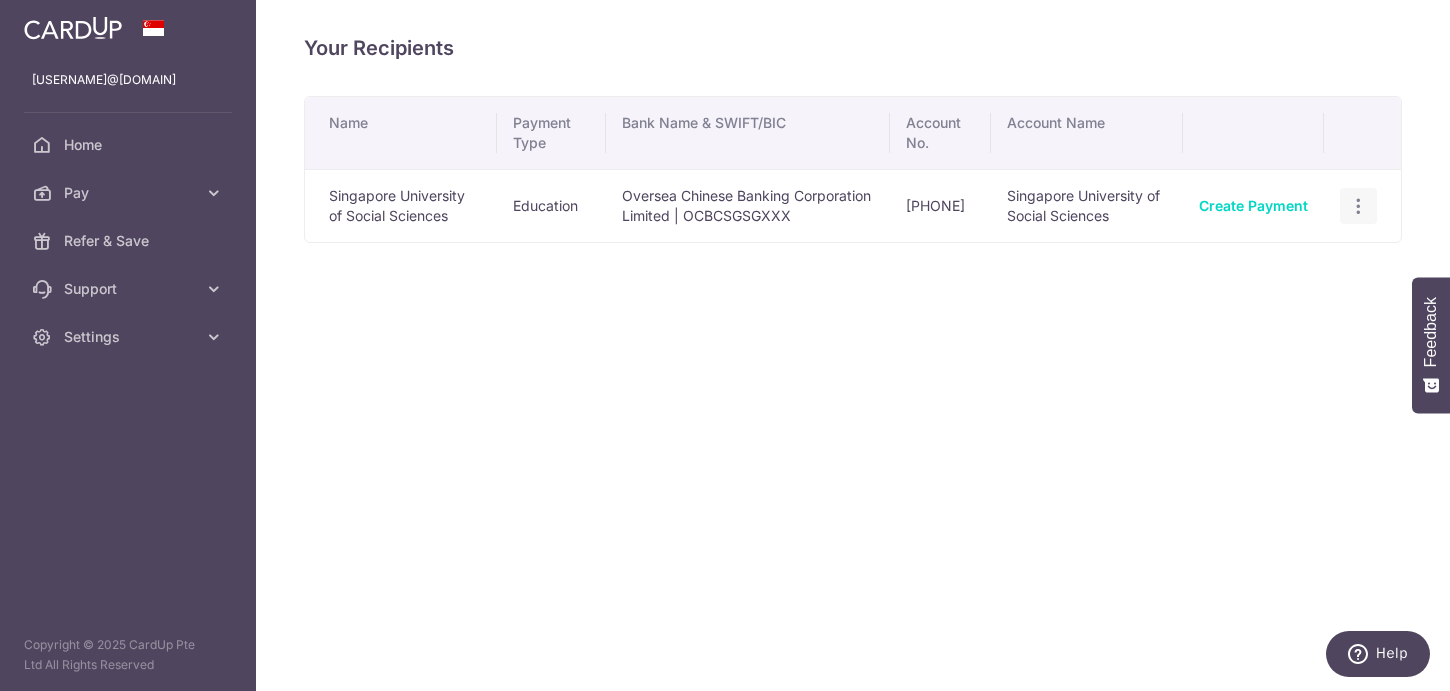 click on "View/Edit
Linked Payments" at bounding box center [1358, 206] 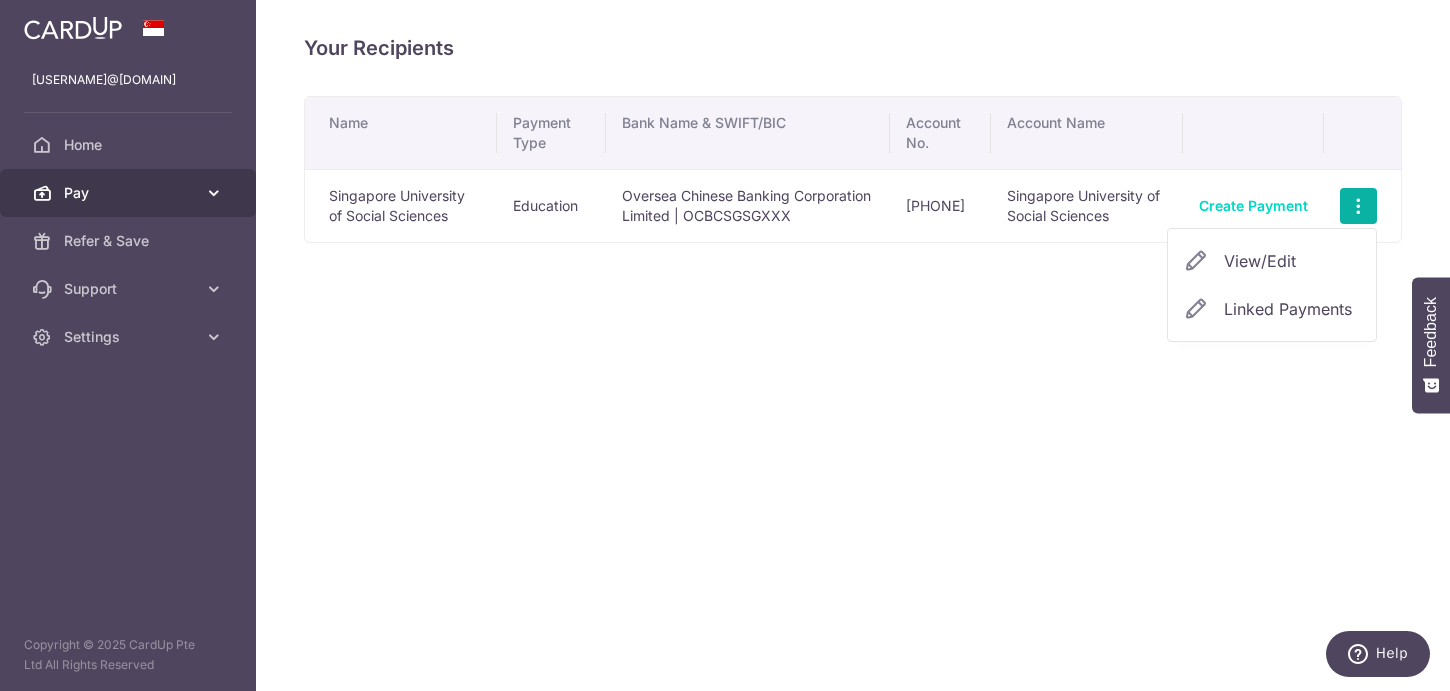 click on "Pay" at bounding box center [128, 193] 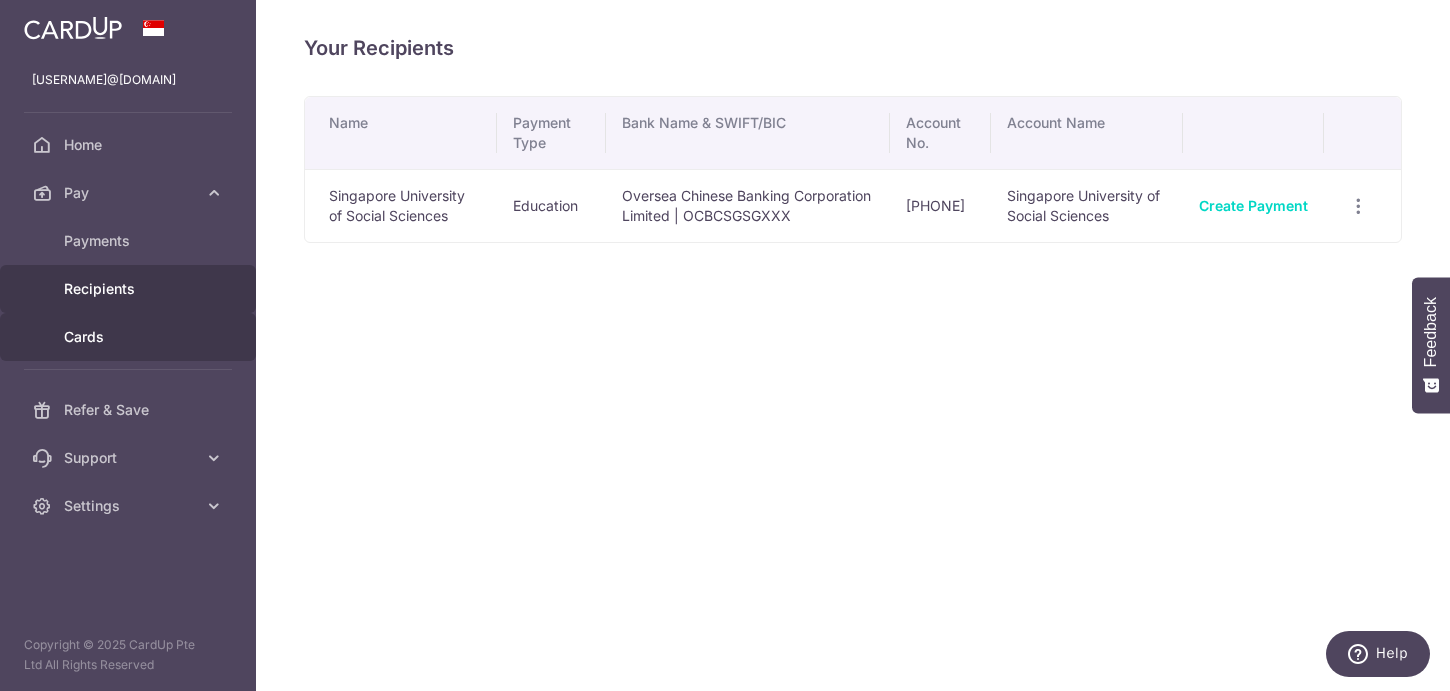 click on "Cards" at bounding box center (130, 337) 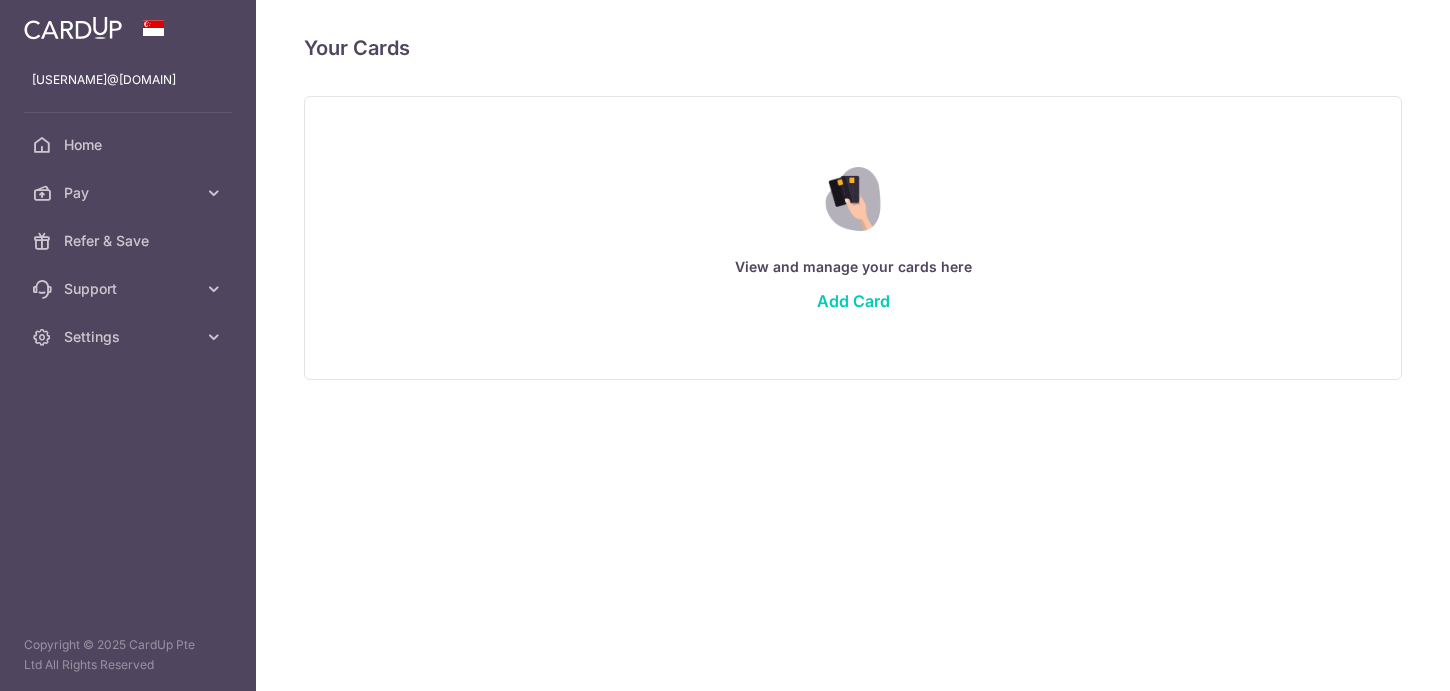 scroll, scrollTop: 0, scrollLeft: 0, axis: both 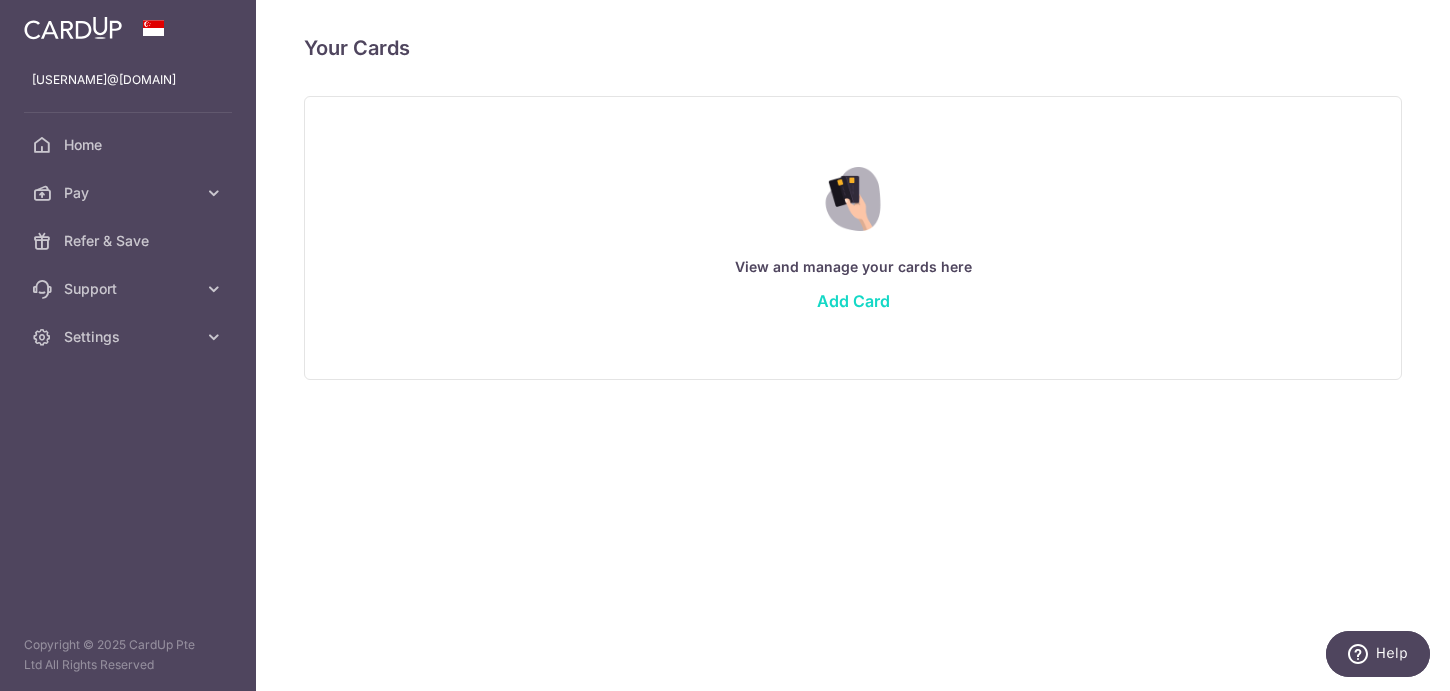 click on "Add Card" at bounding box center (853, 301) 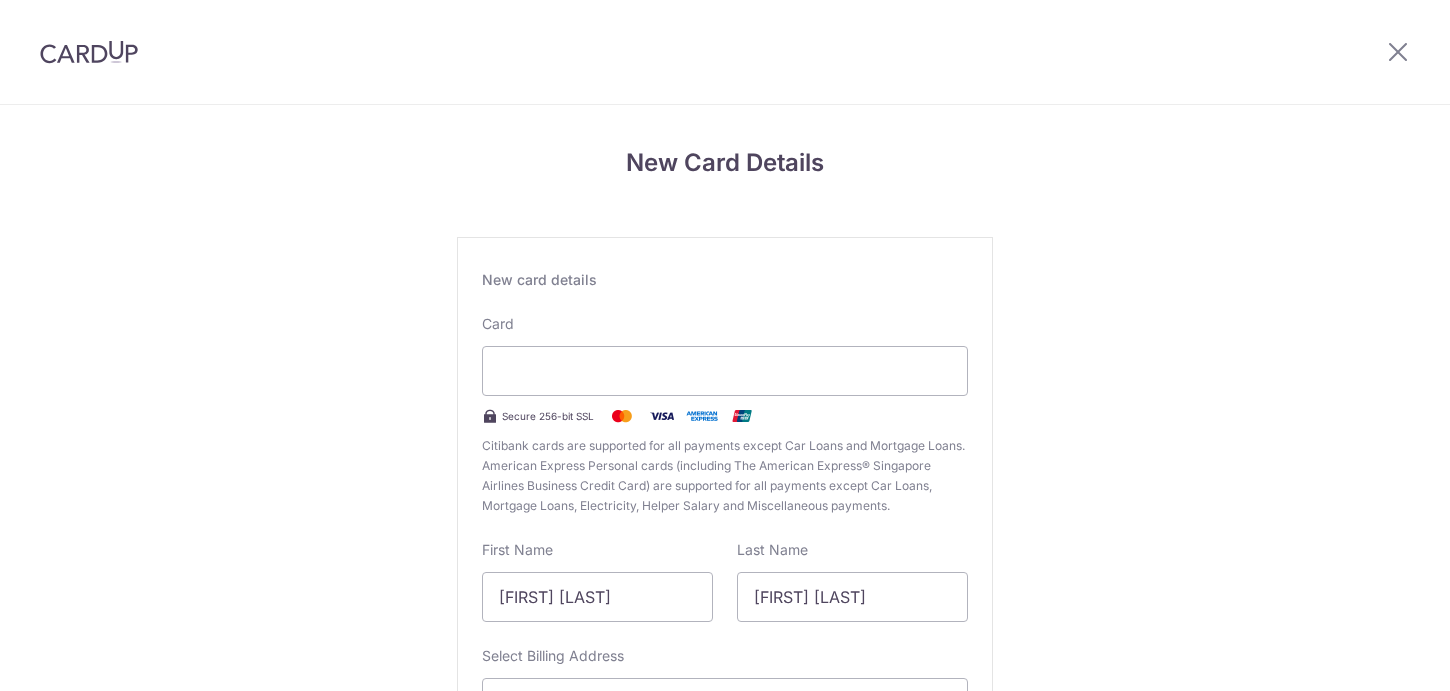 scroll, scrollTop: 0, scrollLeft: 0, axis: both 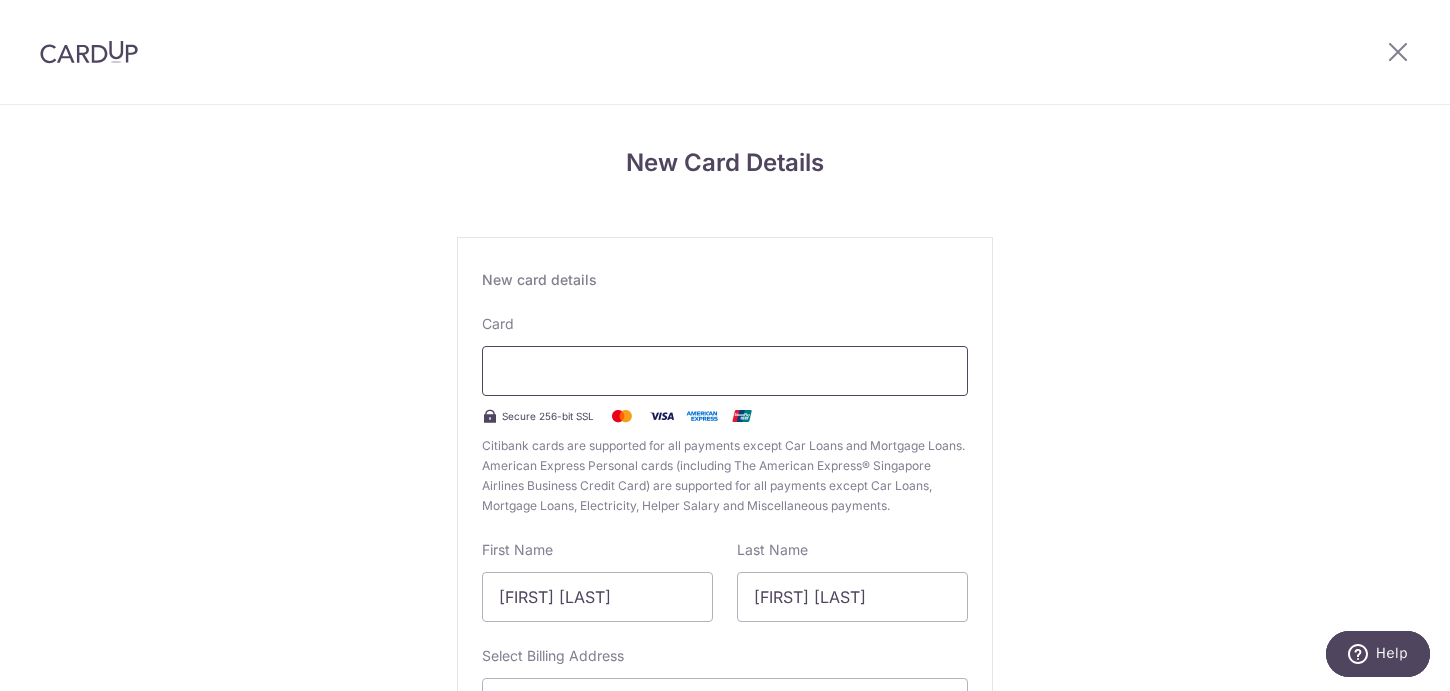 click at bounding box center (725, 371) 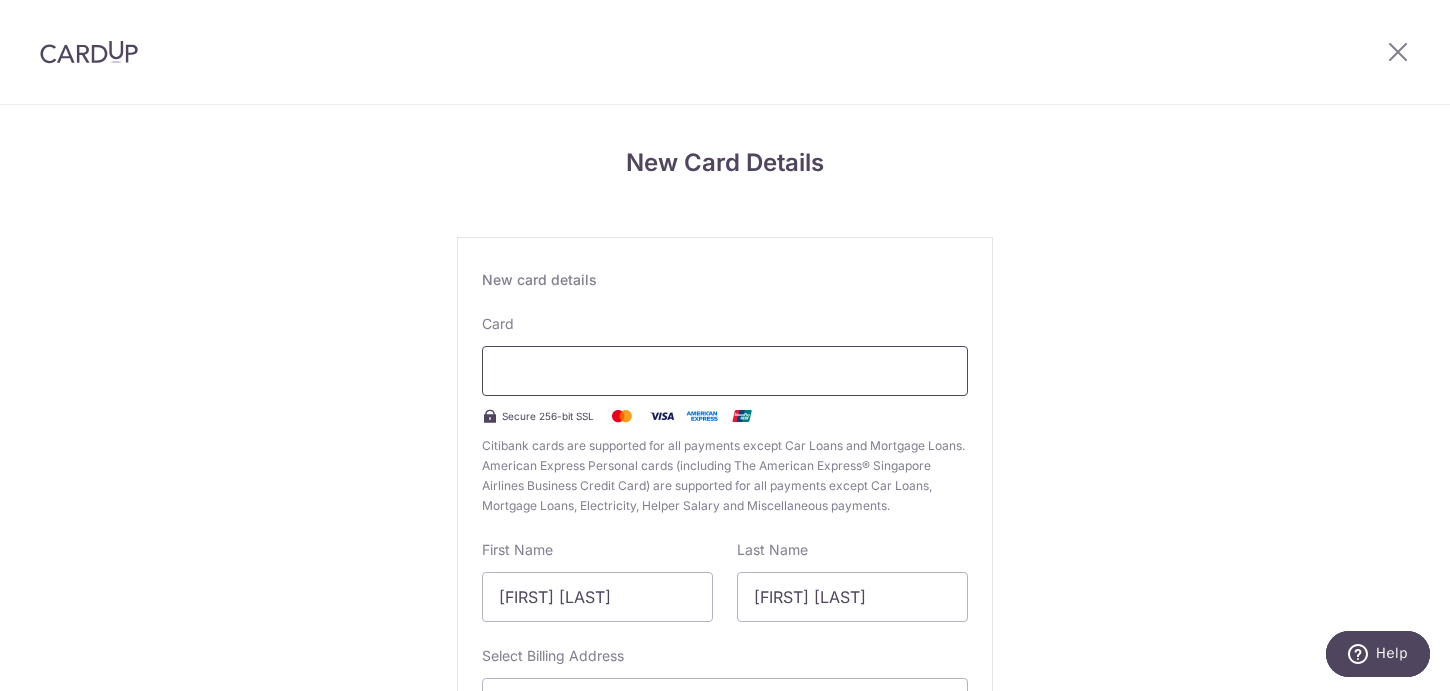 click at bounding box center (725, 371) 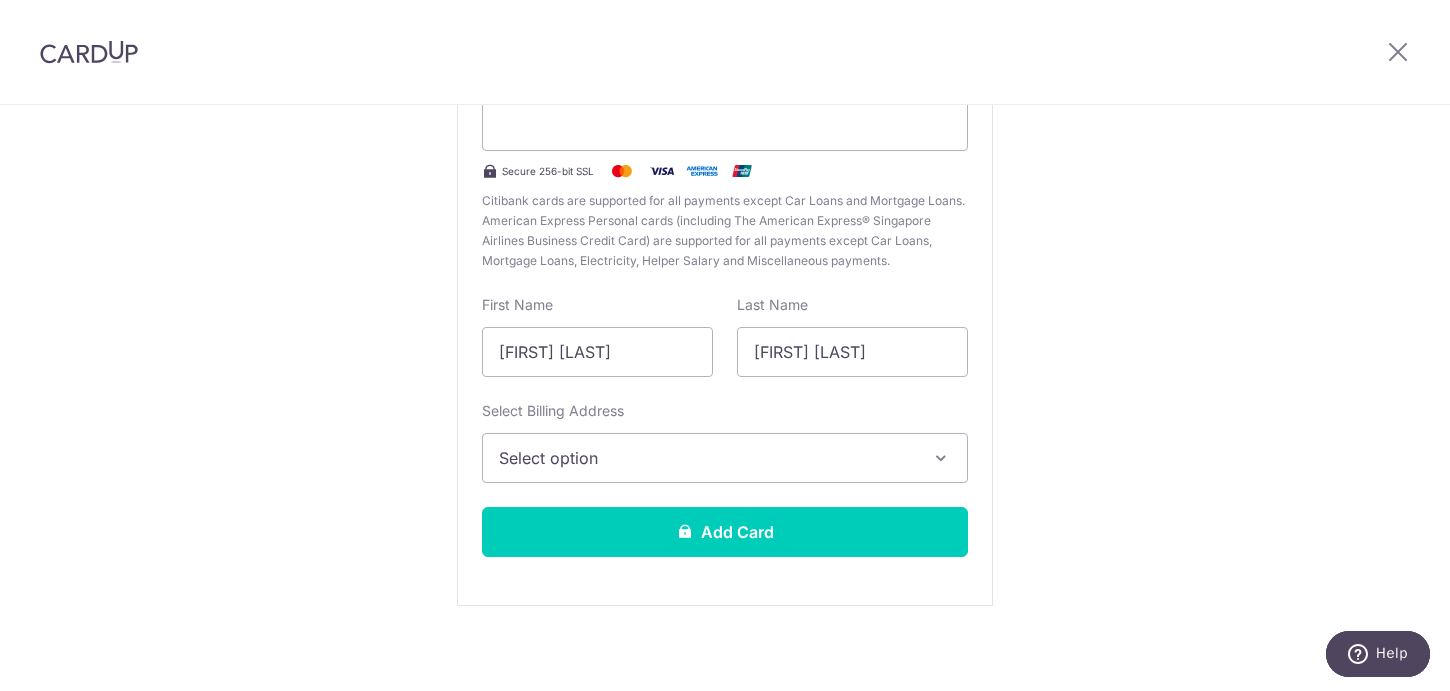 scroll, scrollTop: 251, scrollLeft: 0, axis: vertical 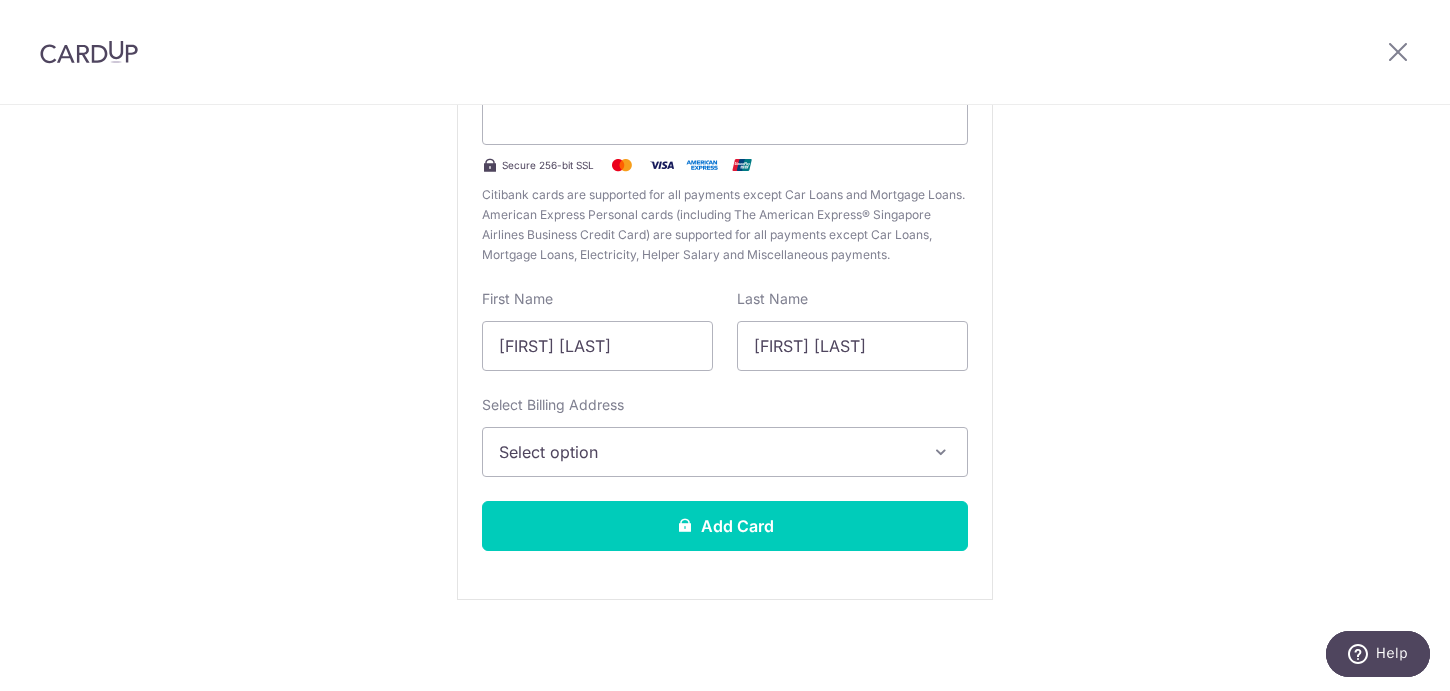 click on "Select option" at bounding box center (725, 452) 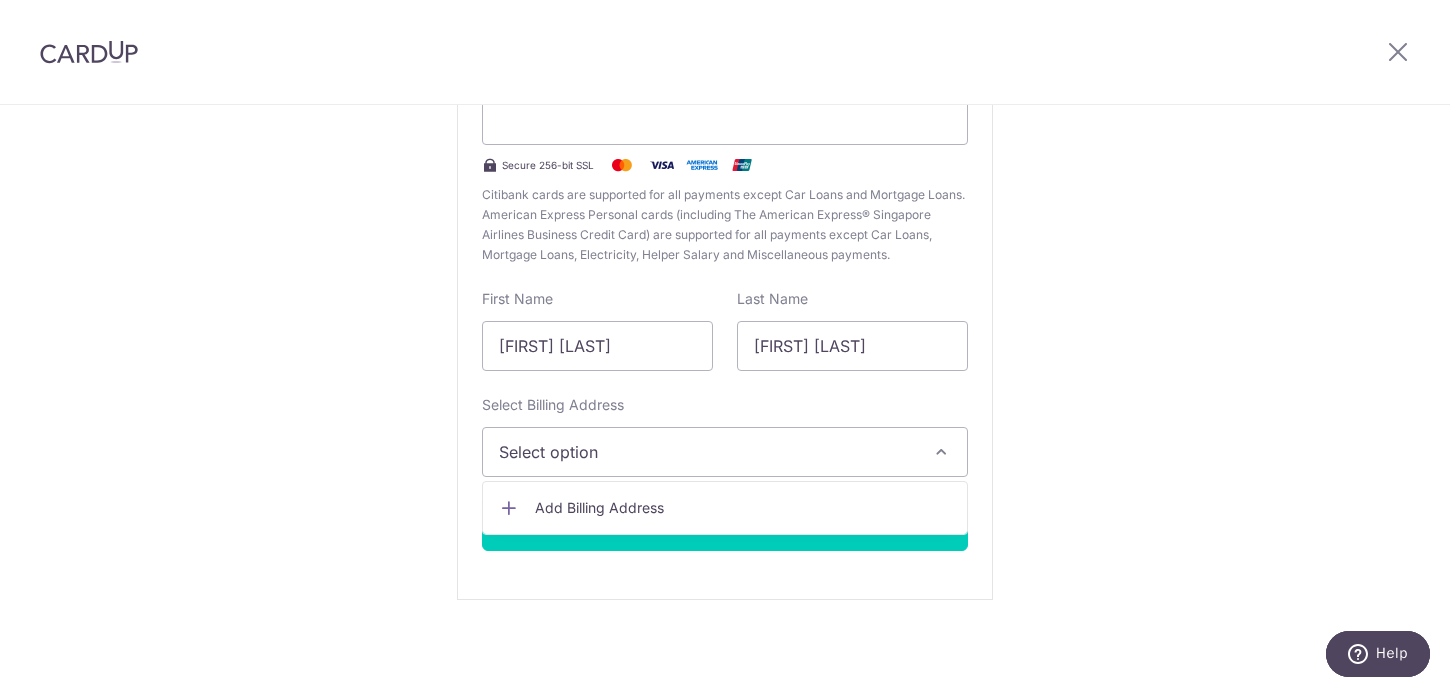 click on "Add Billing Address" at bounding box center [743, 508] 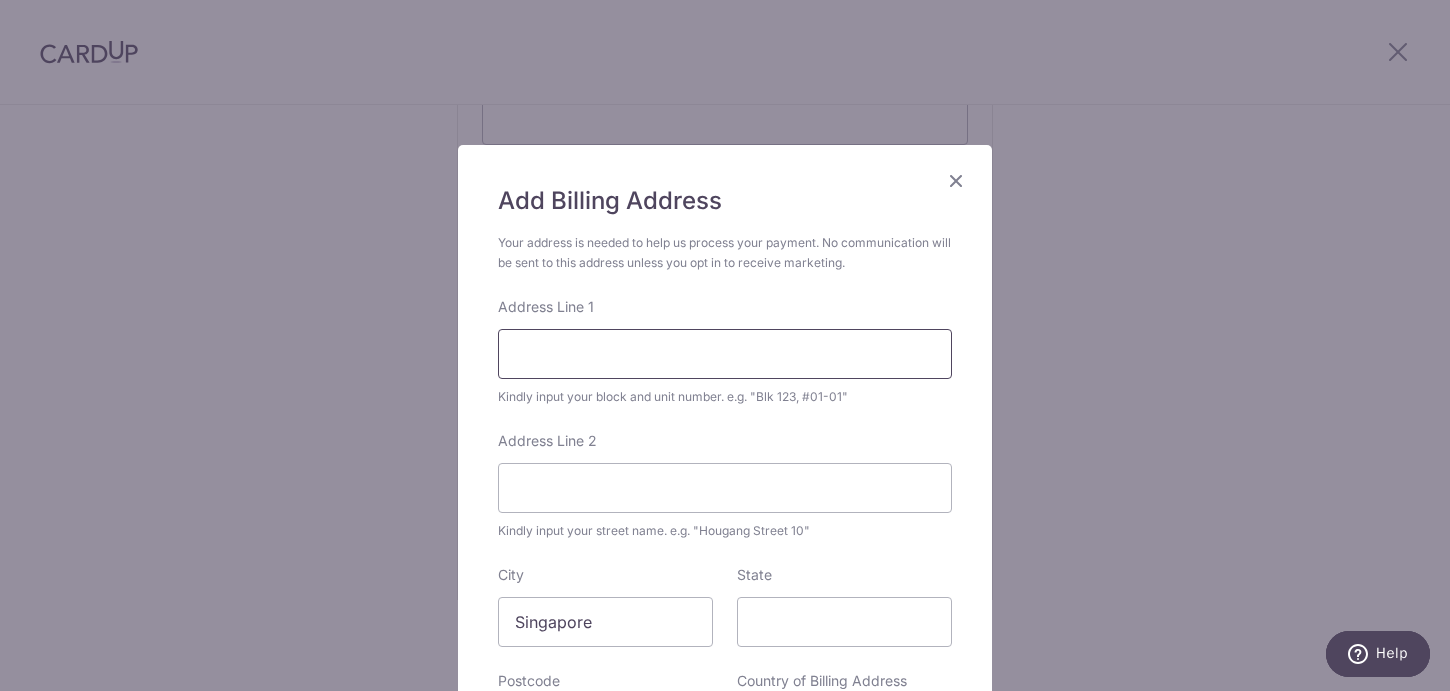 click on "Address Line 1" at bounding box center (725, 354) 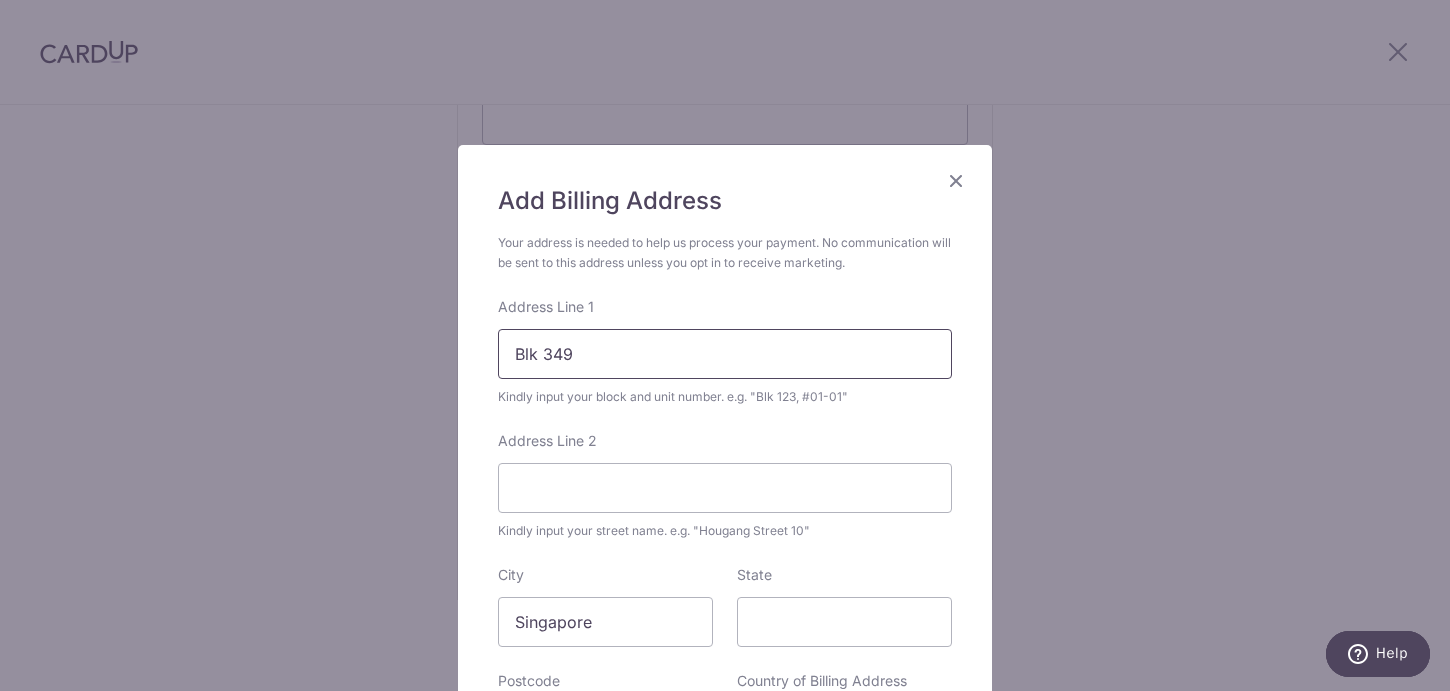 type on "Blk 349" 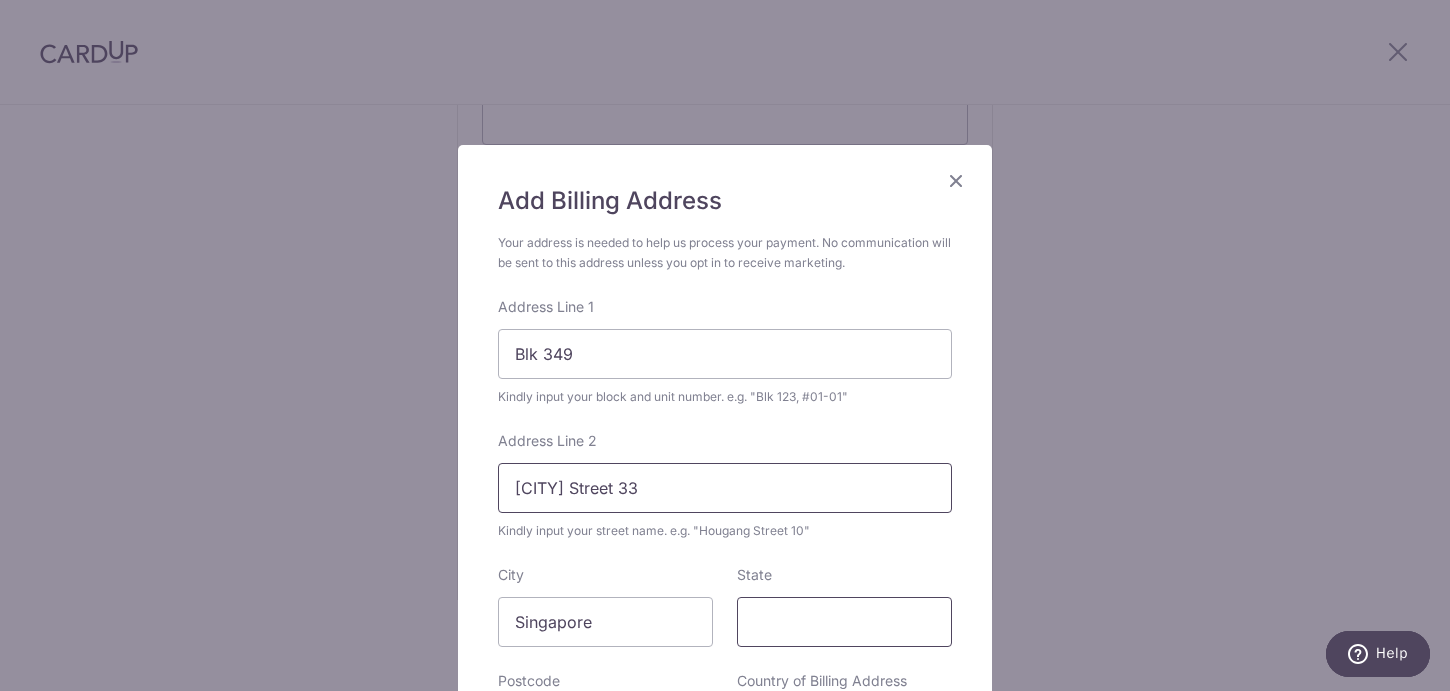 type on "Tampines Street 33" 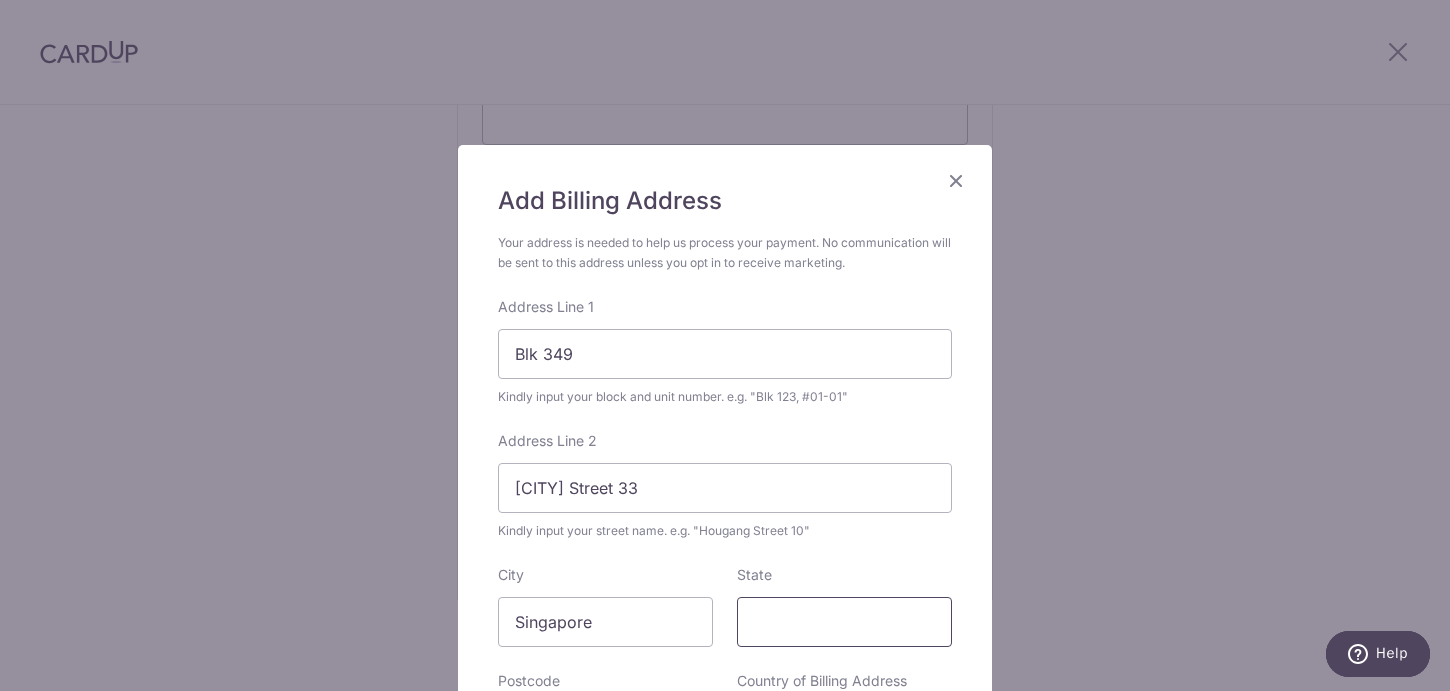 click on "State" at bounding box center [844, 622] 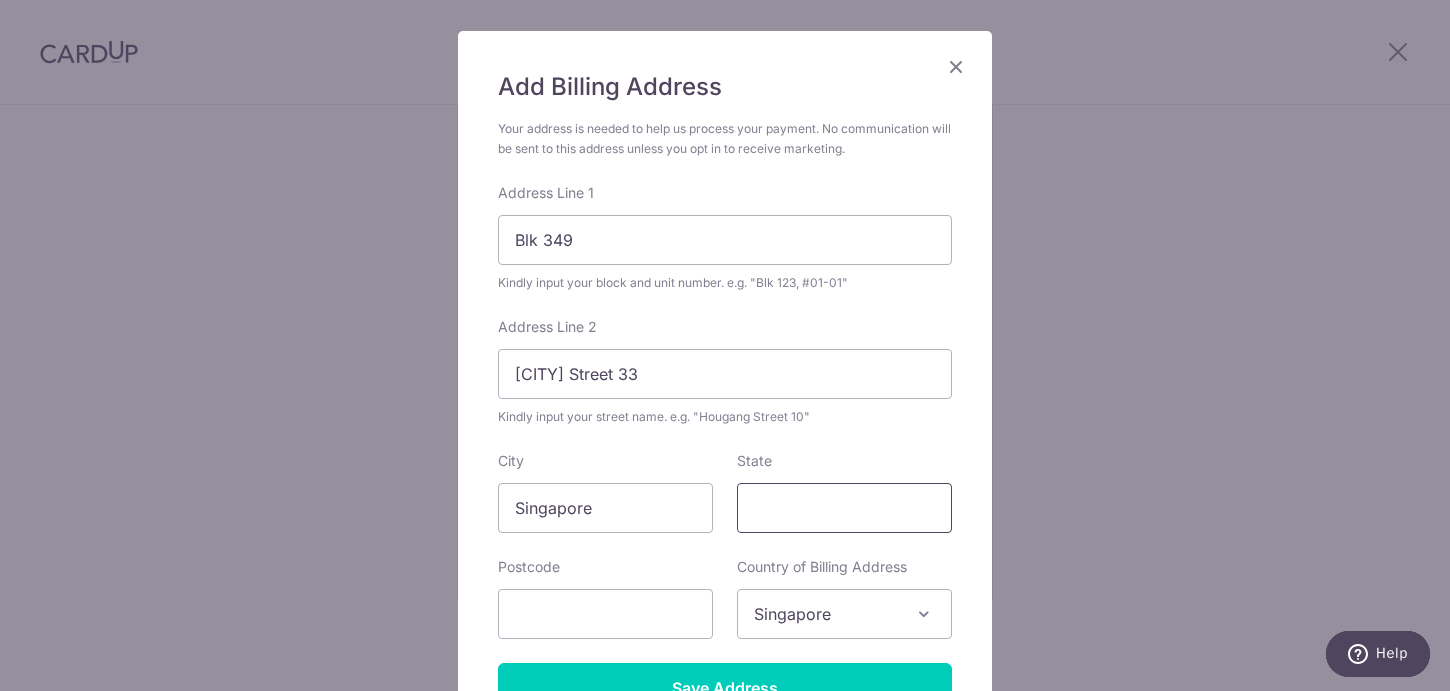 scroll, scrollTop: 138, scrollLeft: 0, axis: vertical 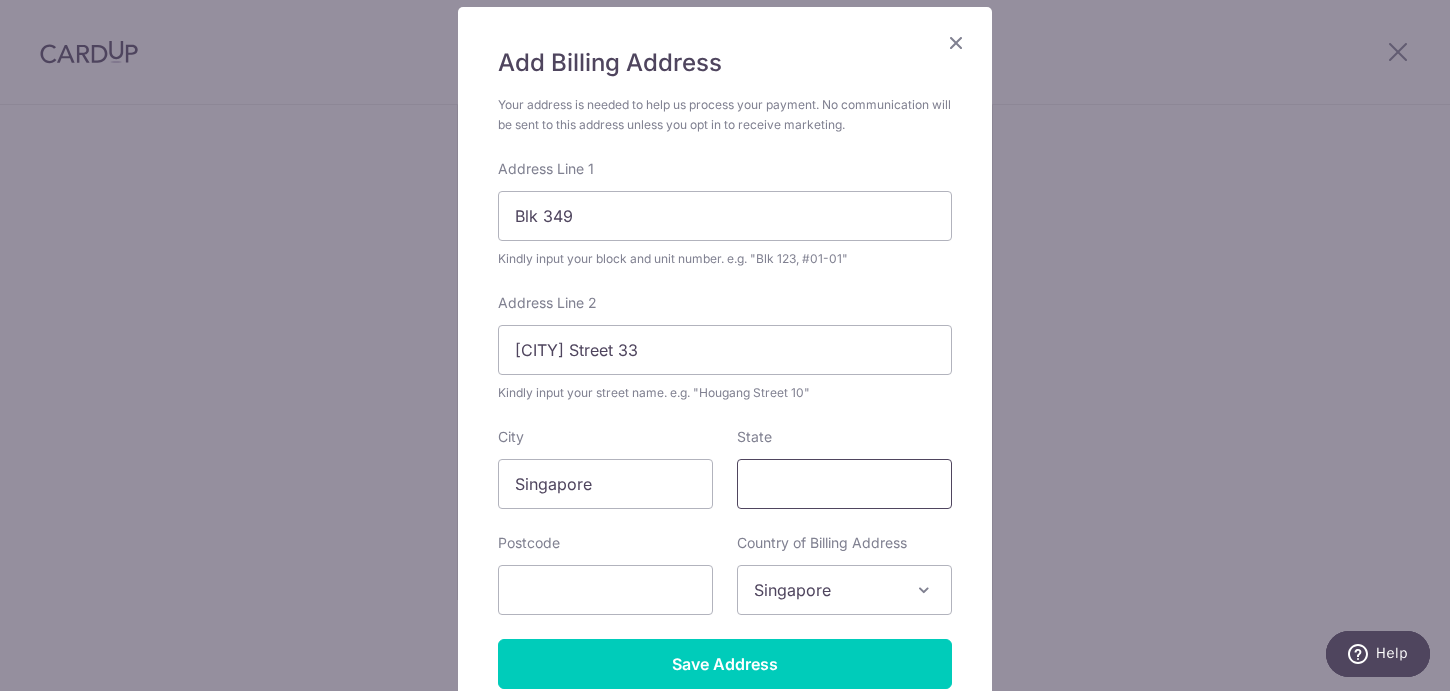 click on "State" at bounding box center [844, 484] 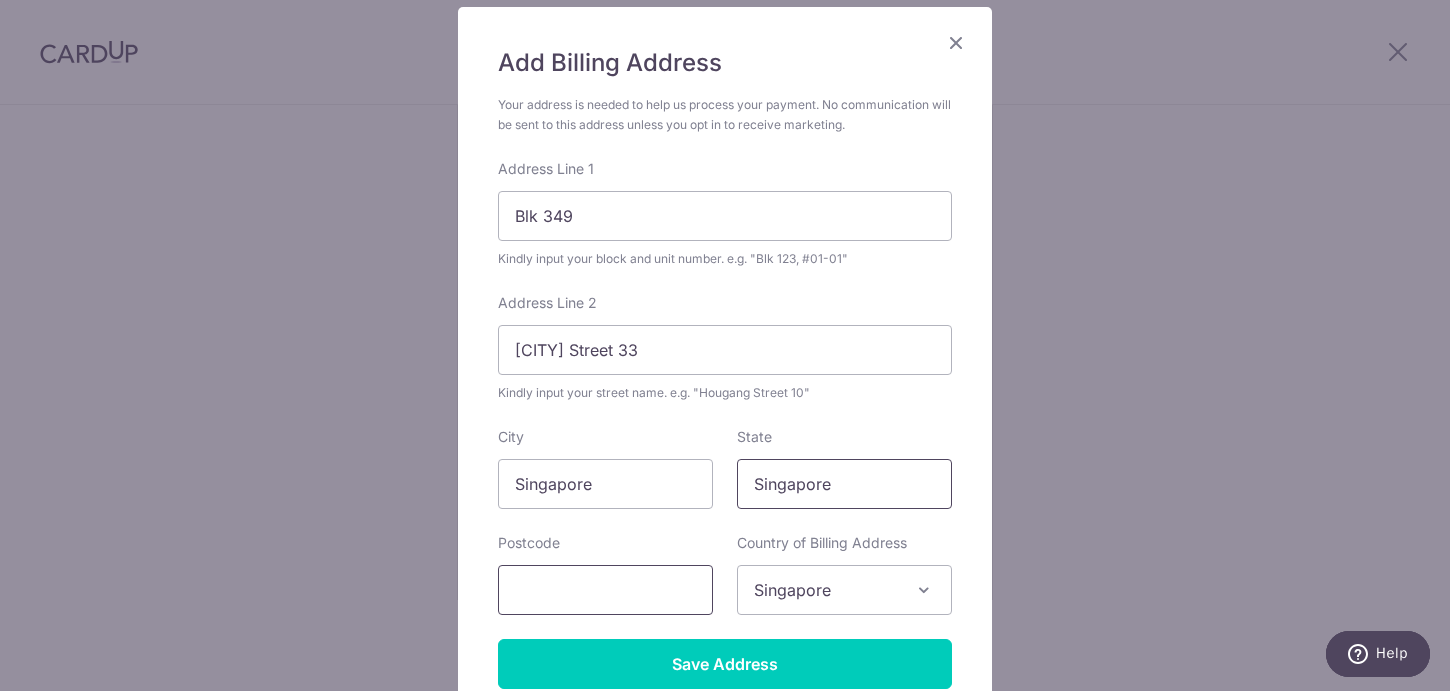 type on "Singapore" 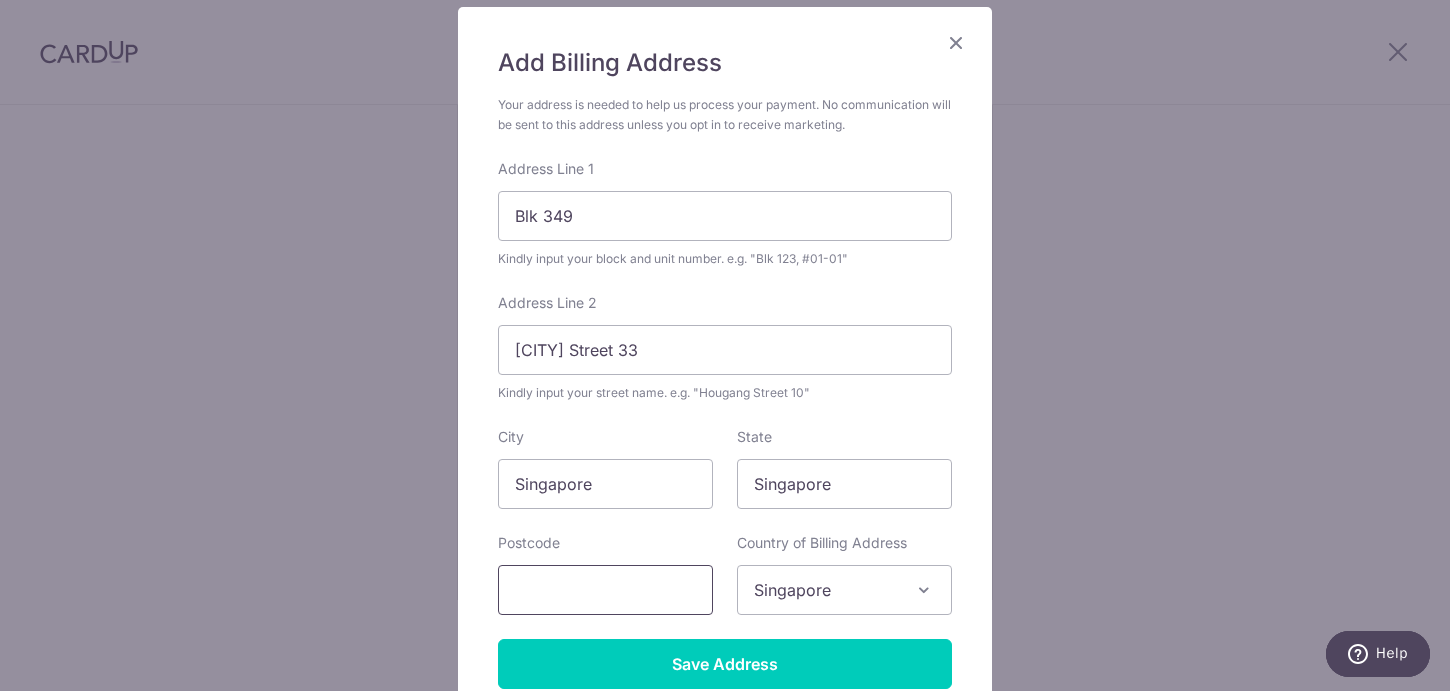 click at bounding box center [605, 590] 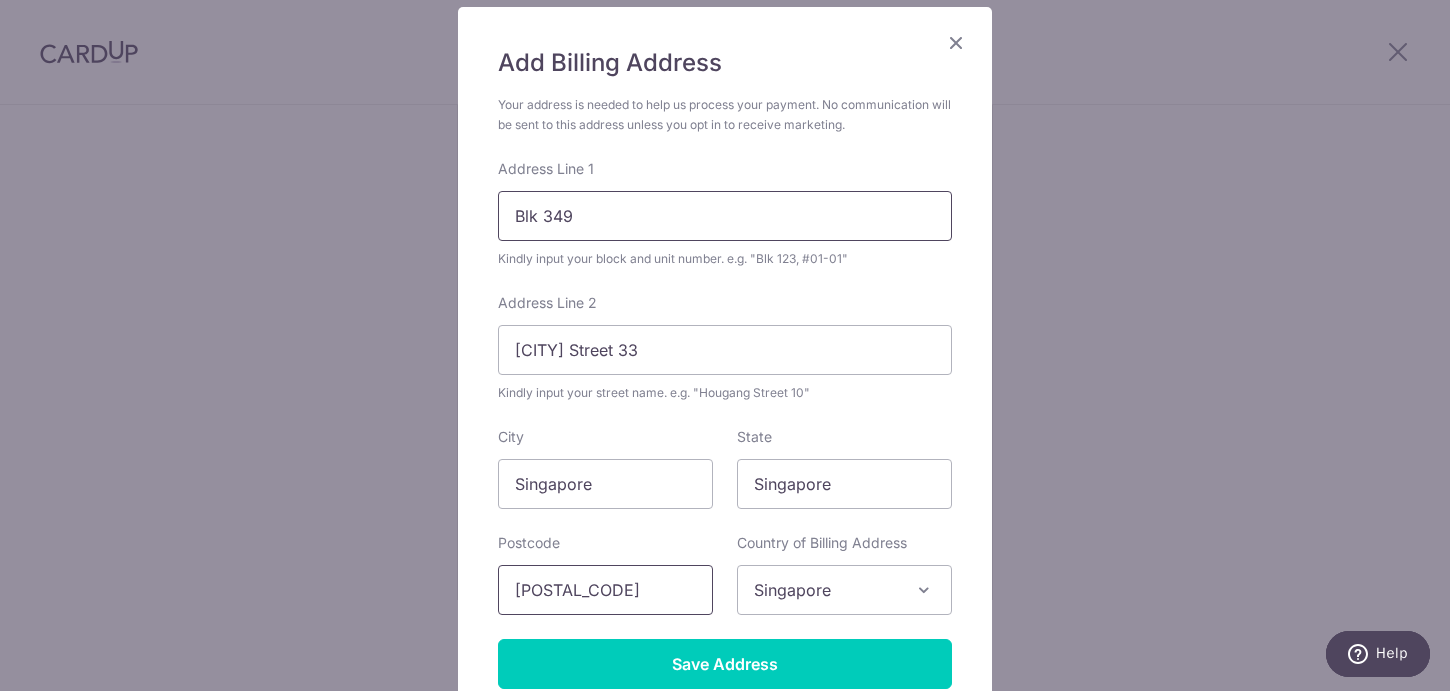 type on "520349" 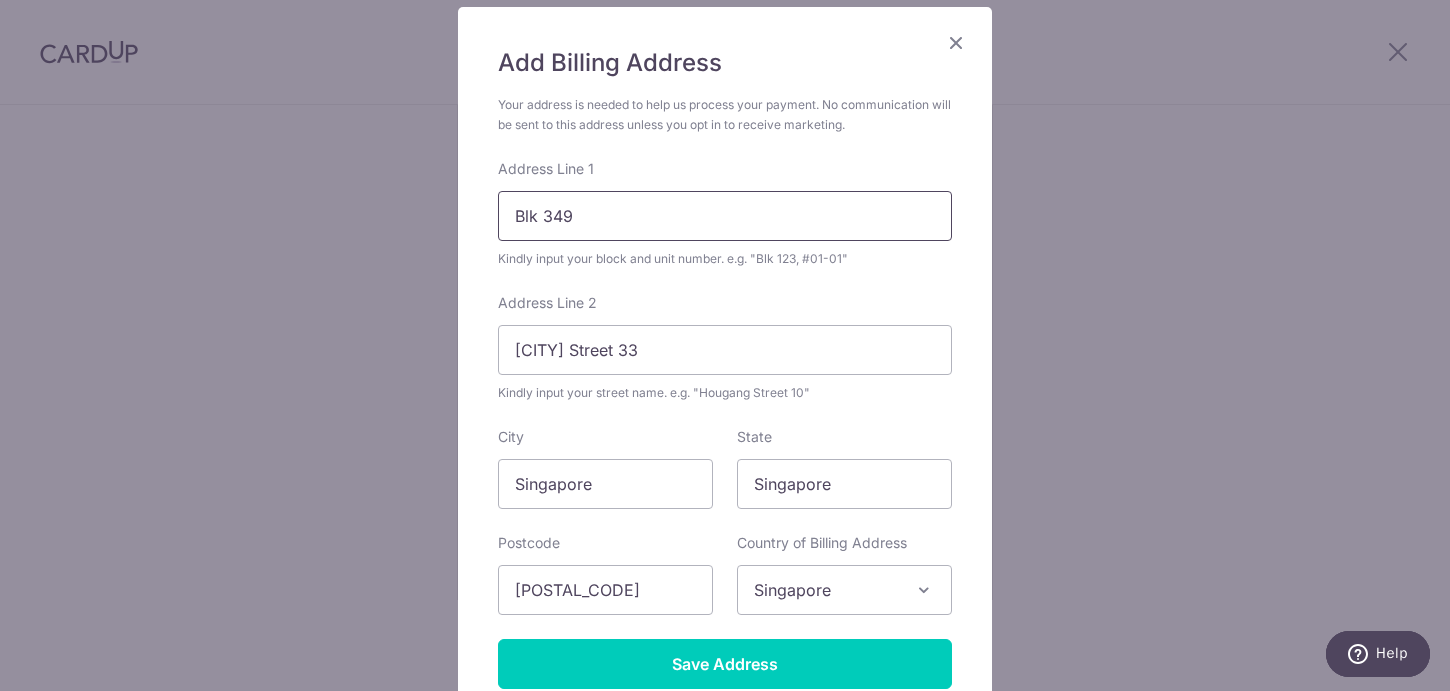click on "Blk 349" at bounding box center [725, 216] 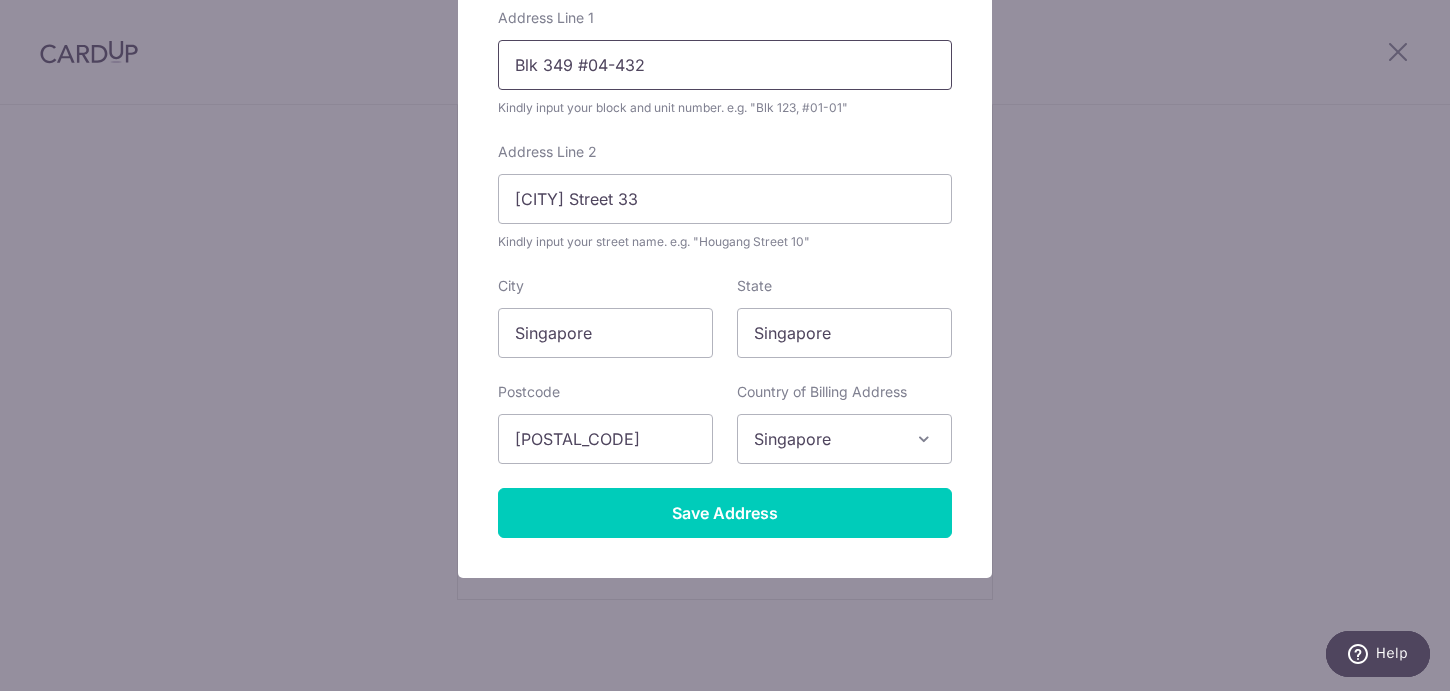 scroll, scrollTop: 307, scrollLeft: 0, axis: vertical 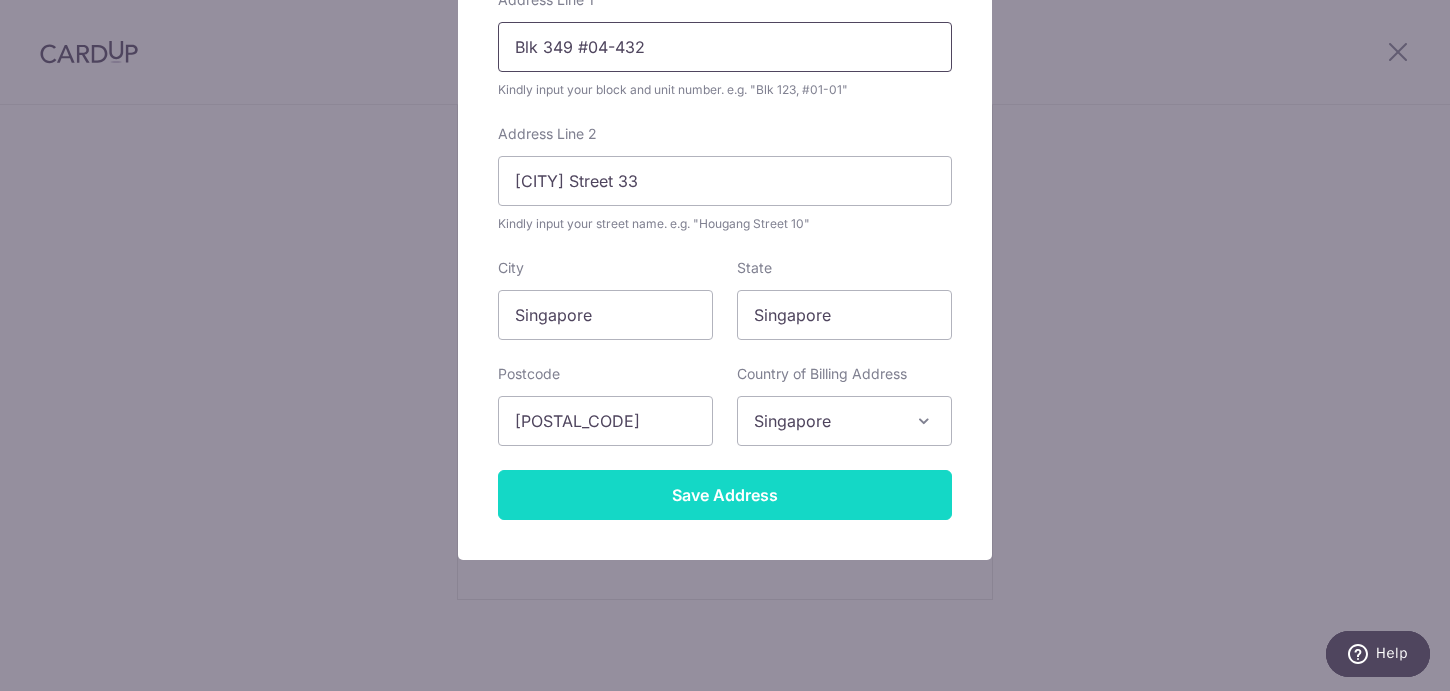 type on "Blk 349 #04-432" 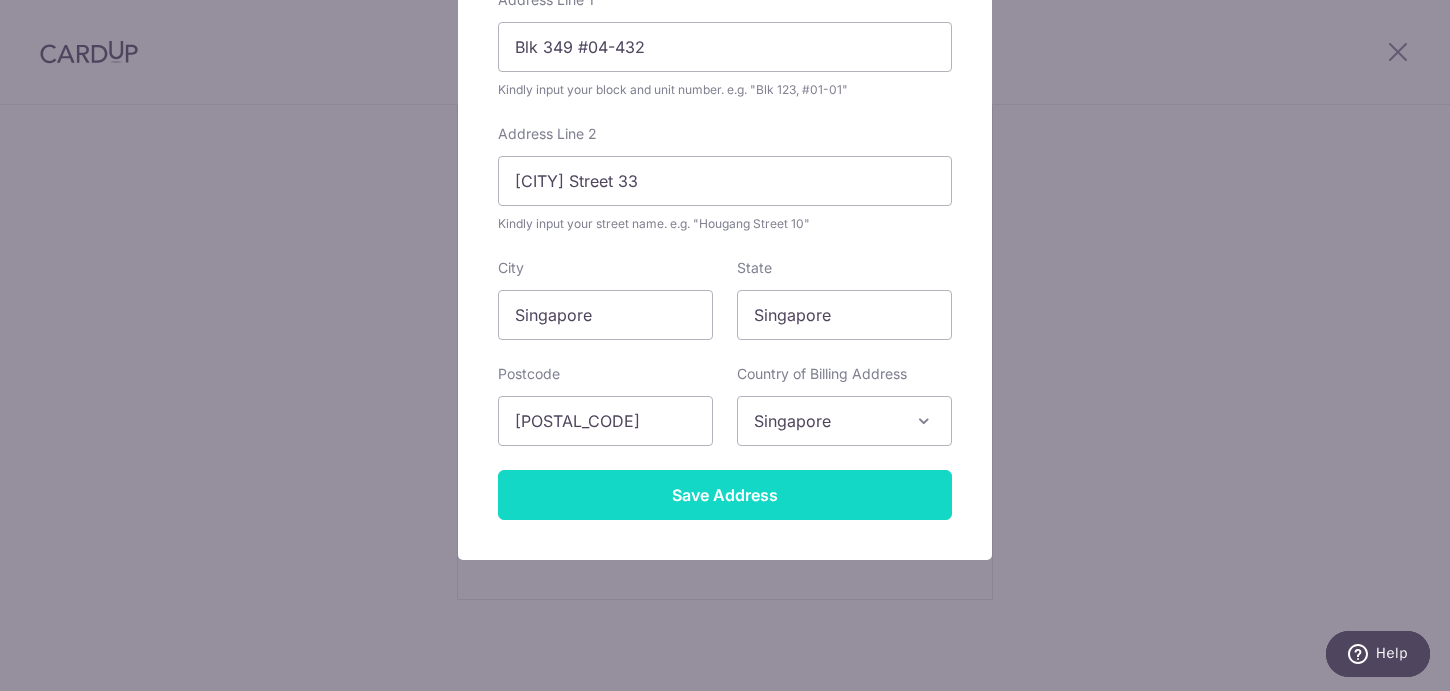 click on "Save Address" at bounding box center (725, 495) 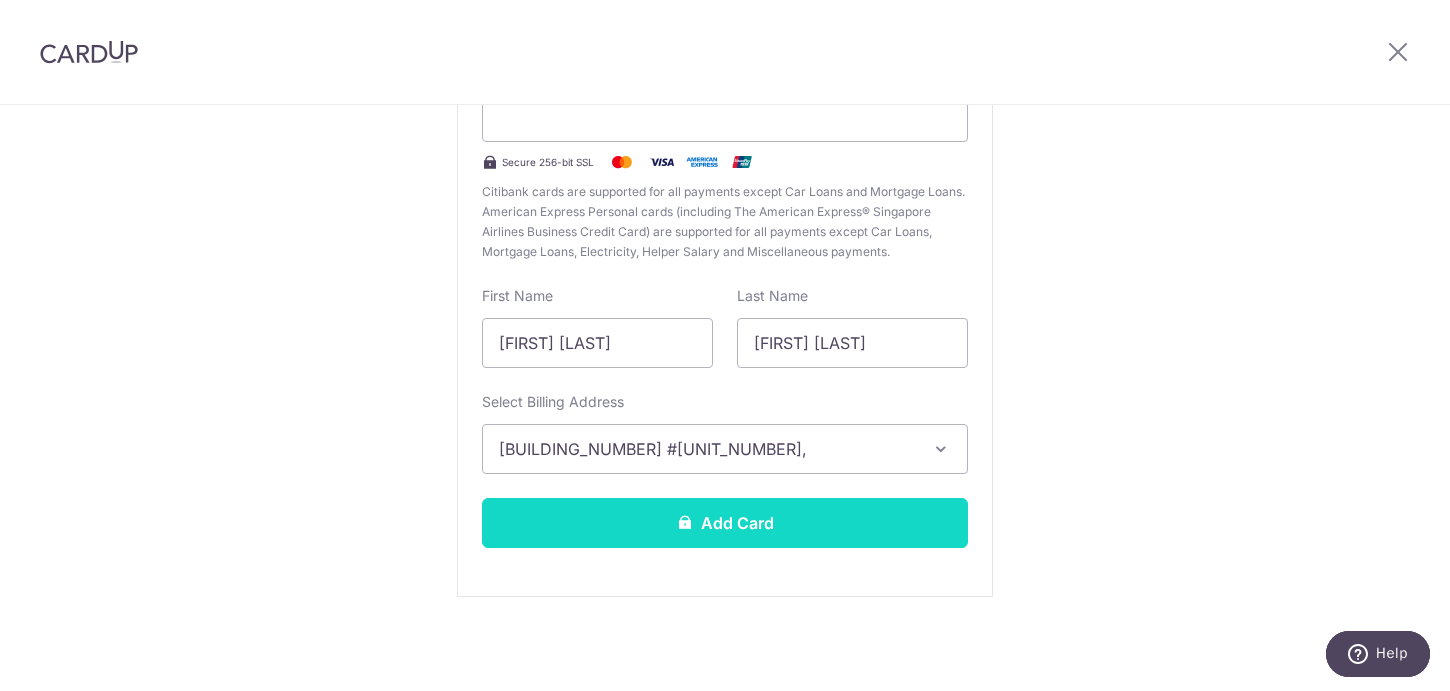 click on "Add Card" at bounding box center (725, 523) 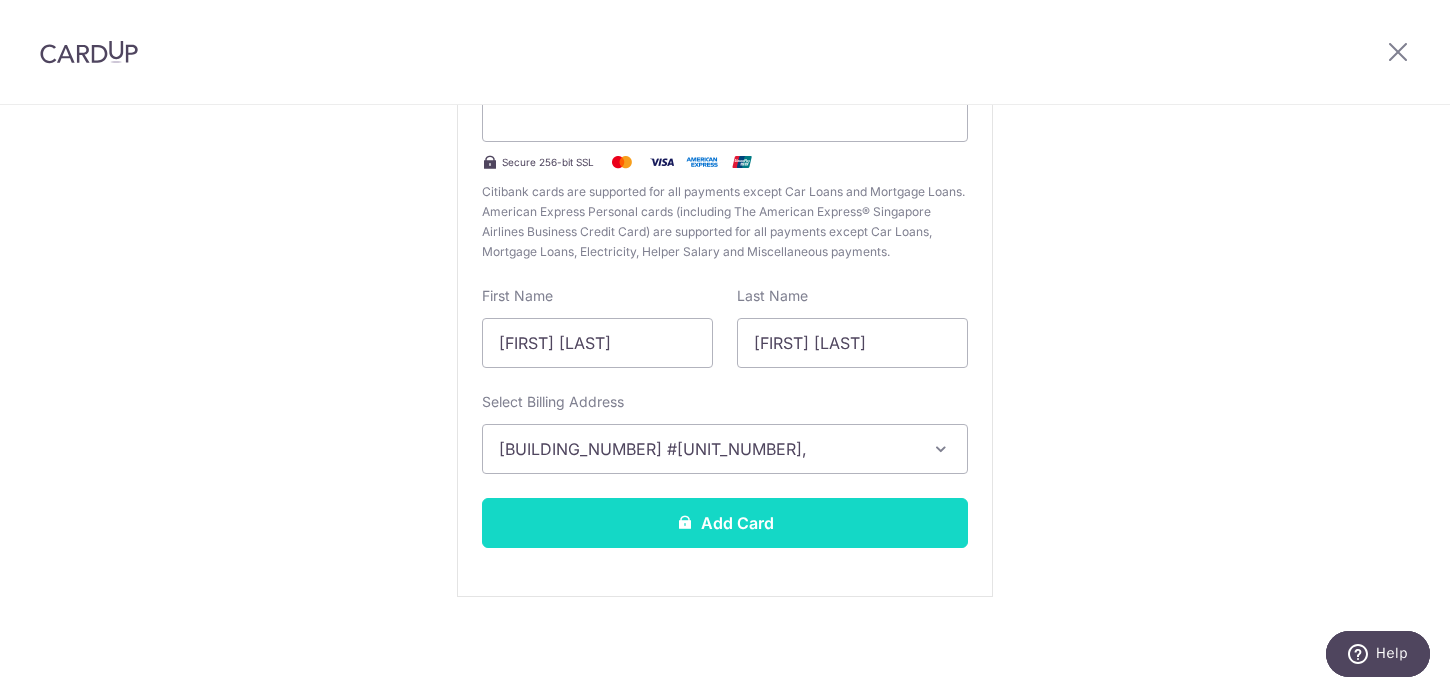 click on "Add Card" at bounding box center [725, 523] 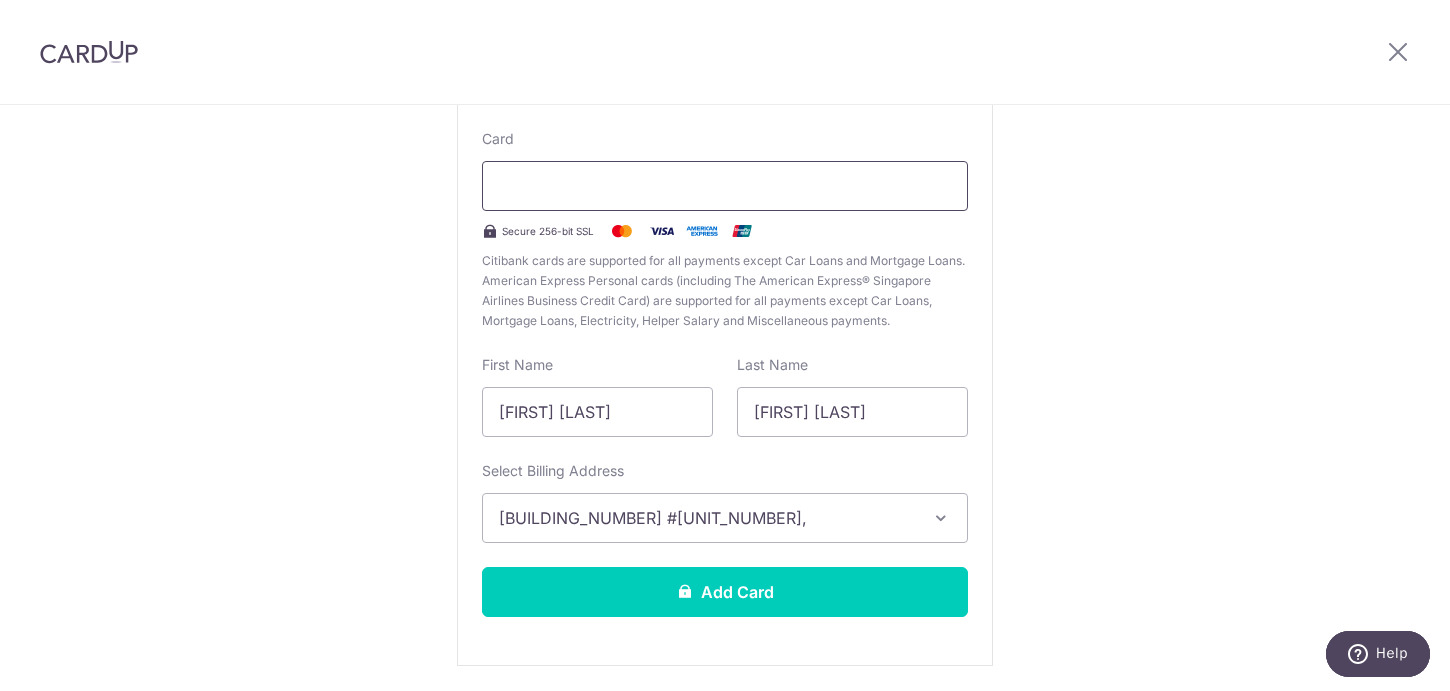 scroll, scrollTop: 254, scrollLeft: 0, axis: vertical 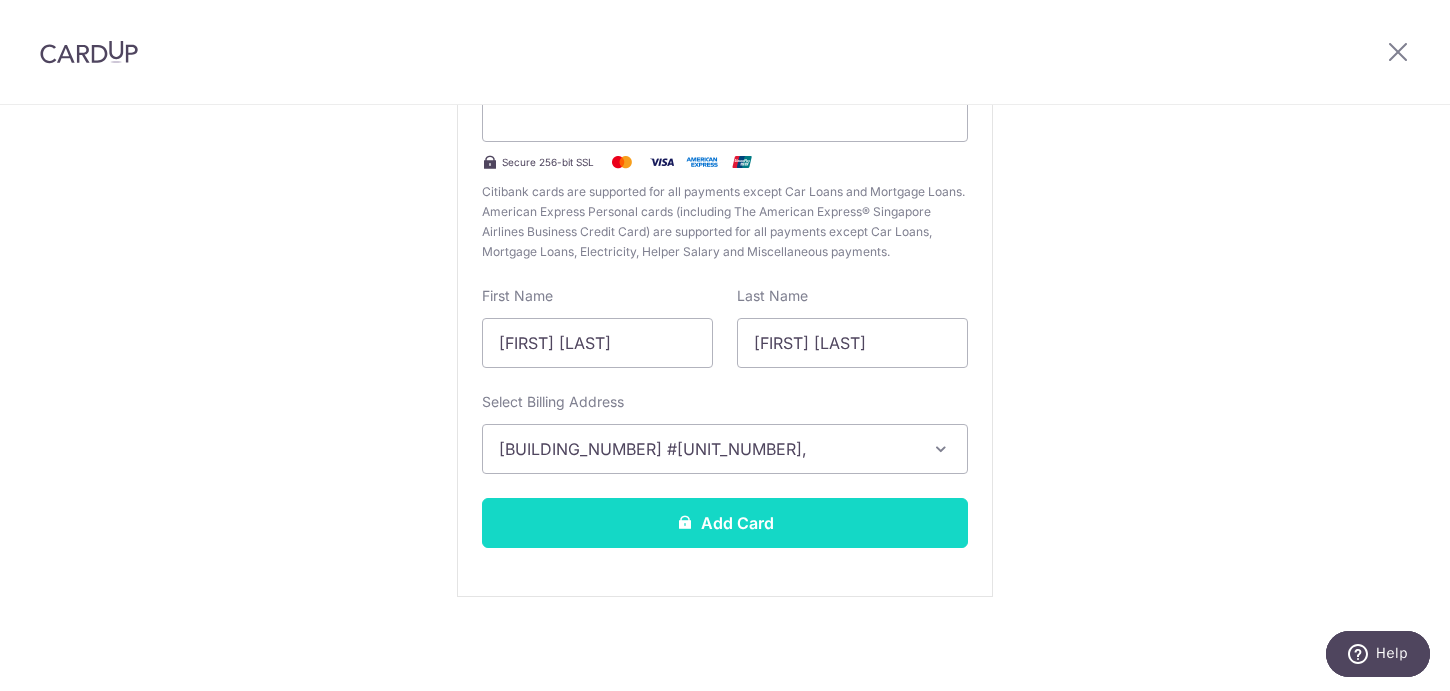 click on "Add Card" at bounding box center [725, 523] 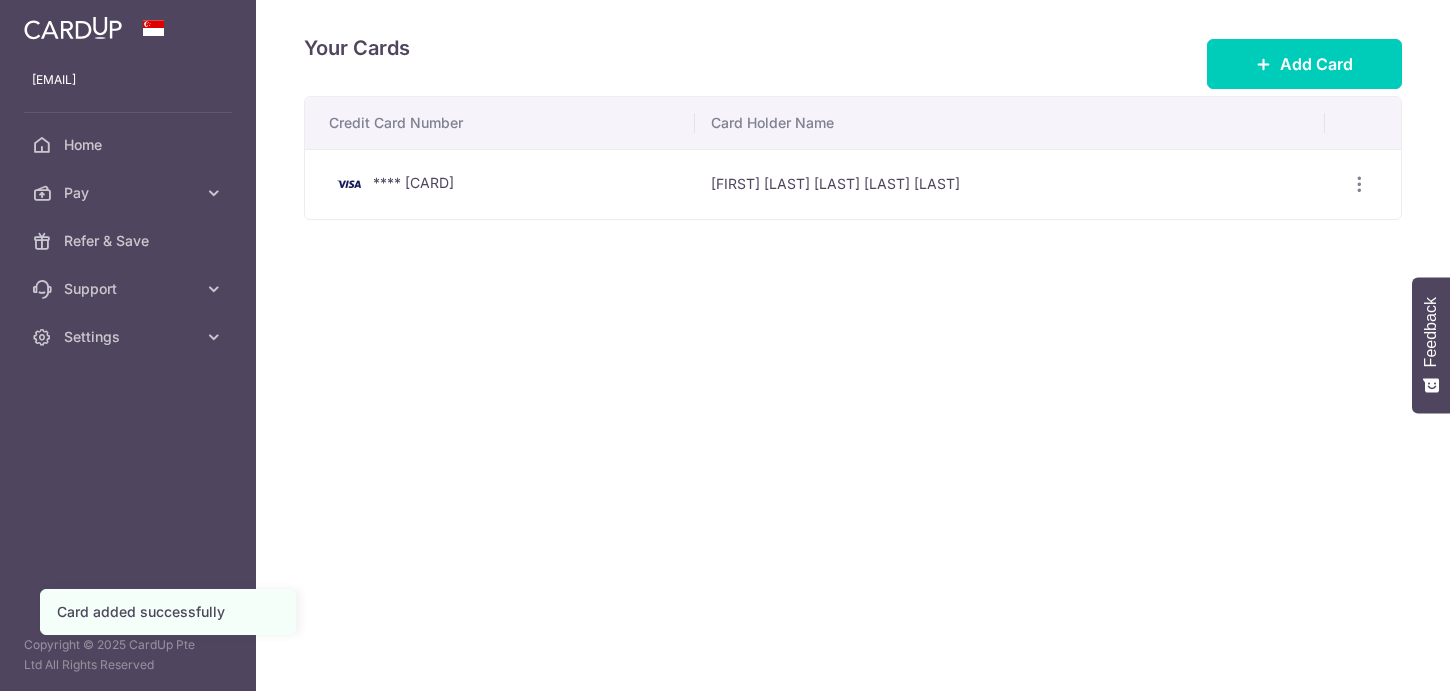 scroll, scrollTop: 0, scrollLeft: 0, axis: both 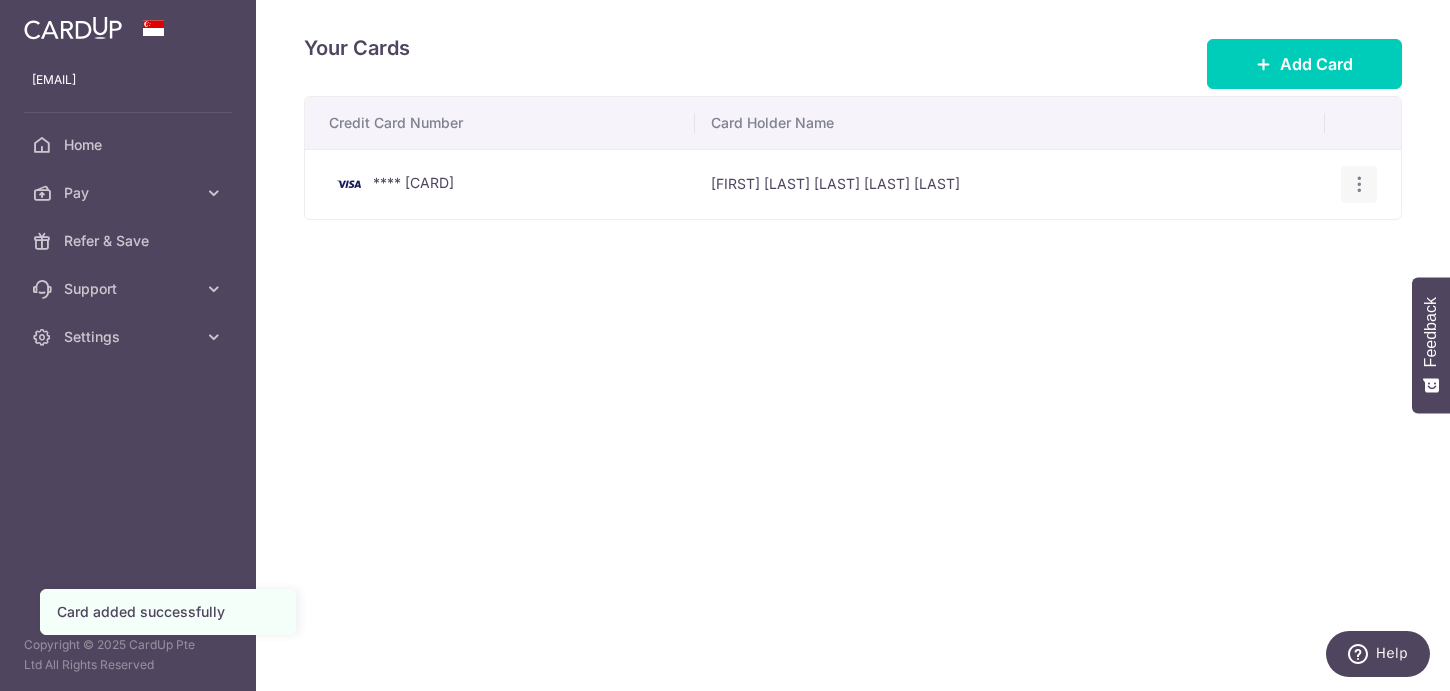 click at bounding box center [1359, 184] 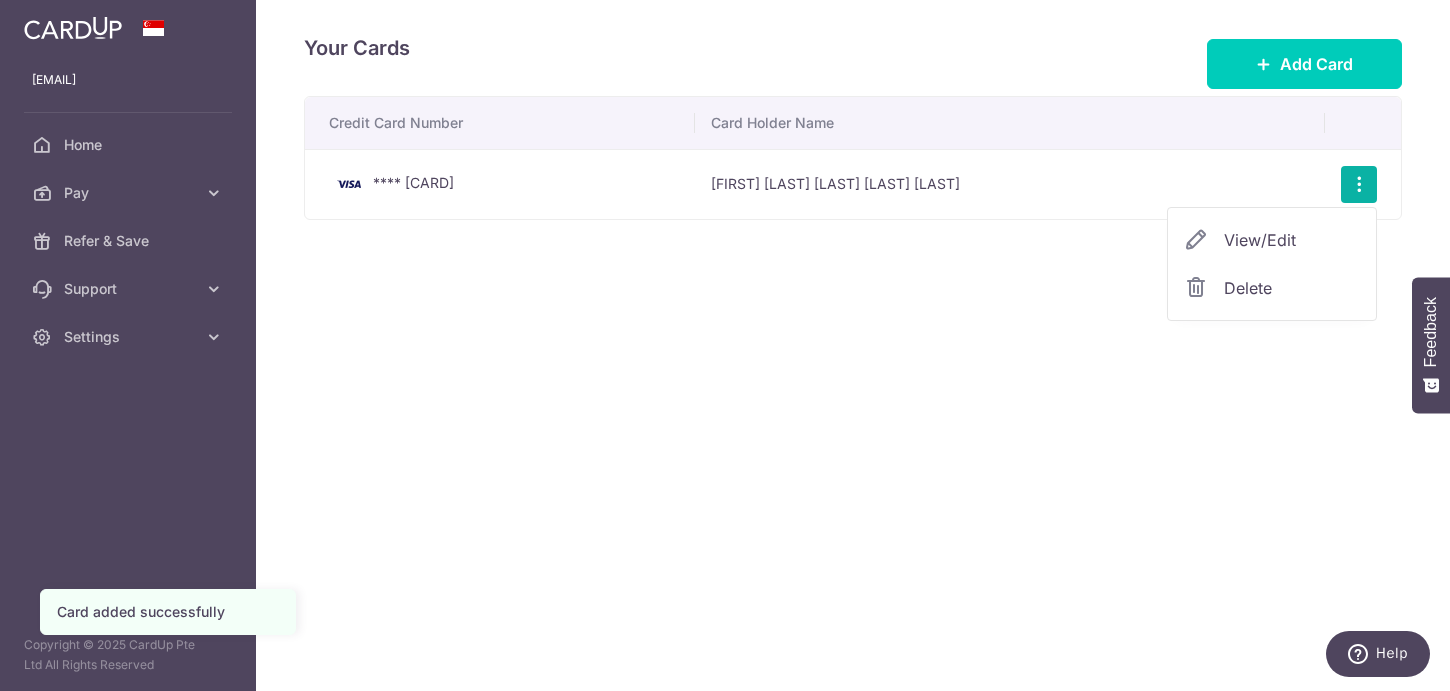 click on "Credit Card Number
Card Holder Name
**** 3660
Muhammad Azrifh Zikry Bin Andy Zuraimy
View/Edit
Delete" at bounding box center (853, 220) 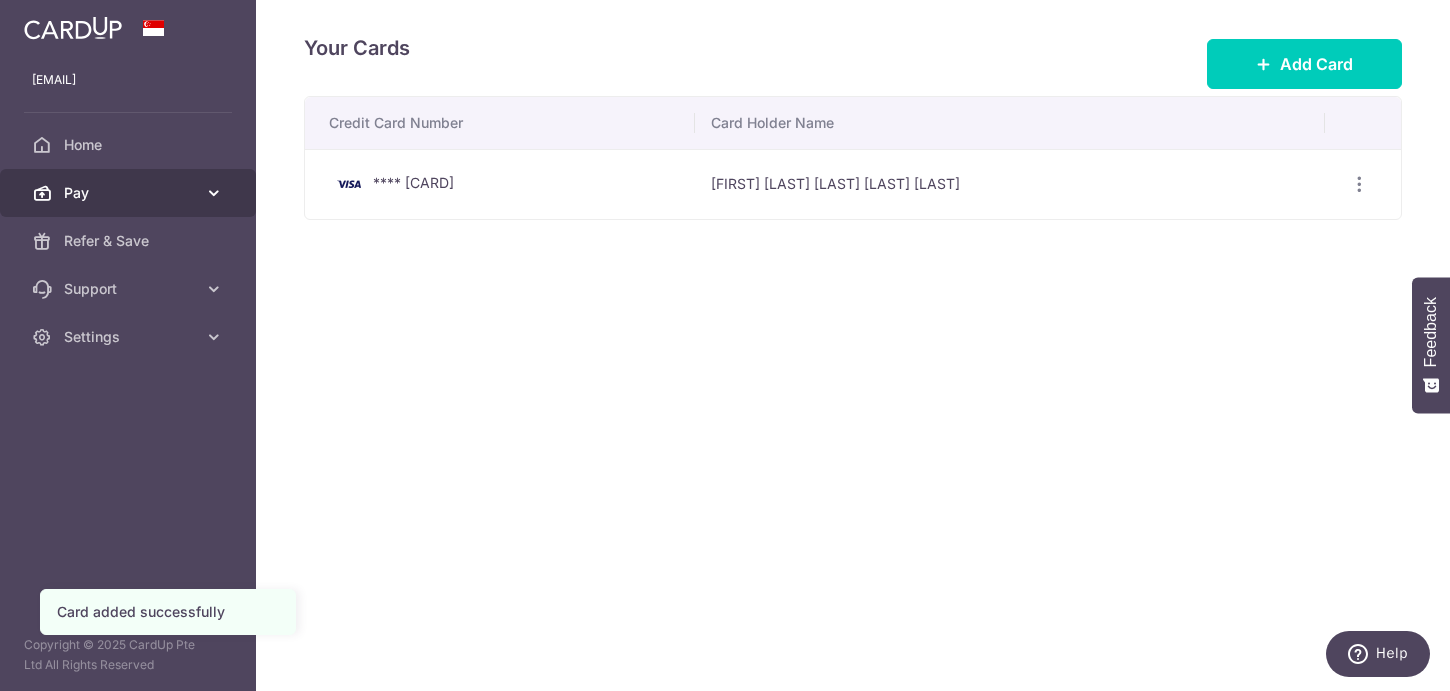 click on "Pay" at bounding box center (128, 193) 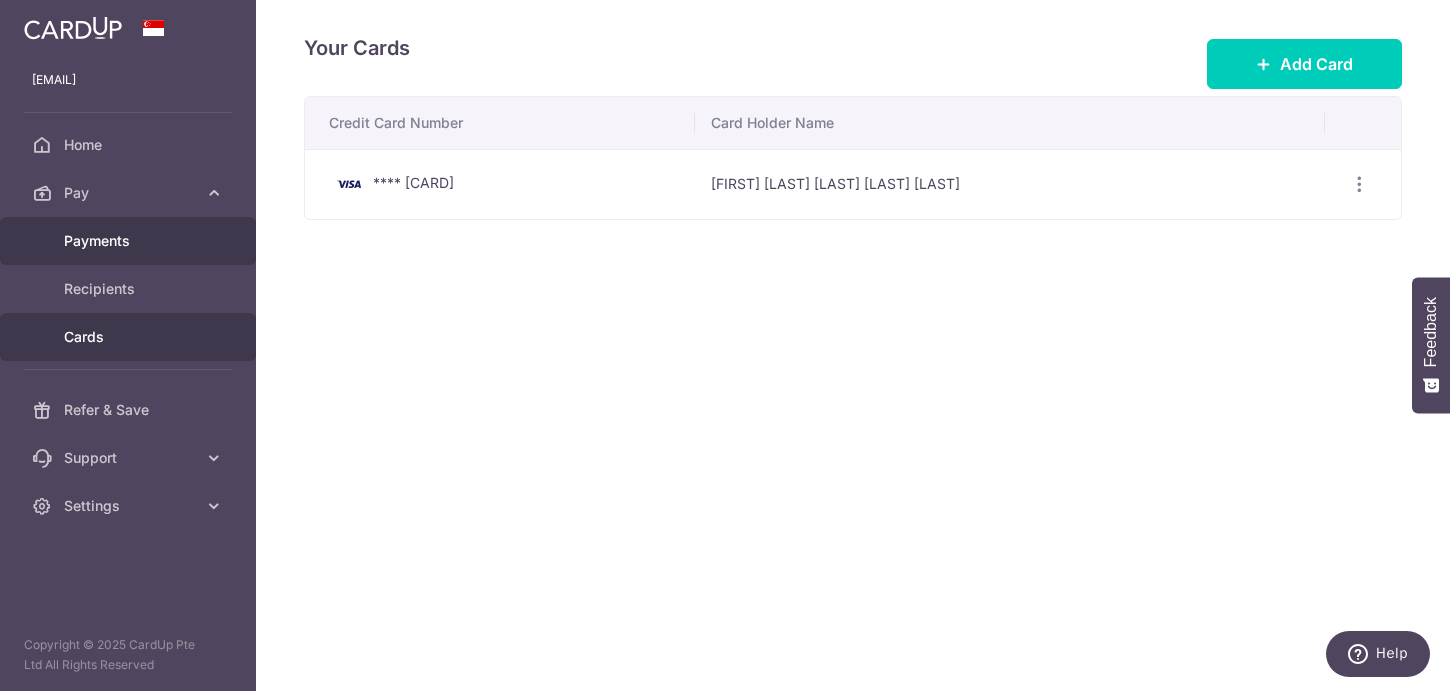 click on "Payments" at bounding box center [130, 241] 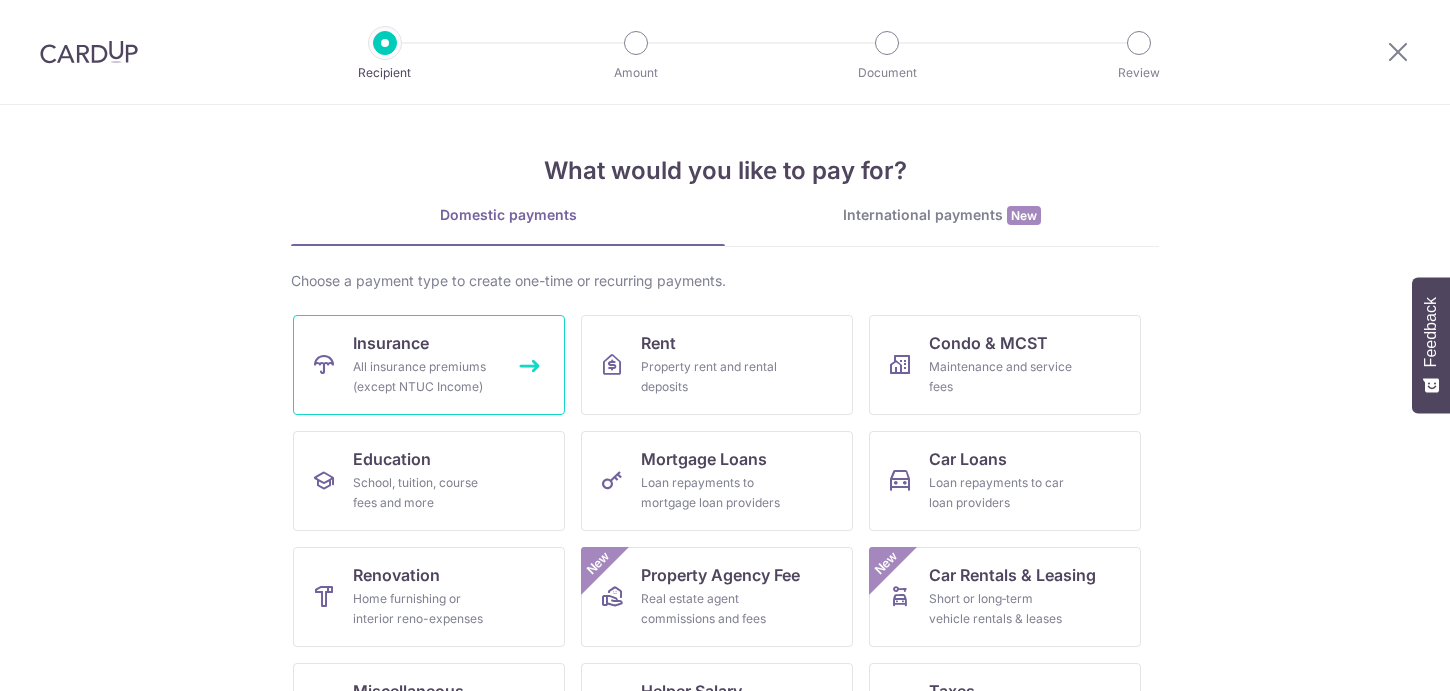 scroll, scrollTop: 0, scrollLeft: 0, axis: both 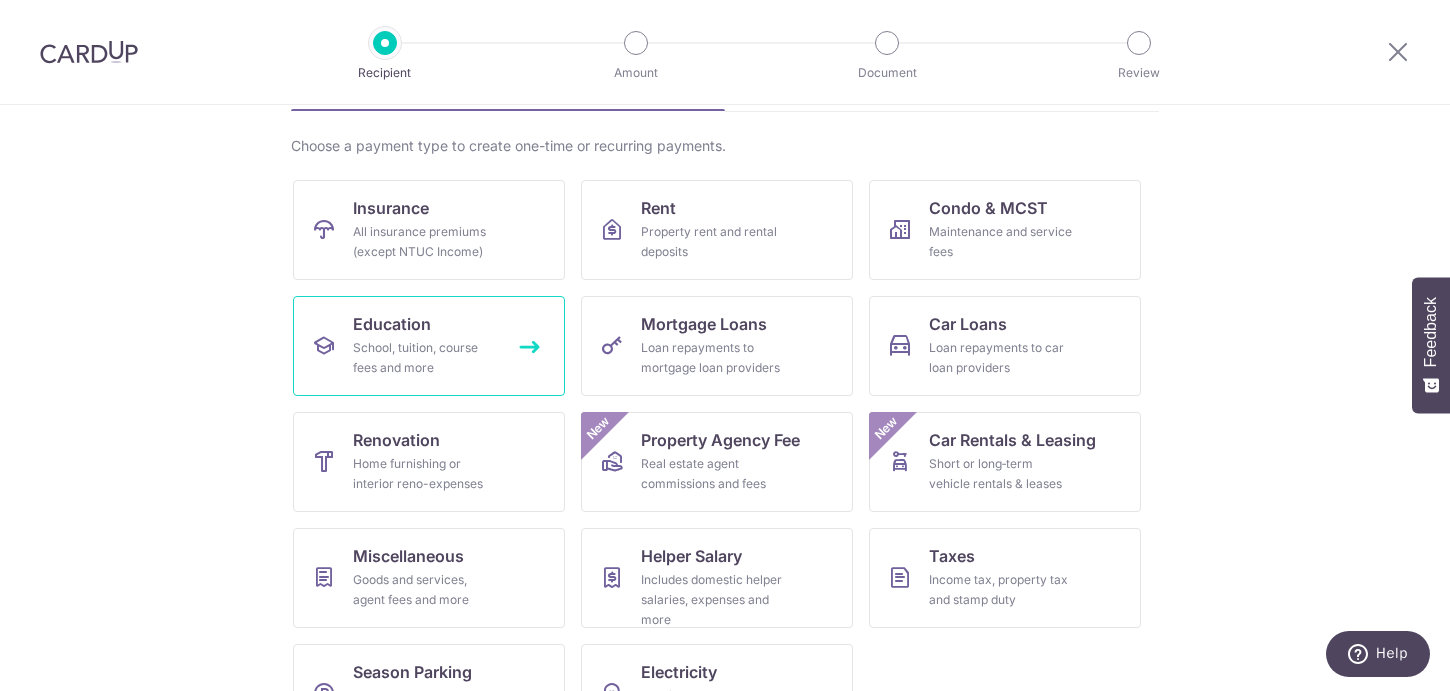 click on "Education School, tuition, course fees and more" at bounding box center [429, 346] 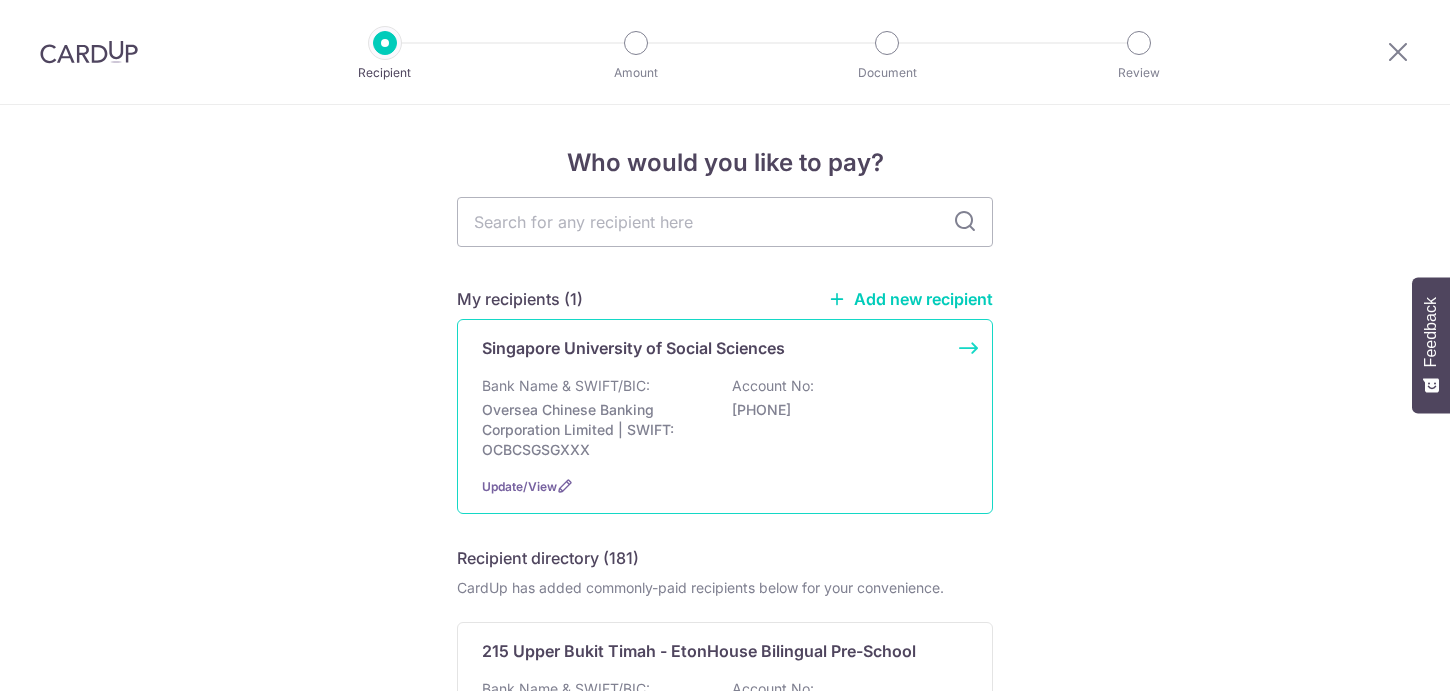 scroll, scrollTop: 0, scrollLeft: 0, axis: both 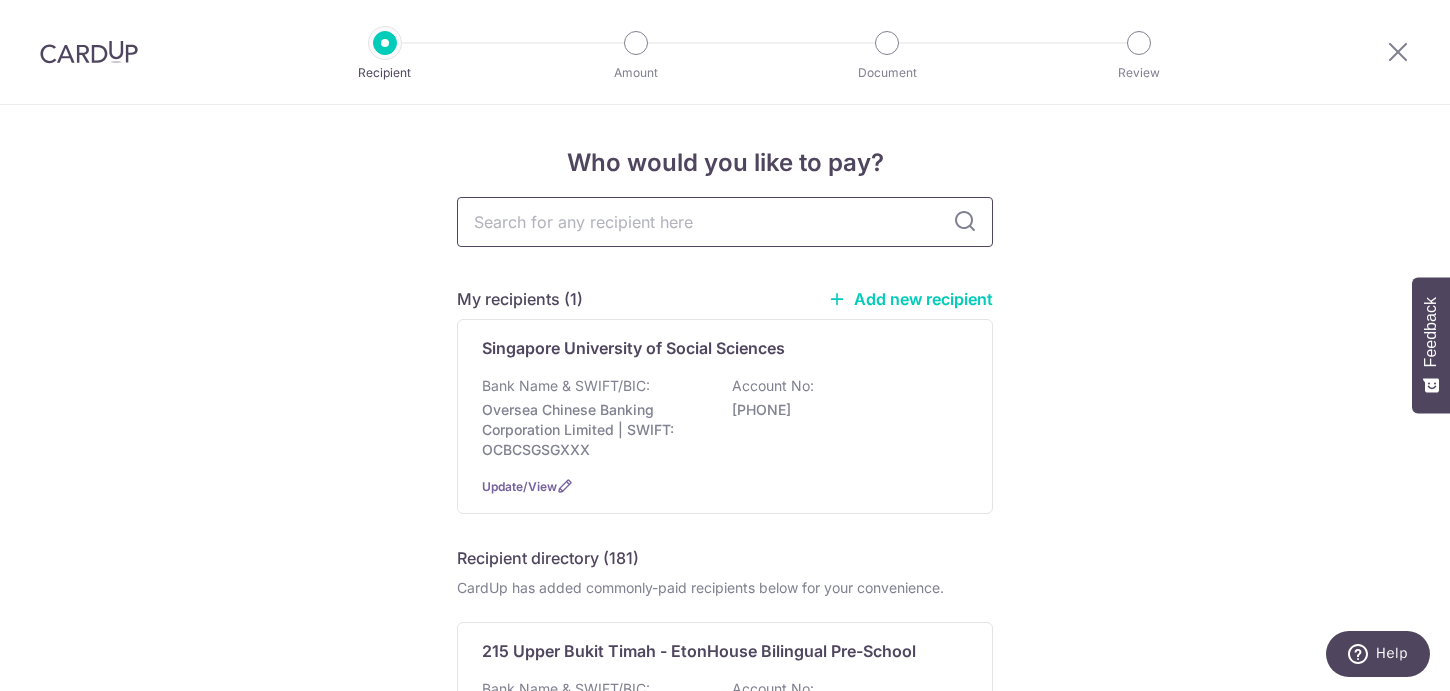 click at bounding box center [725, 222] 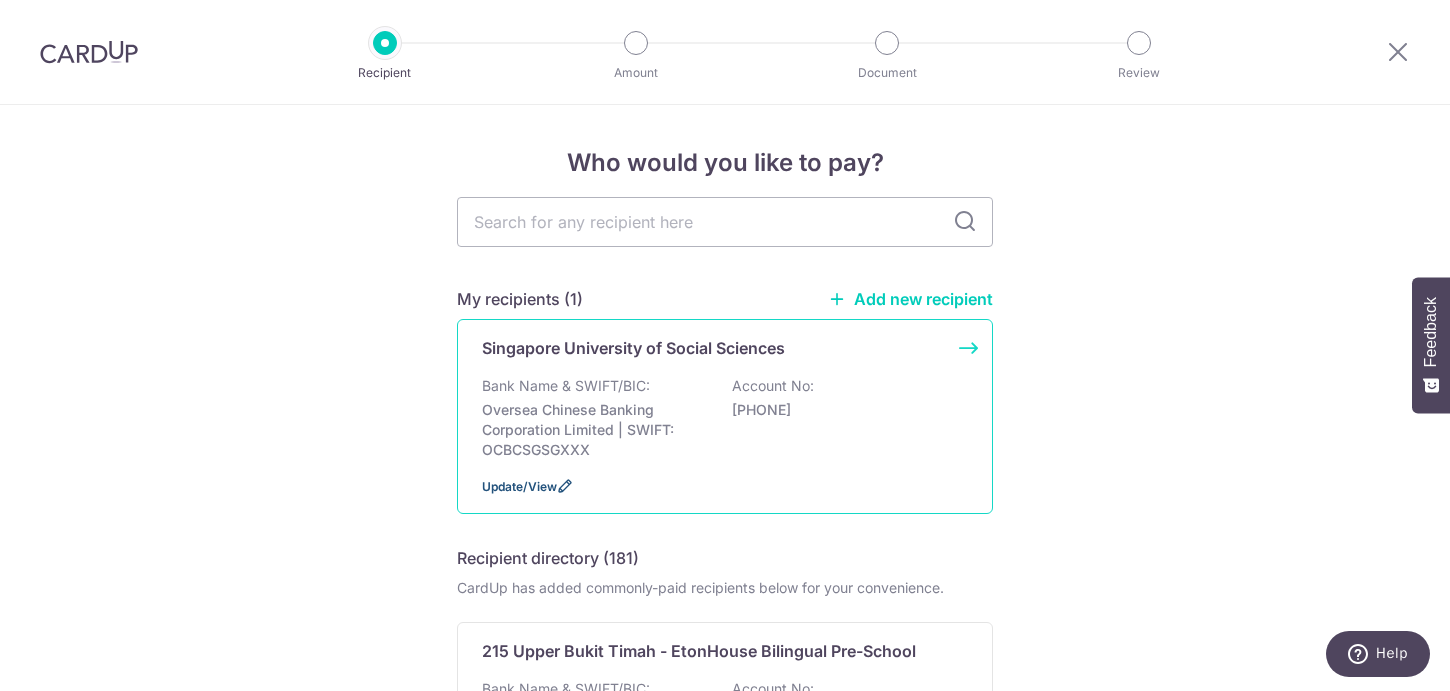 click on "Update/View" at bounding box center (519, 486) 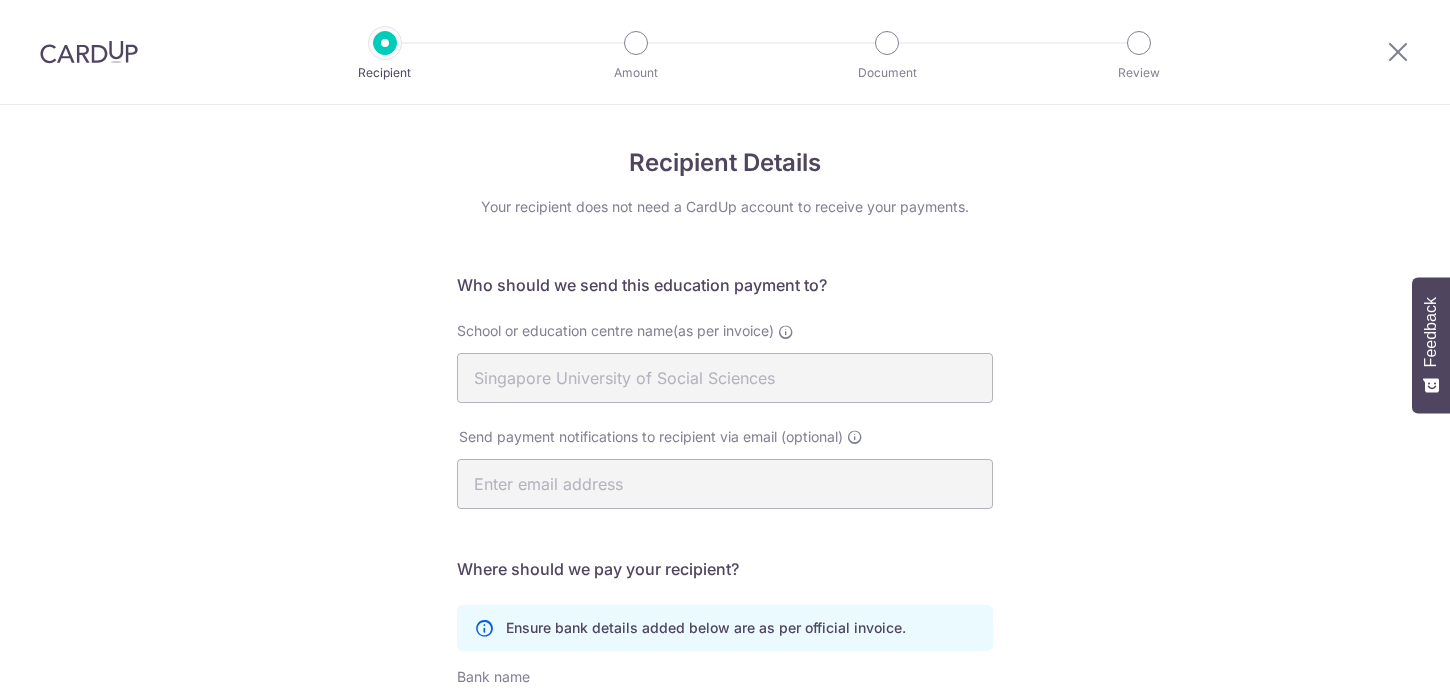 scroll, scrollTop: 0, scrollLeft: 0, axis: both 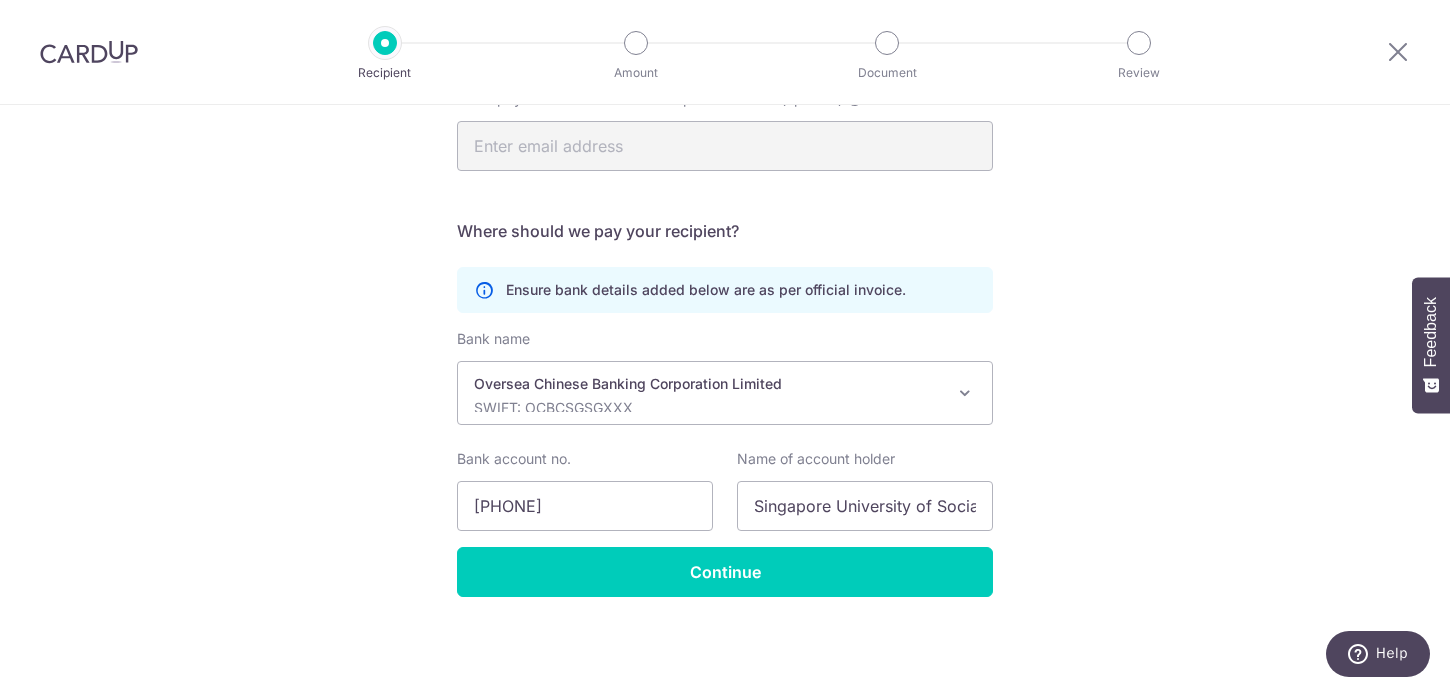 click on "Oversea Chinese Banking Corporation Limited" at bounding box center (709, 384) 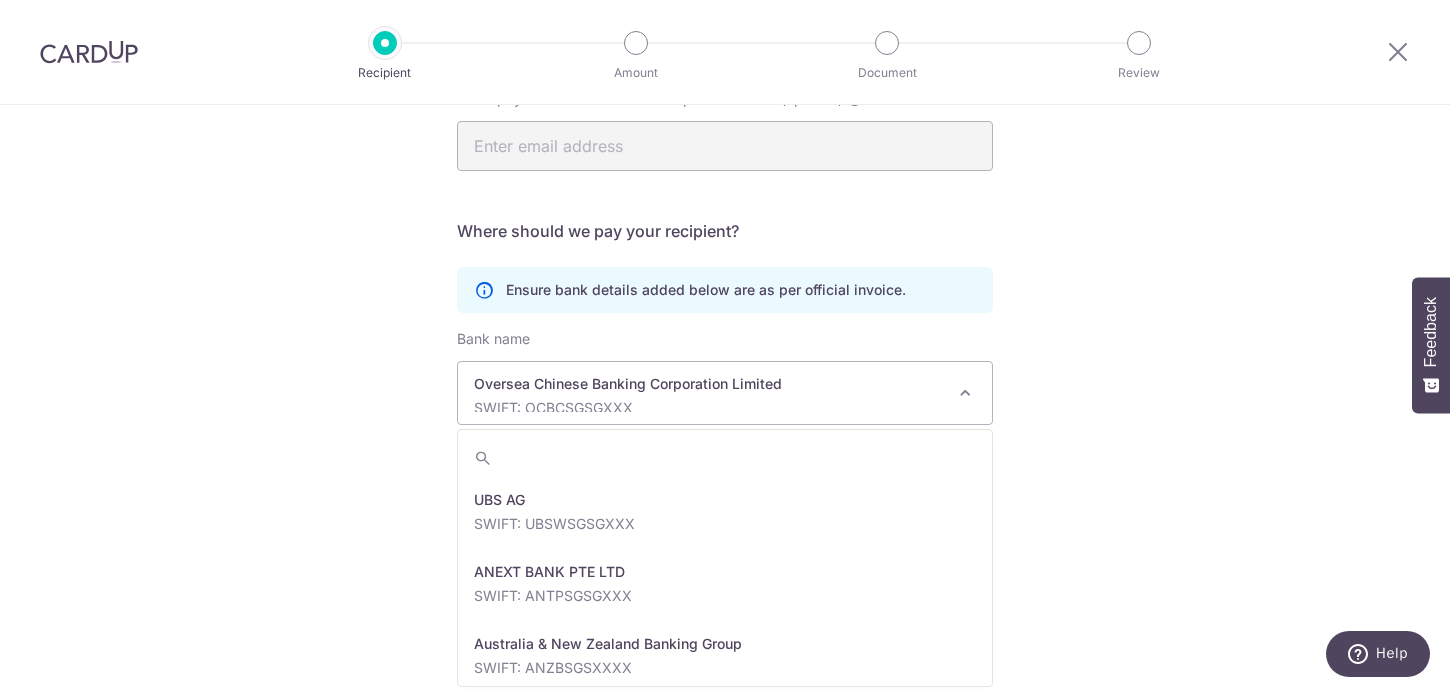 scroll, scrollTop: 2664, scrollLeft: 0, axis: vertical 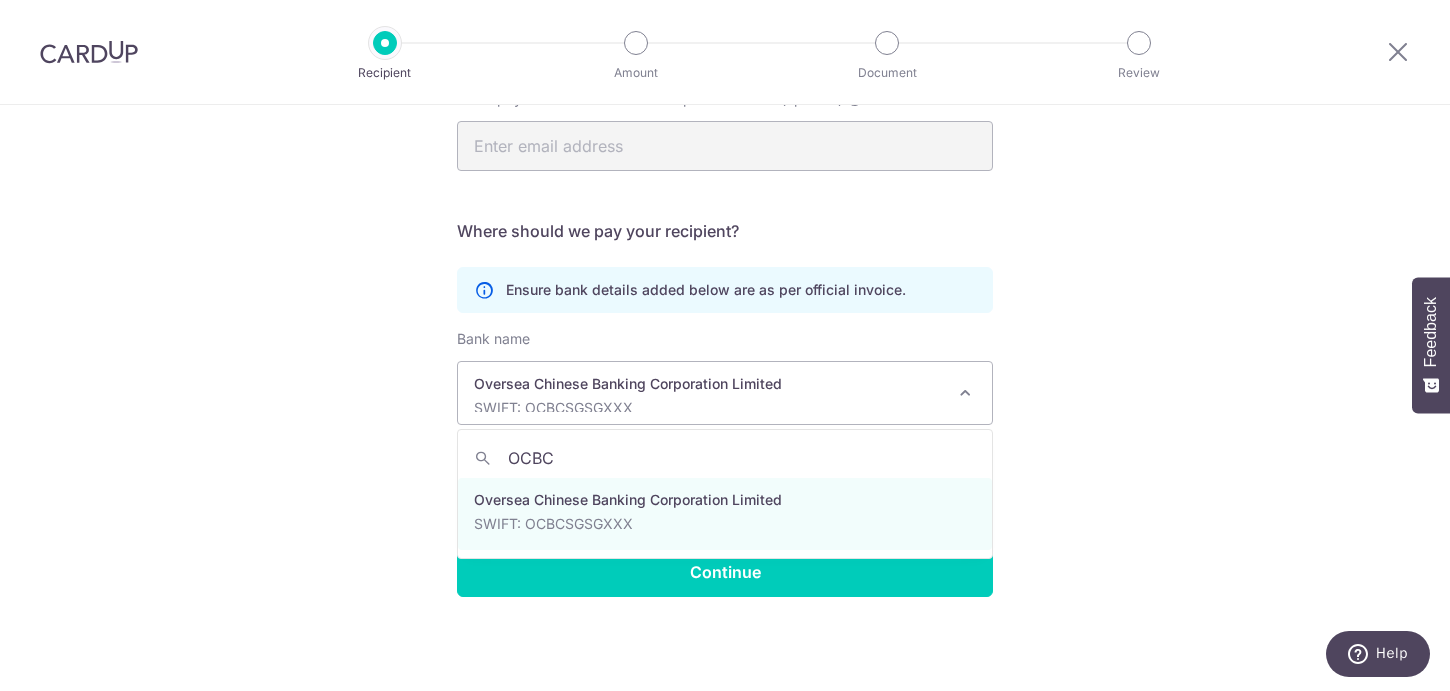 type on "OCBC" 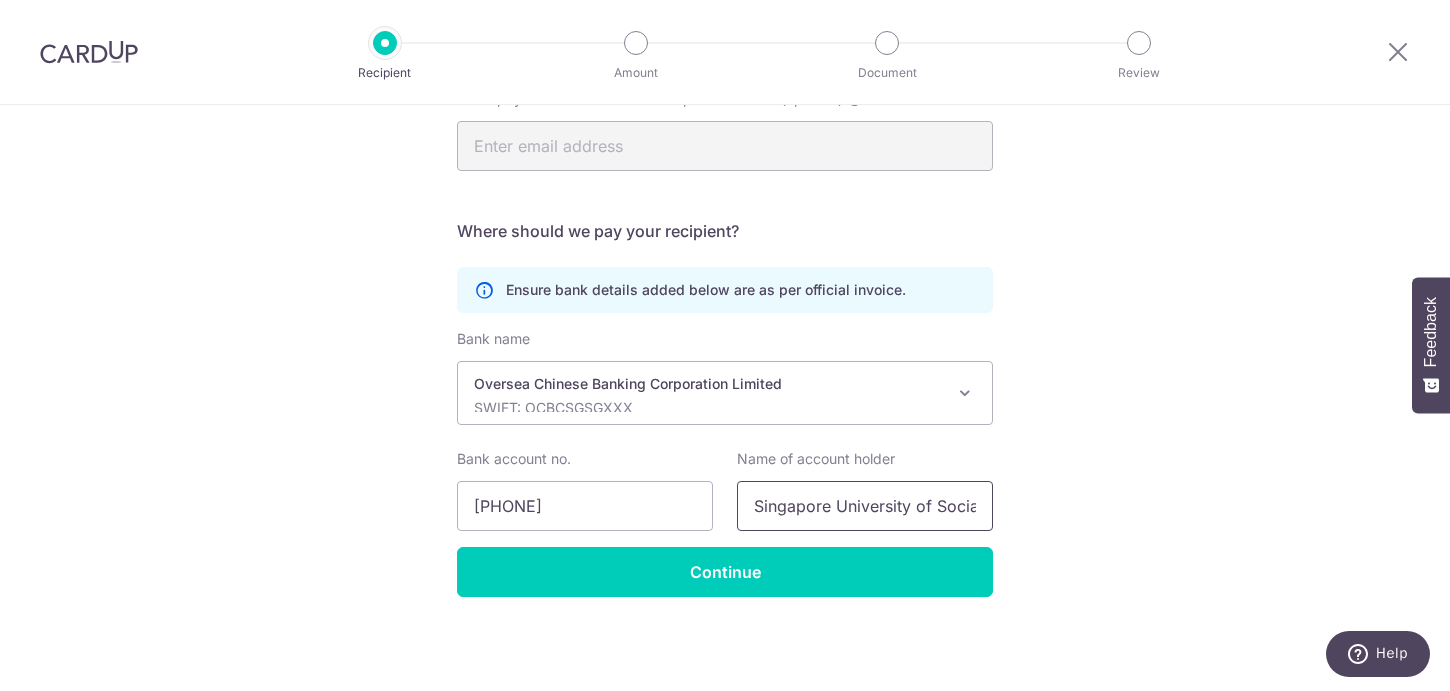 click on "Singapore University of Social Sciences" at bounding box center [865, 506] 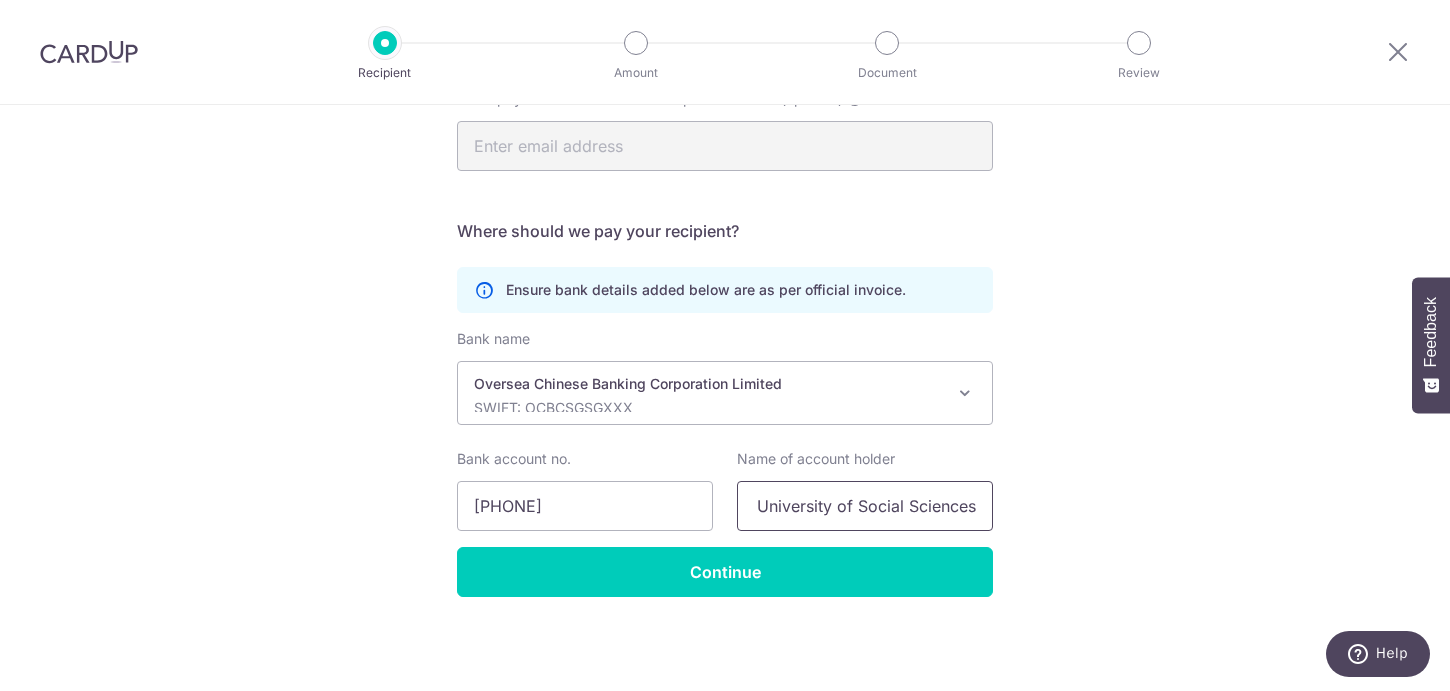 scroll, scrollTop: 0, scrollLeft: 0, axis: both 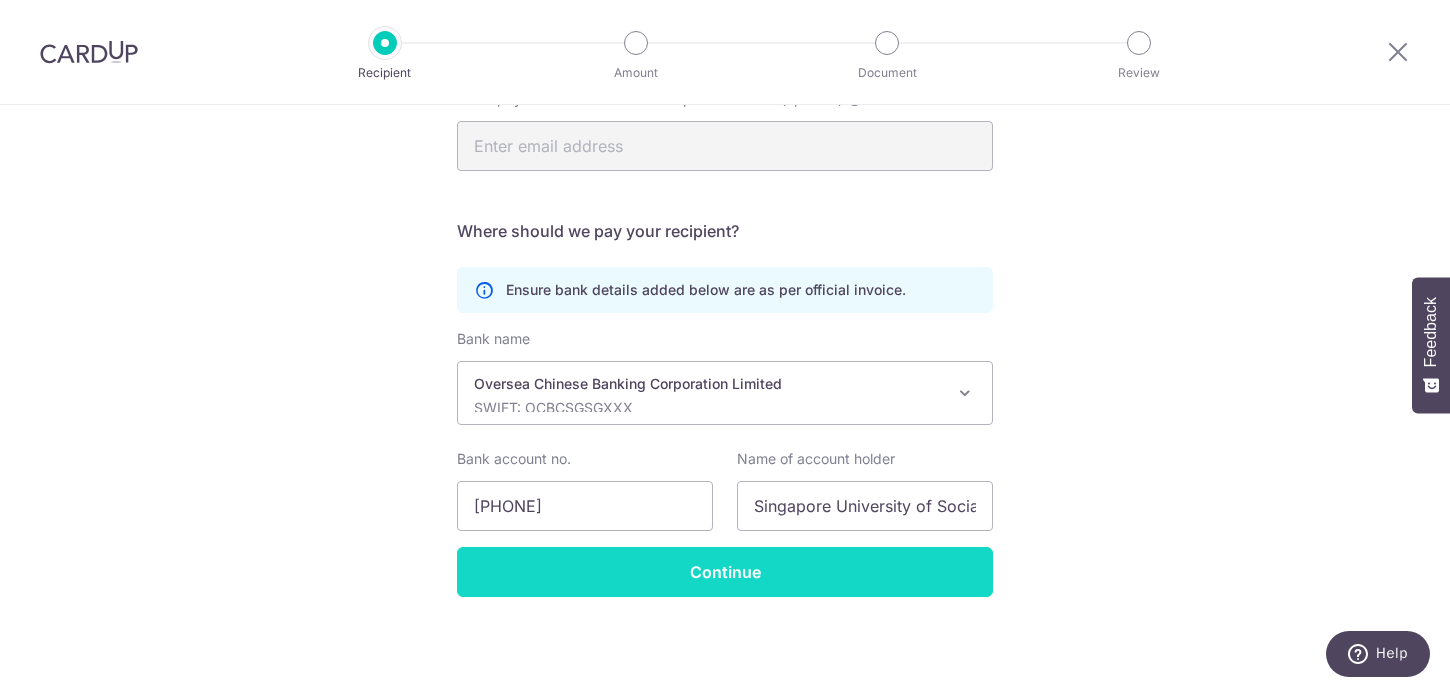 click on "Continue" at bounding box center [725, 572] 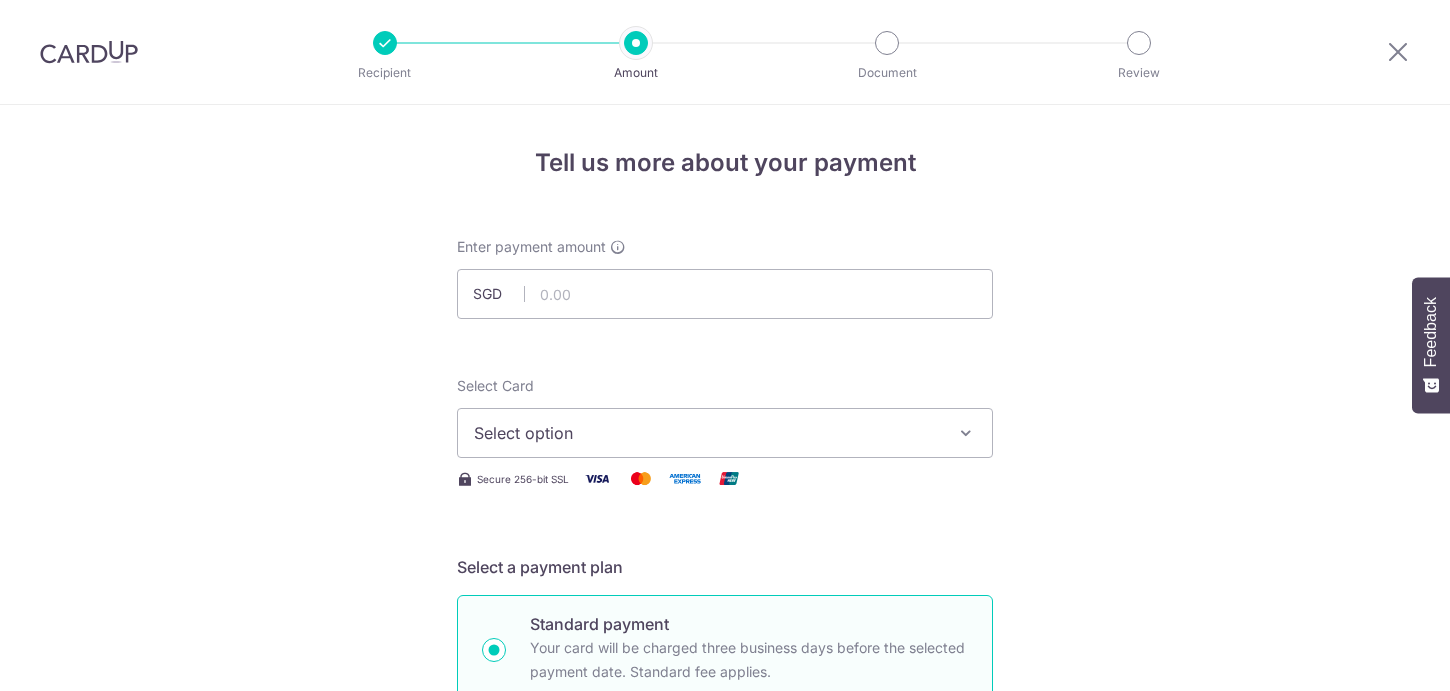 scroll, scrollTop: 0, scrollLeft: 0, axis: both 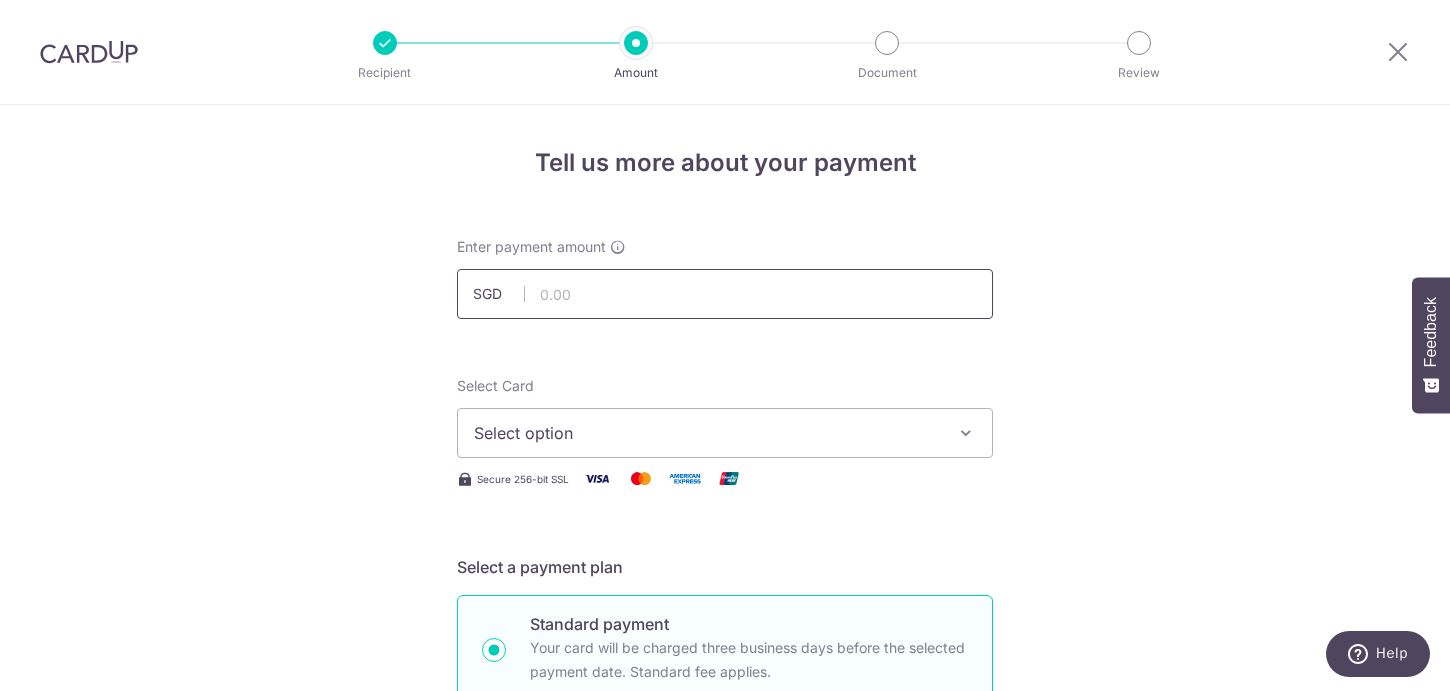 click at bounding box center (725, 294) 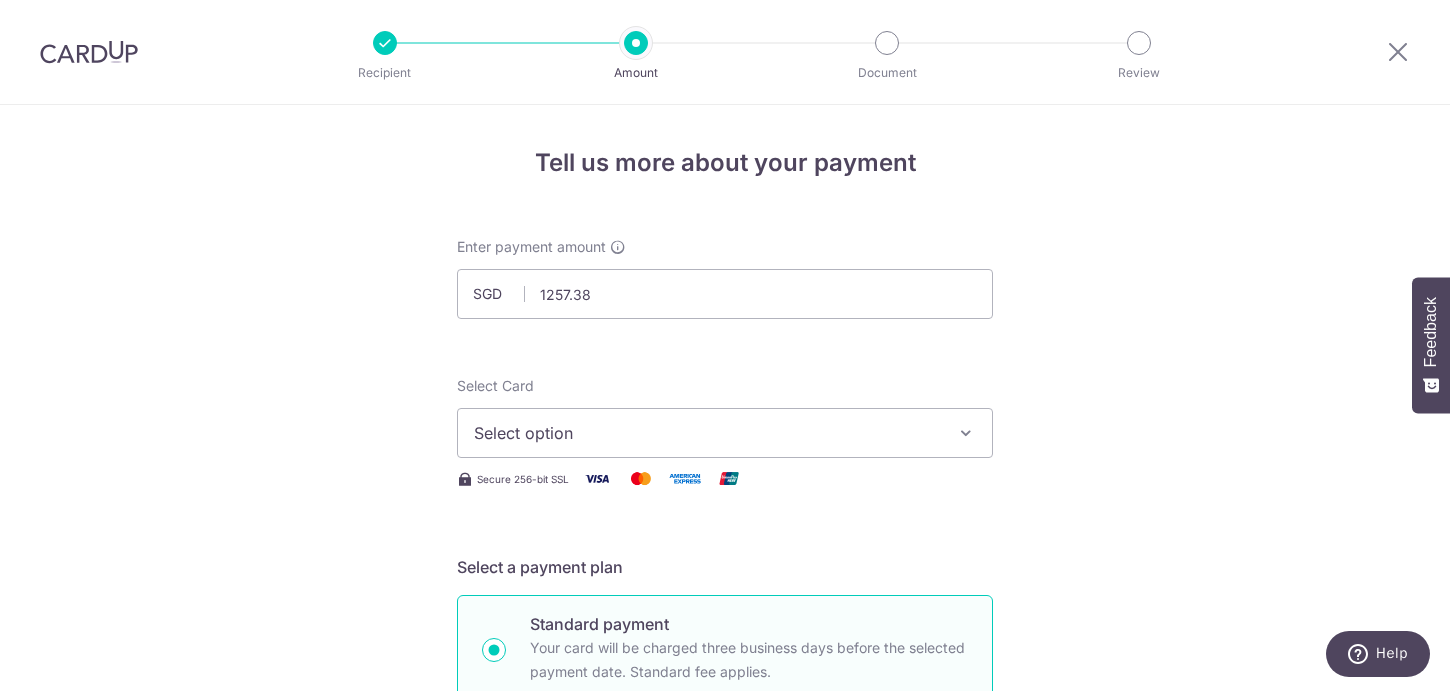type on "1,257.38" 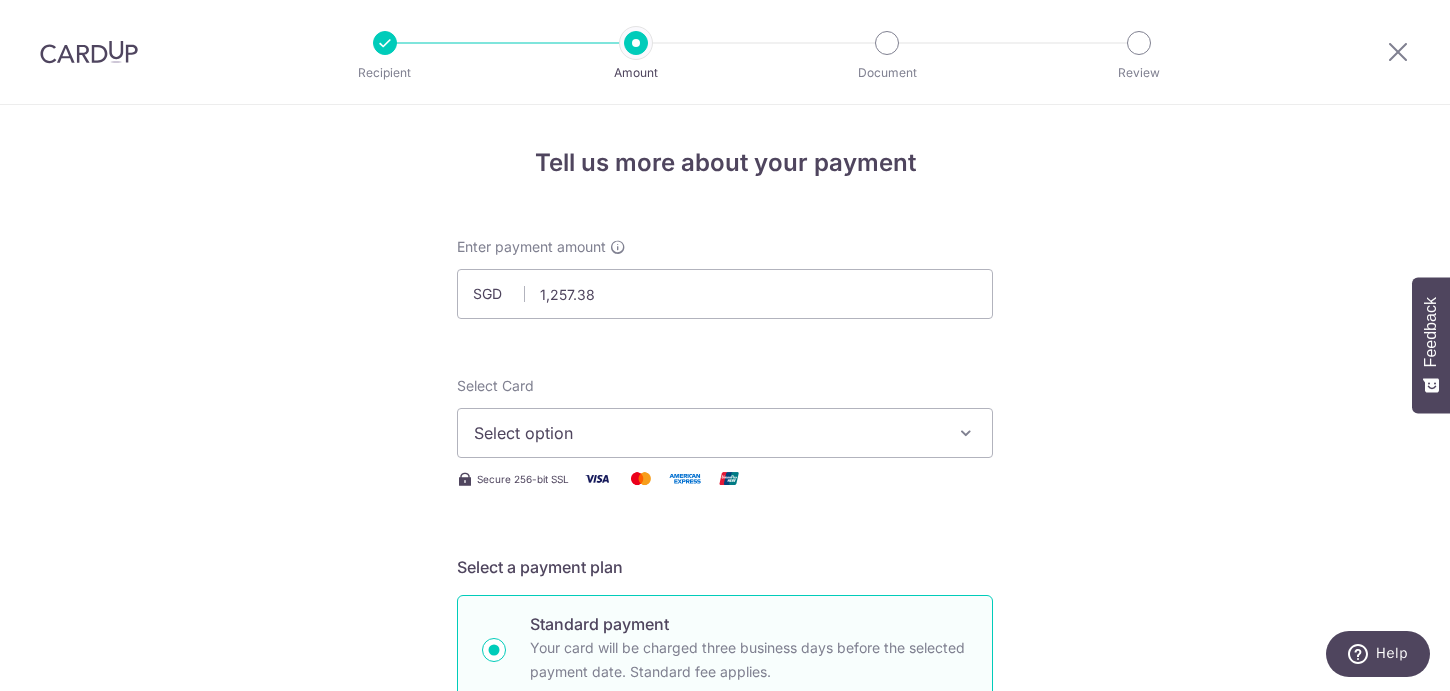 click on "Select option" at bounding box center (707, 433) 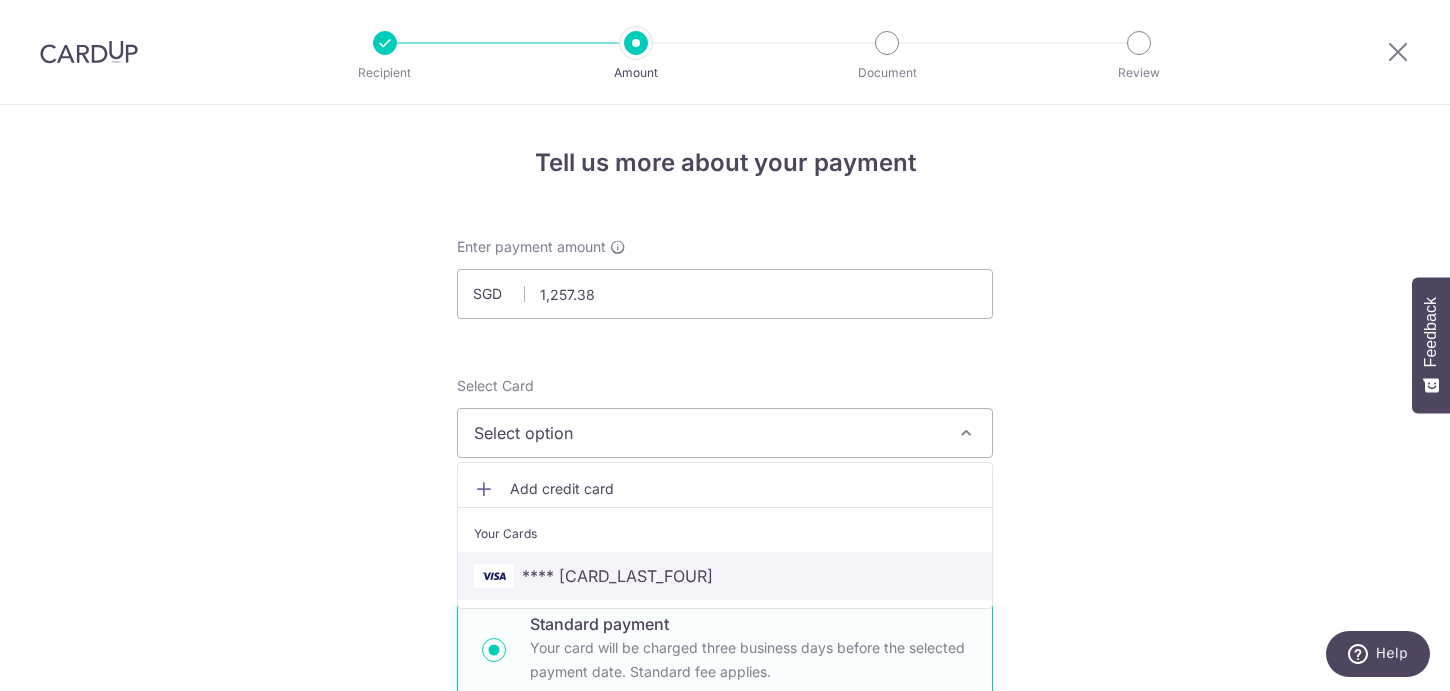 click on "**** 3660" at bounding box center (725, 576) 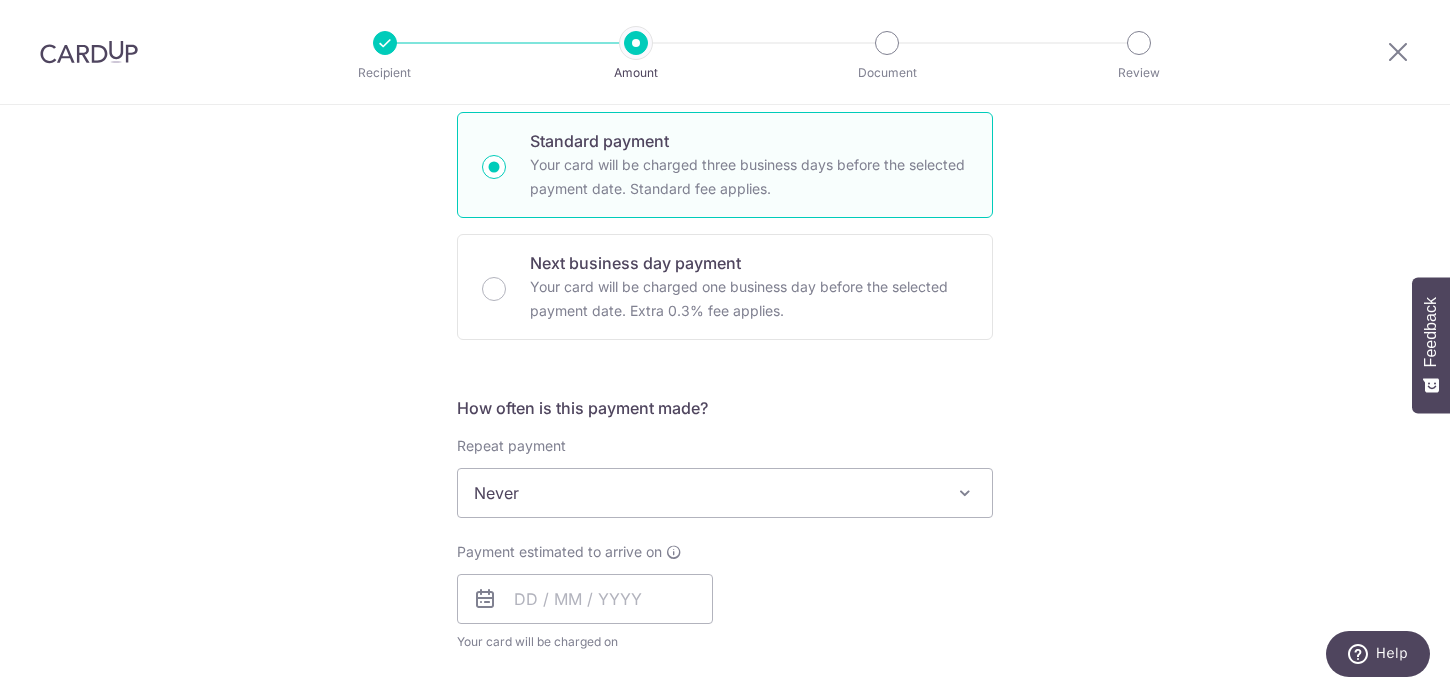 scroll, scrollTop: 460, scrollLeft: 0, axis: vertical 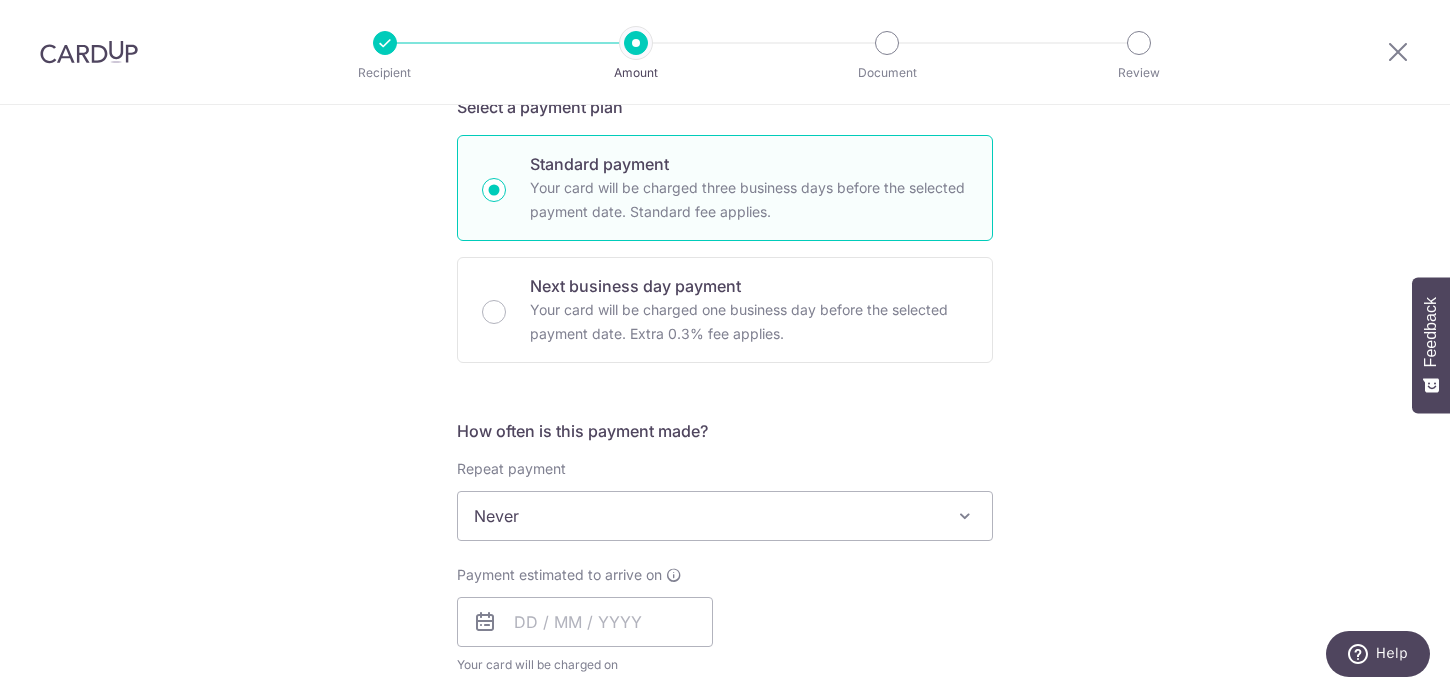 click on "Enter payment amount
SGD
1,257.38
1257.38
Select Card
**** 3660
Add credit card
Your Cards
**** 3660
Secure 256-bit SSL
Text
New card details
Card
Secure 256-bit SSL" at bounding box center (725, 568) 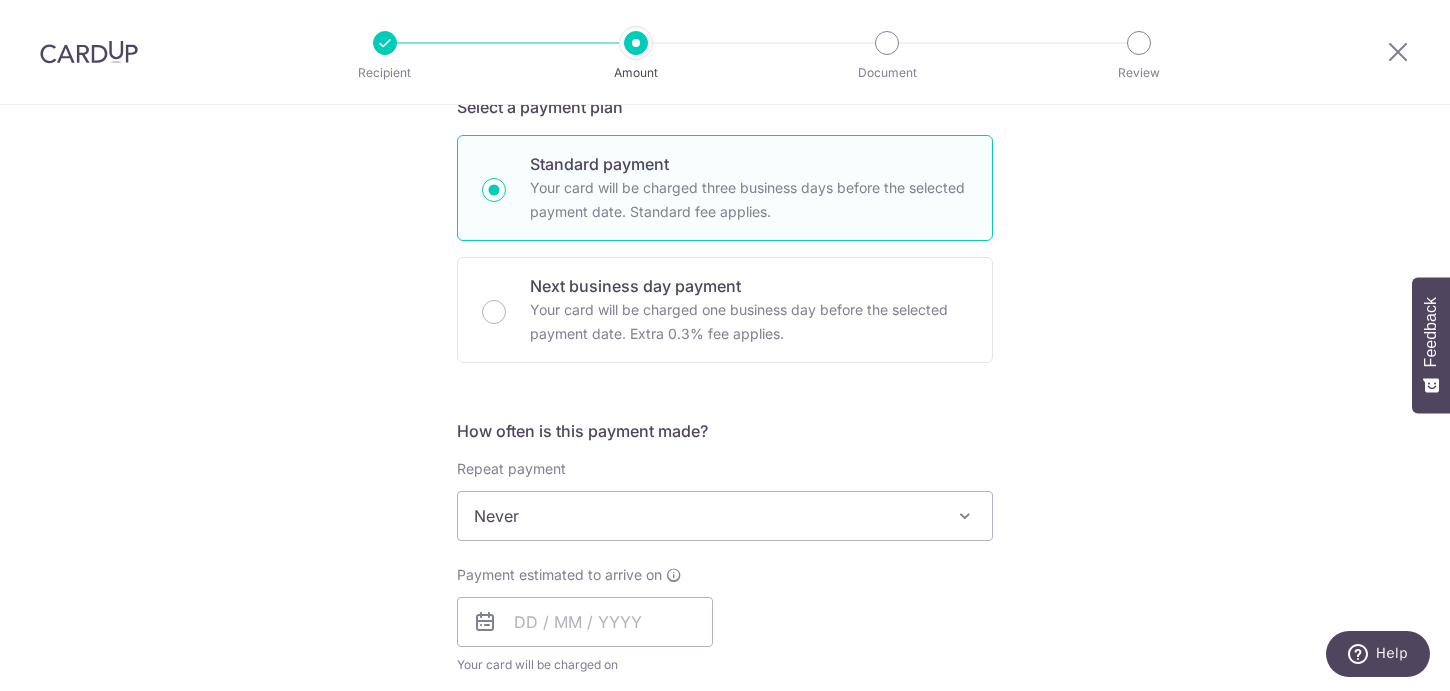 drag, startPoint x: 659, startPoint y: 334, endPoint x: 1058, endPoint y: 366, distance: 400.28116 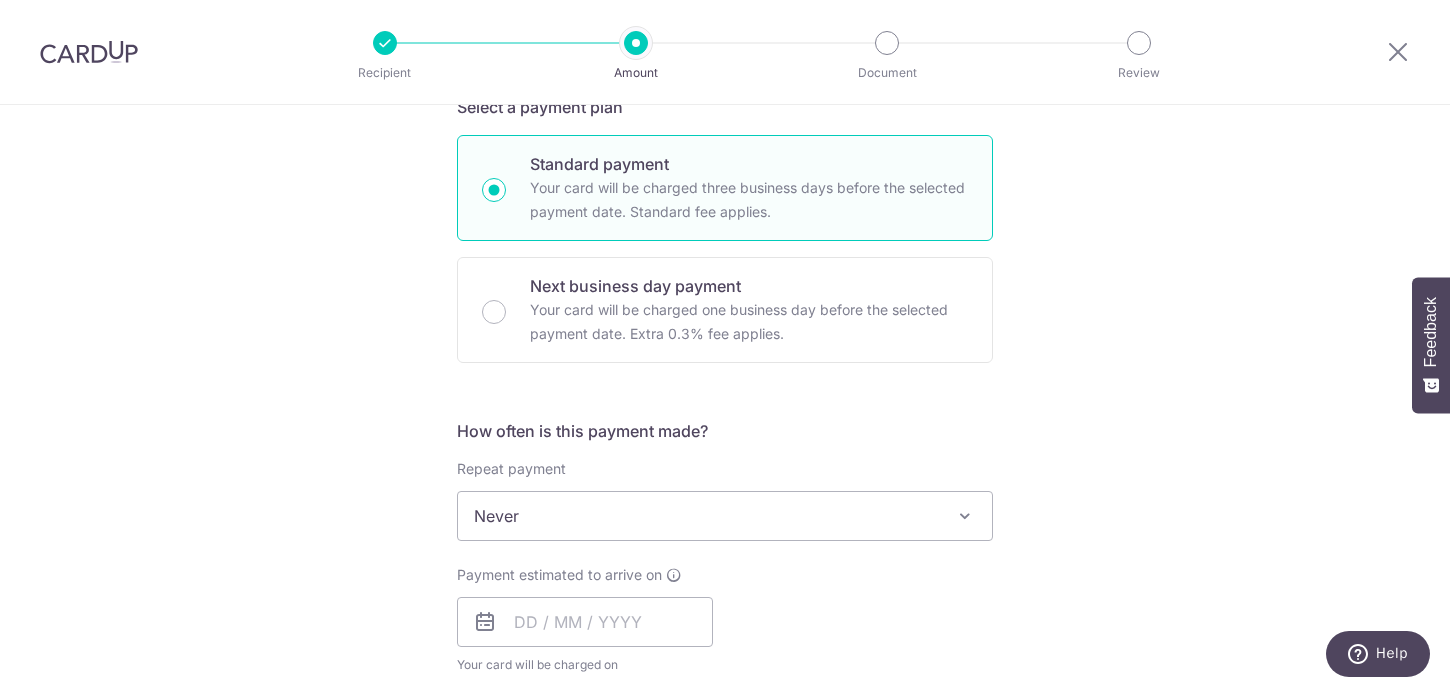 radio on "false" 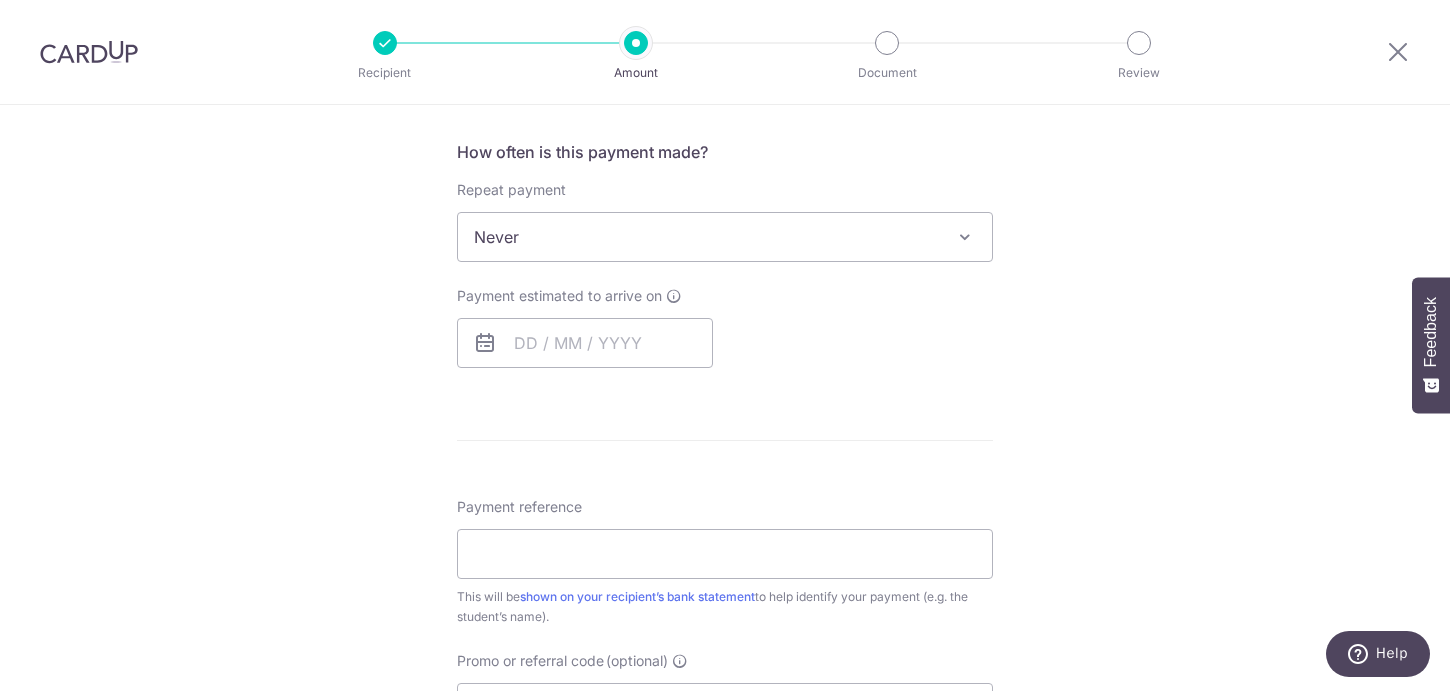scroll, scrollTop: 756, scrollLeft: 0, axis: vertical 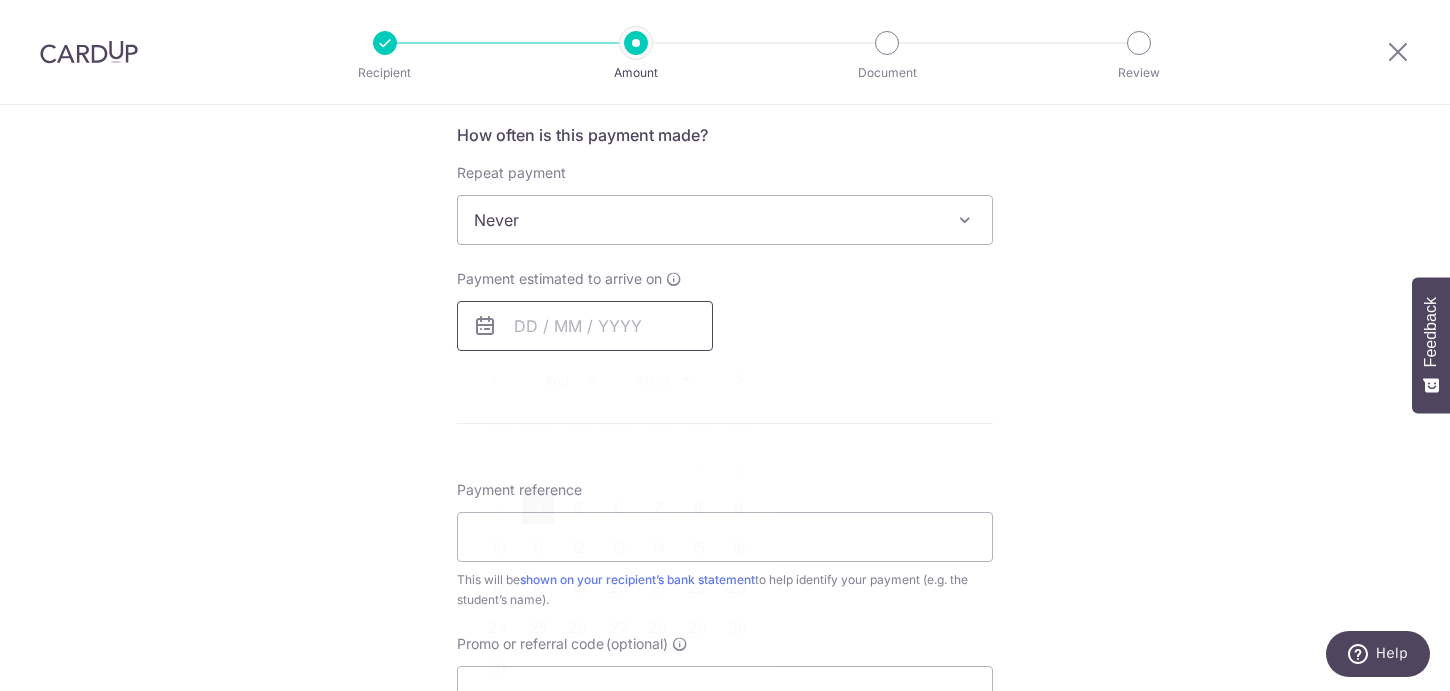 click at bounding box center (585, 326) 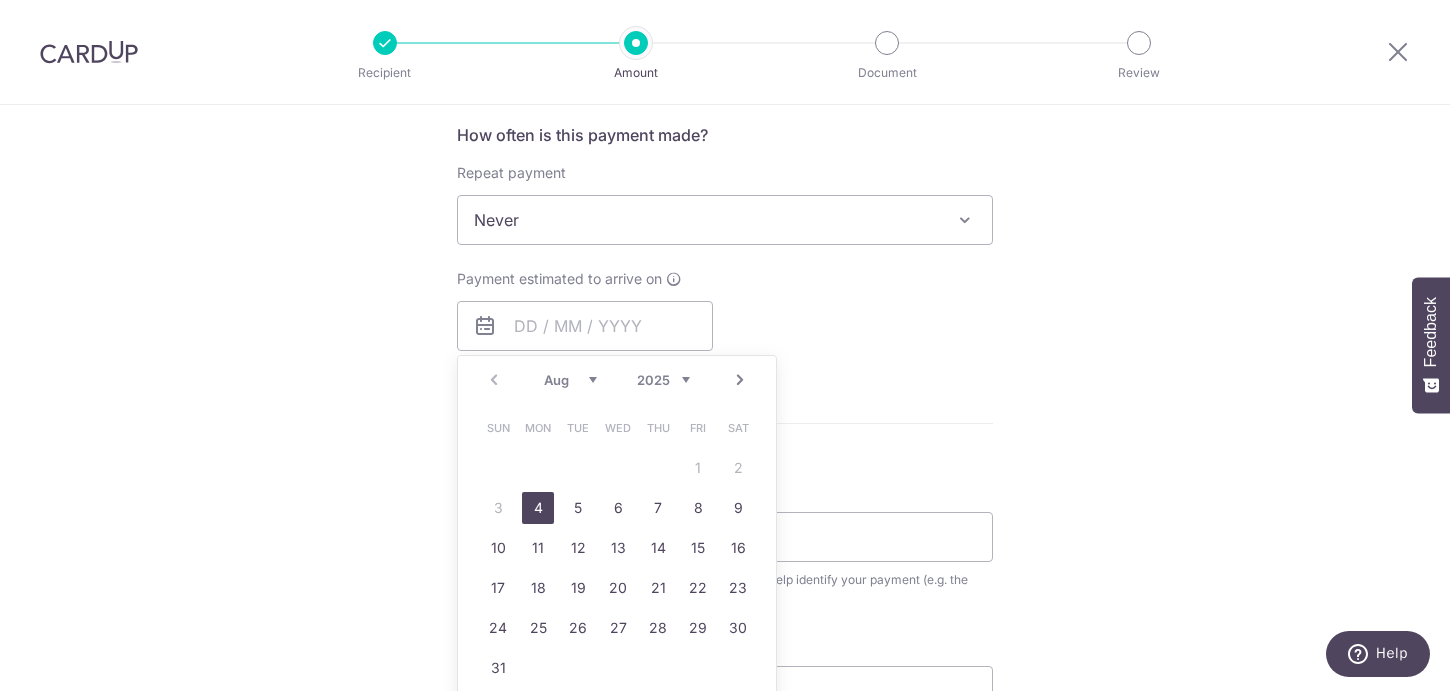 click on "4" at bounding box center [538, 508] 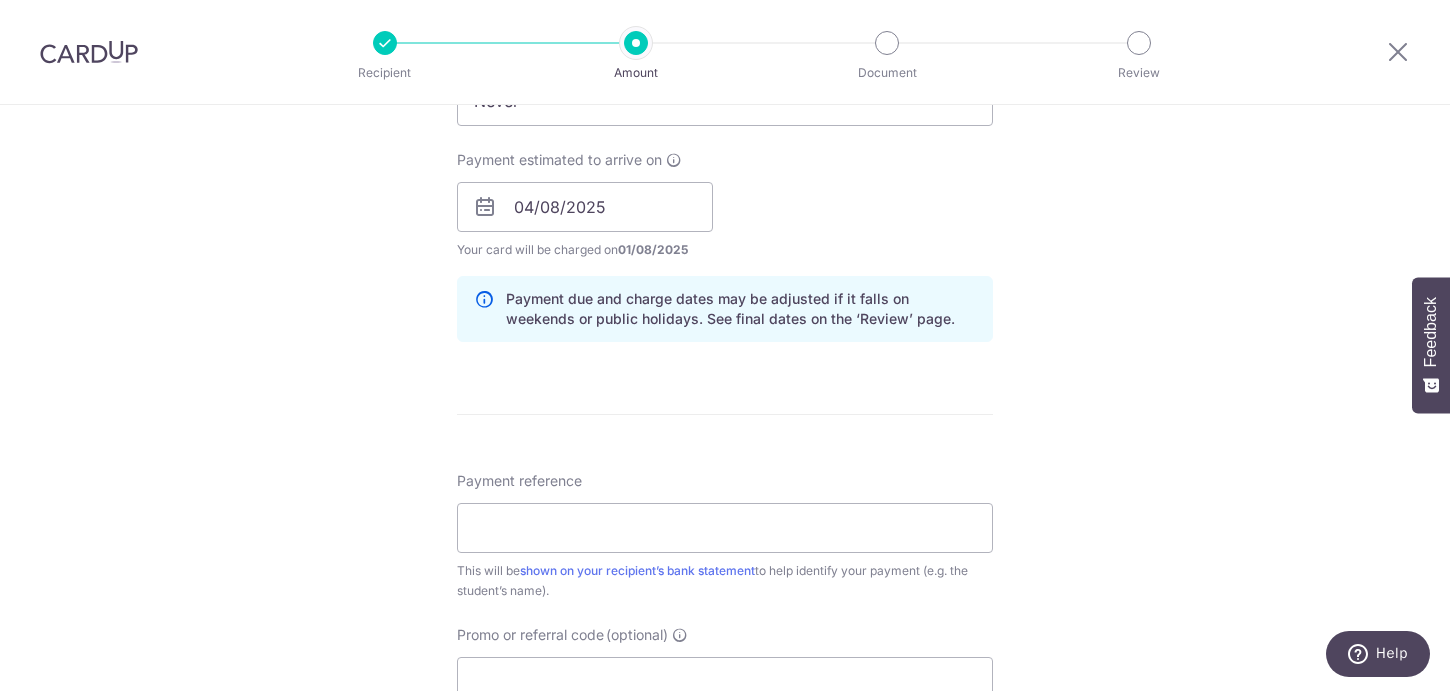 scroll, scrollTop: 893, scrollLeft: 0, axis: vertical 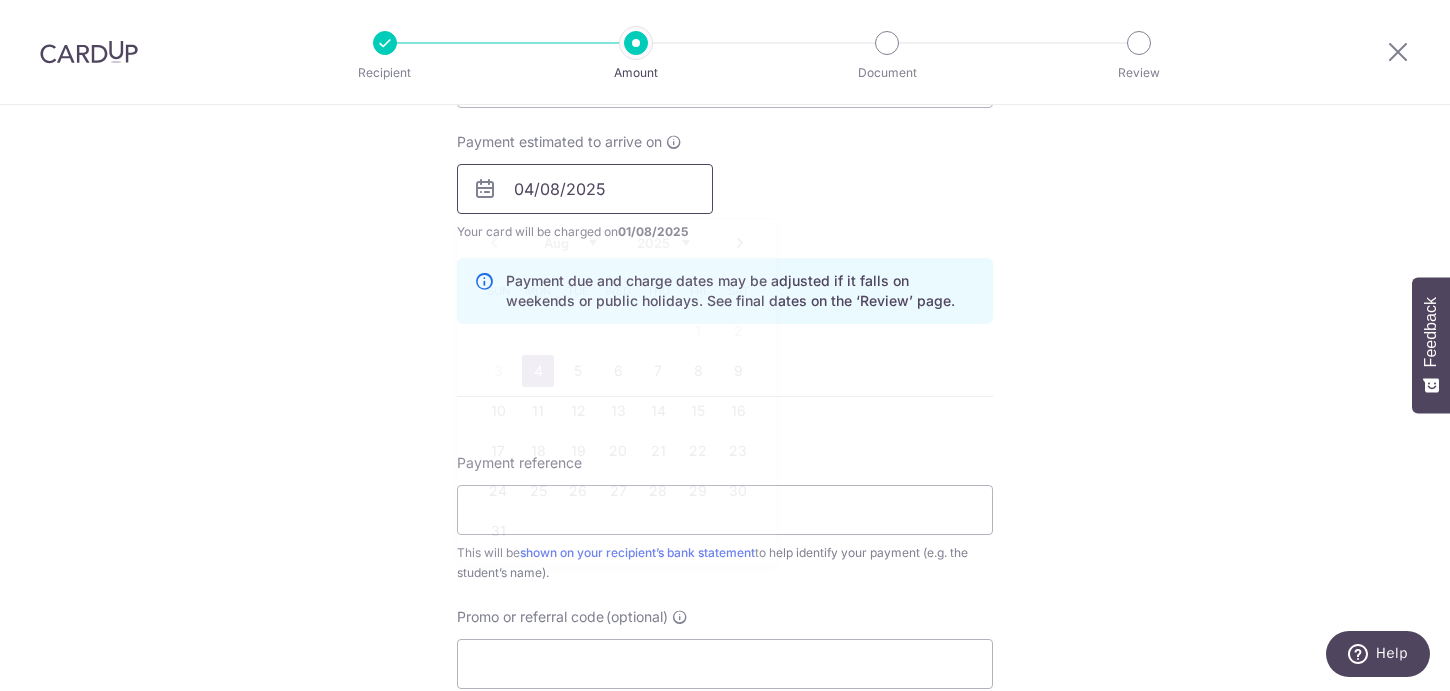click on "04/08/2025" at bounding box center (585, 189) 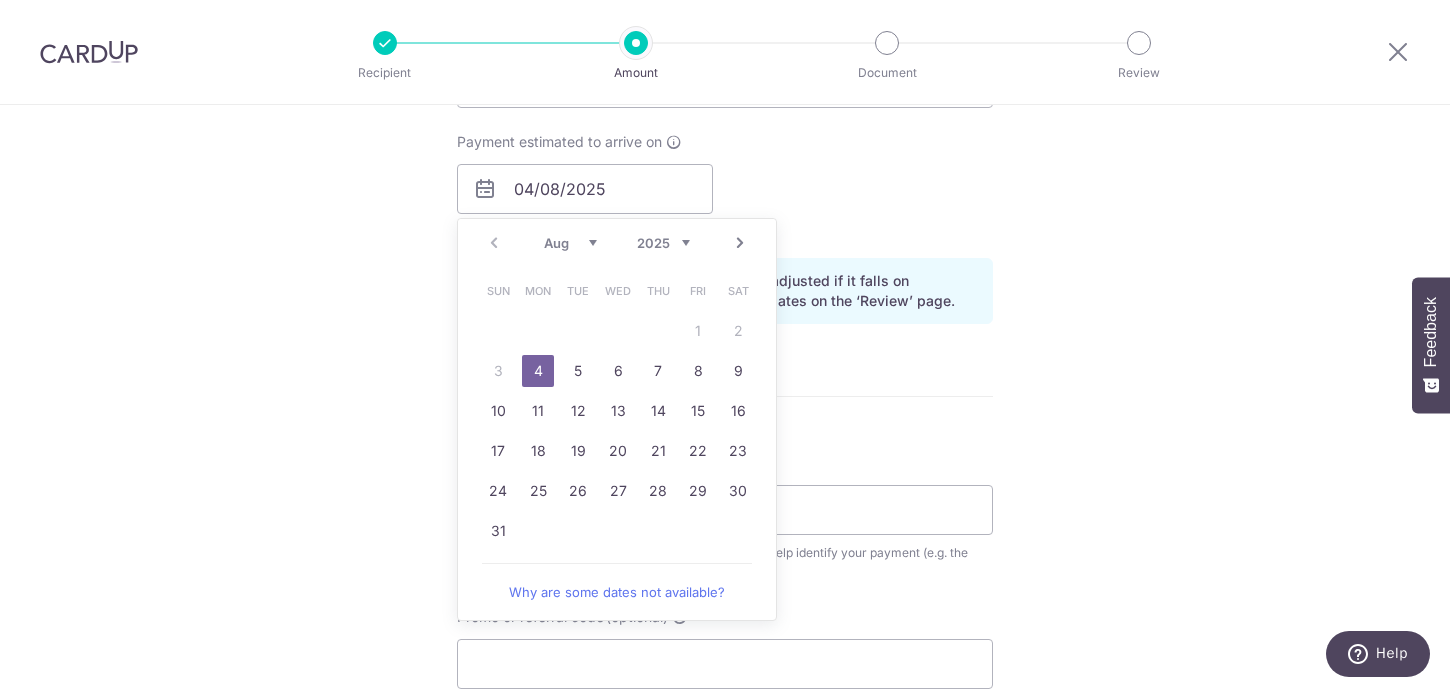 click on "4" at bounding box center [538, 371] 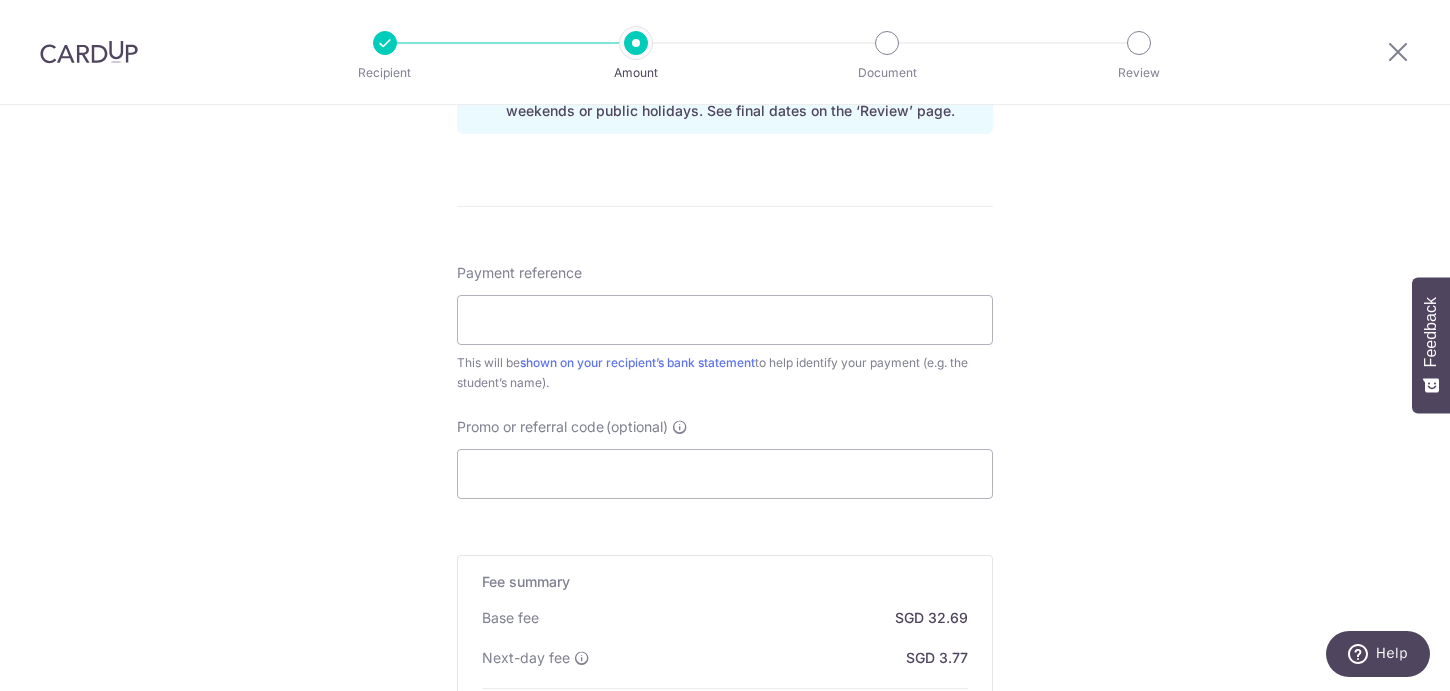 scroll, scrollTop: 1084, scrollLeft: 0, axis: vertical 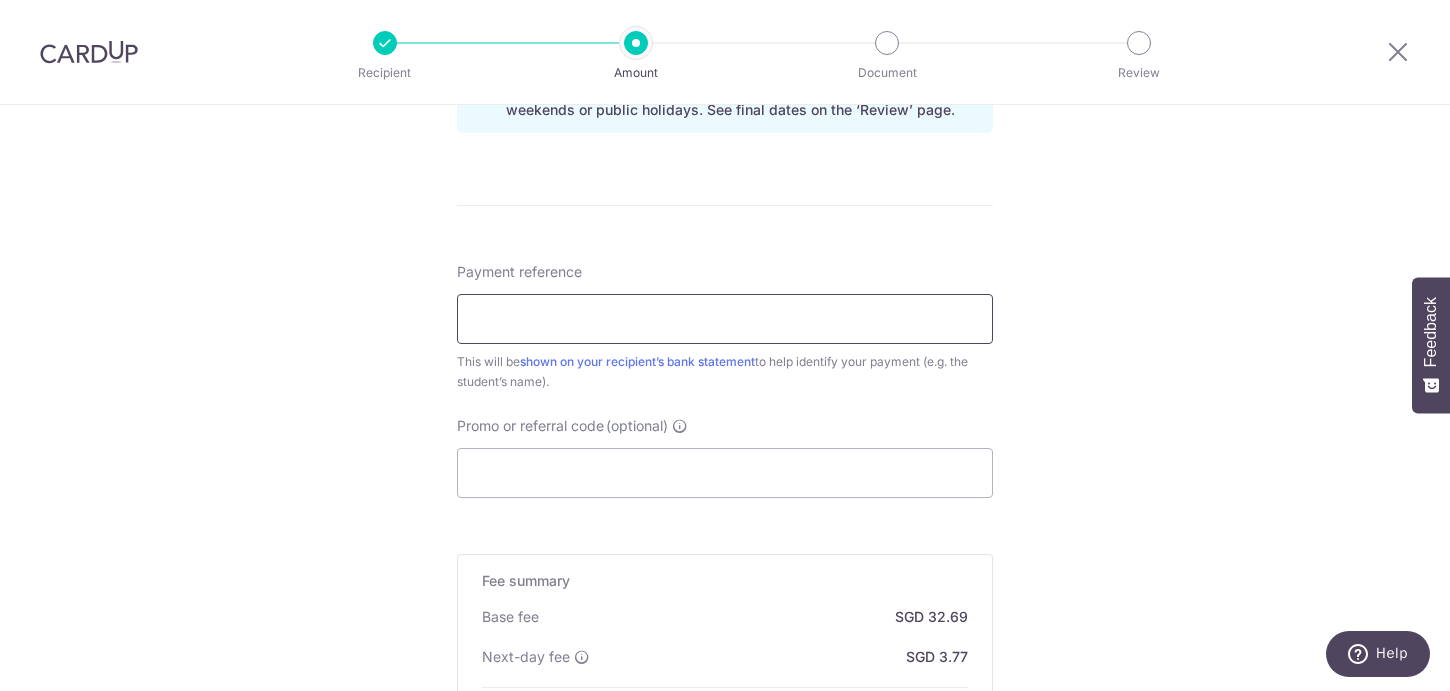 click on "Payment reference" at bounding box center [725, 319] 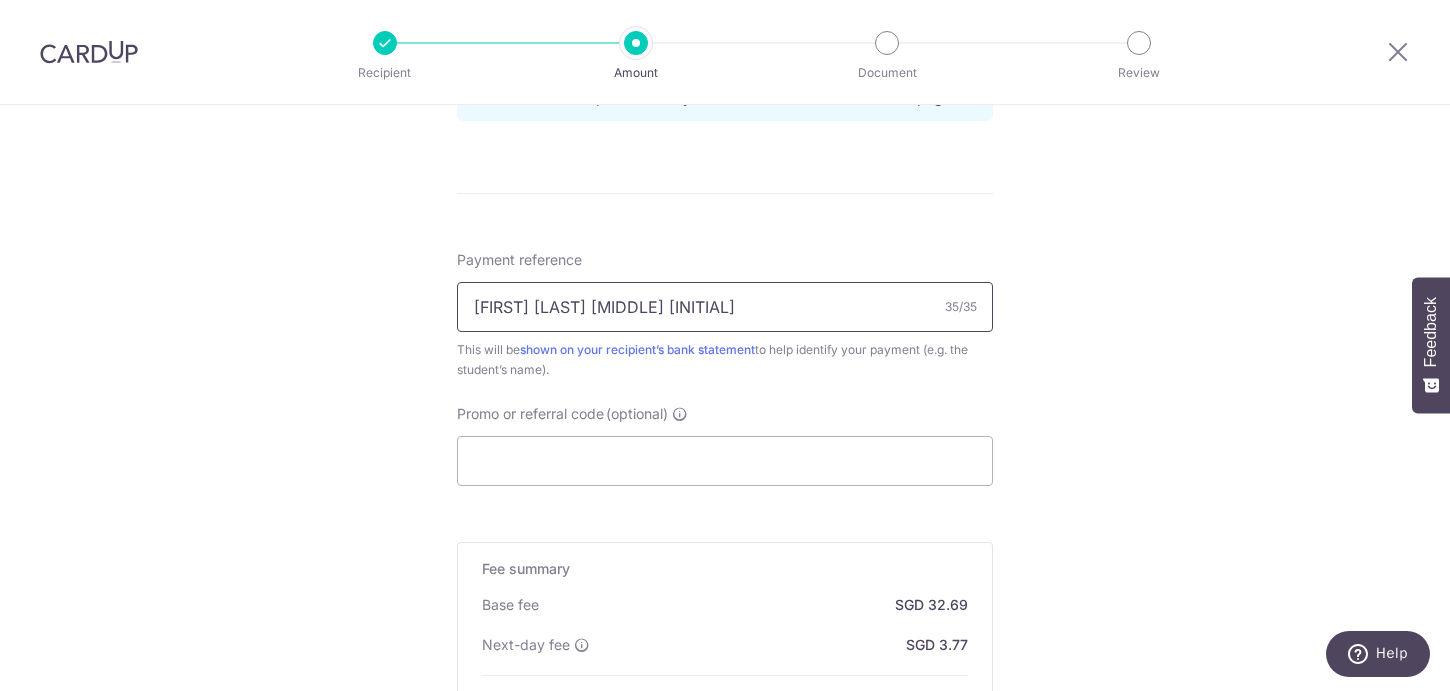 scroll, scrollTop: 1098, scrollLeft: 0, axis: vertical 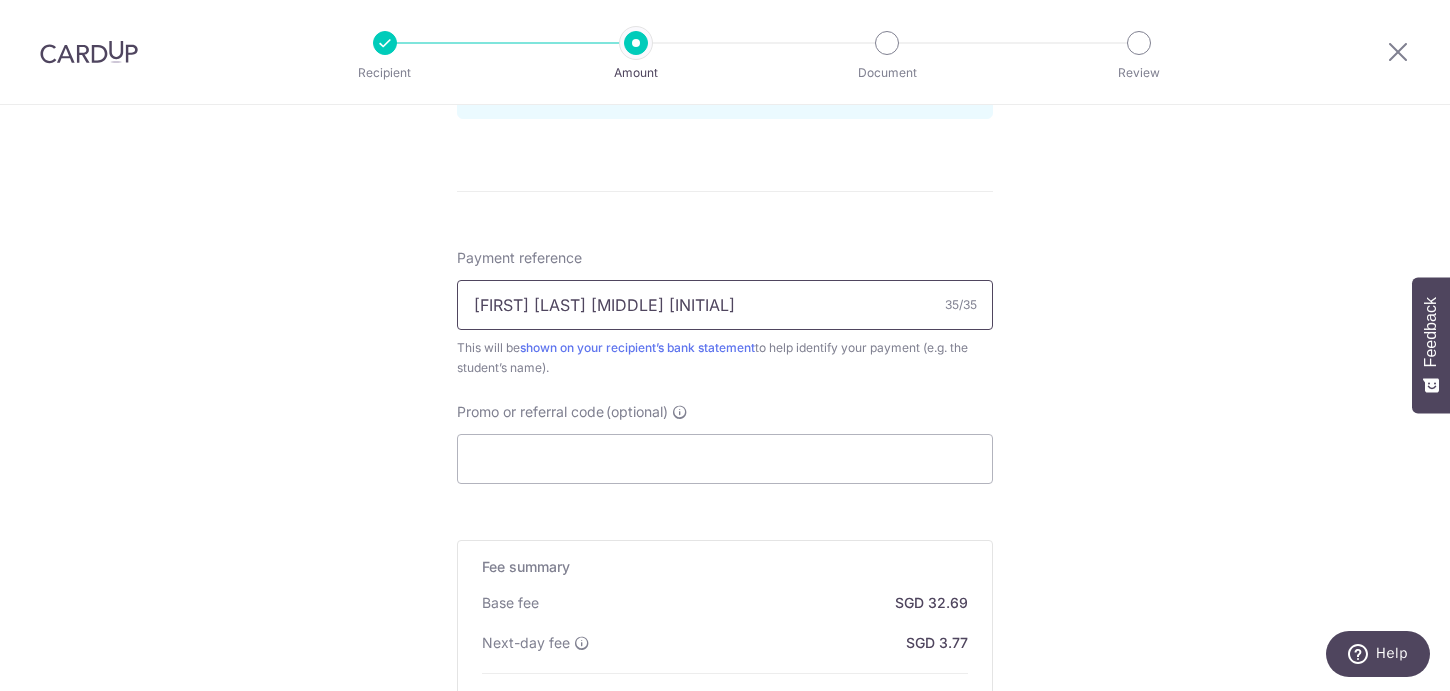 type on "Muhammad Azrifh Zikry Bin Andy Zura" 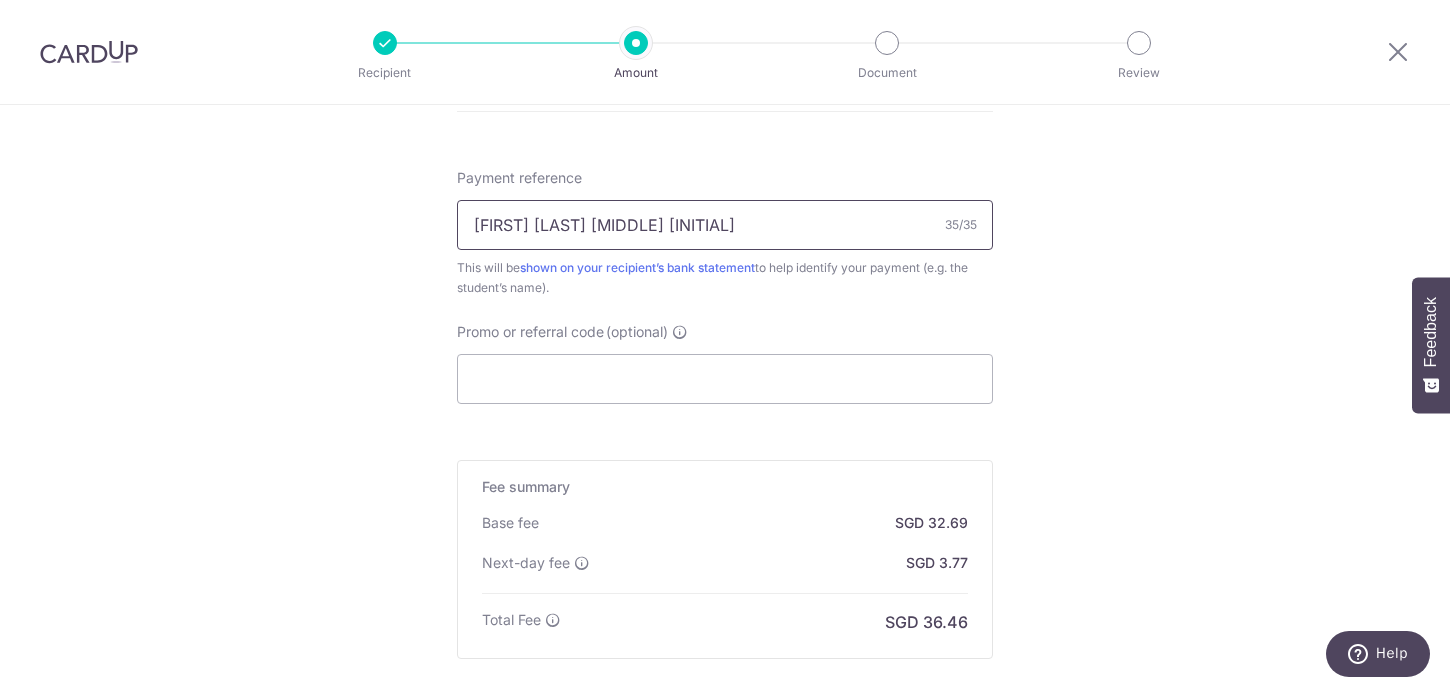 scroll, scrollTop: 1180, scrollLeft: 0, axis: vertical 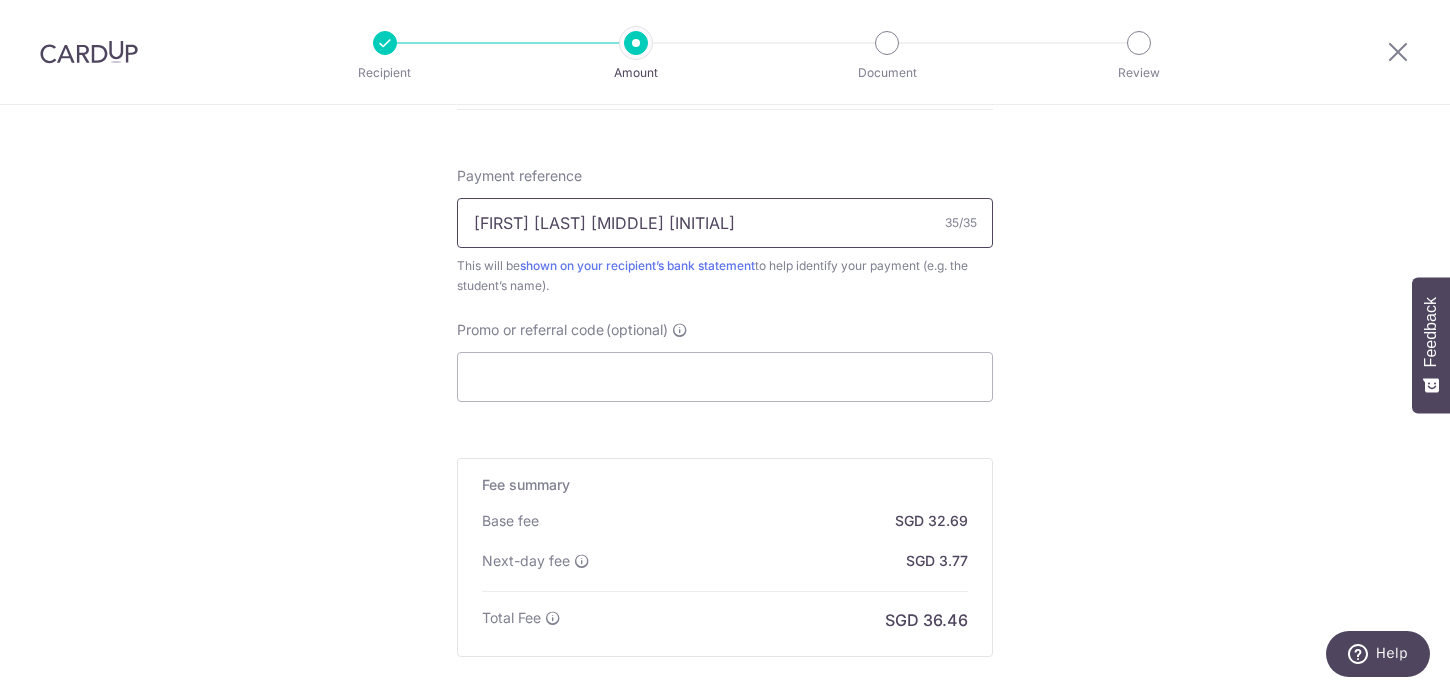 drag, startPoint x: 795, startPoint y: 236, endPoint x: 447, endPoint y: 237, distance: 348.00143 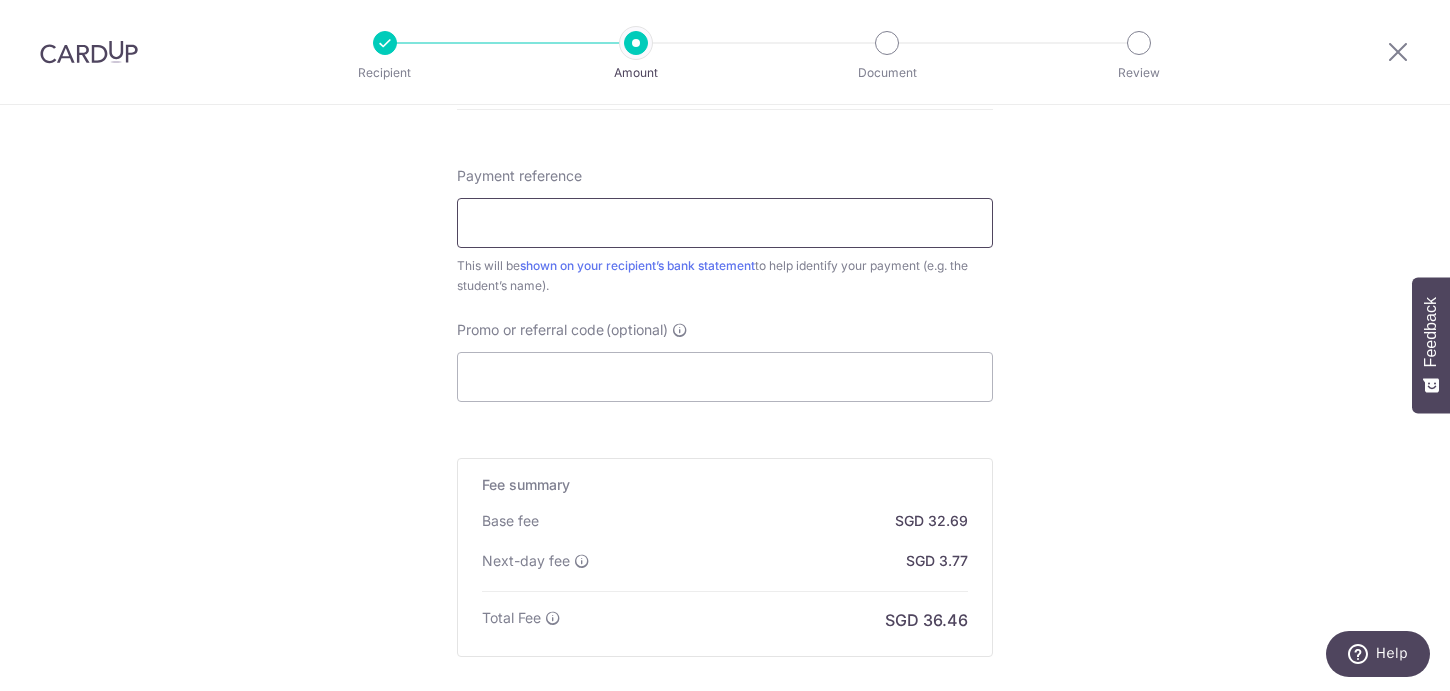 paste on "W2311114" 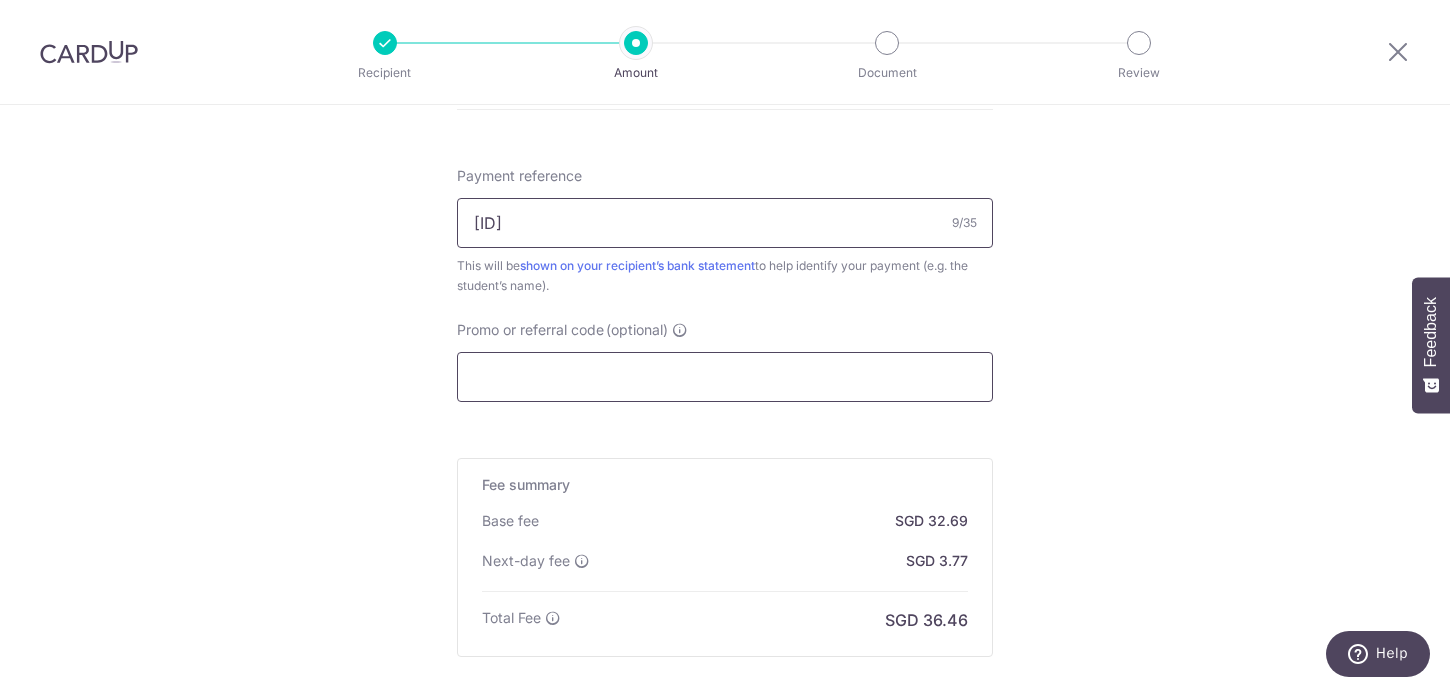 paste on "2554150" 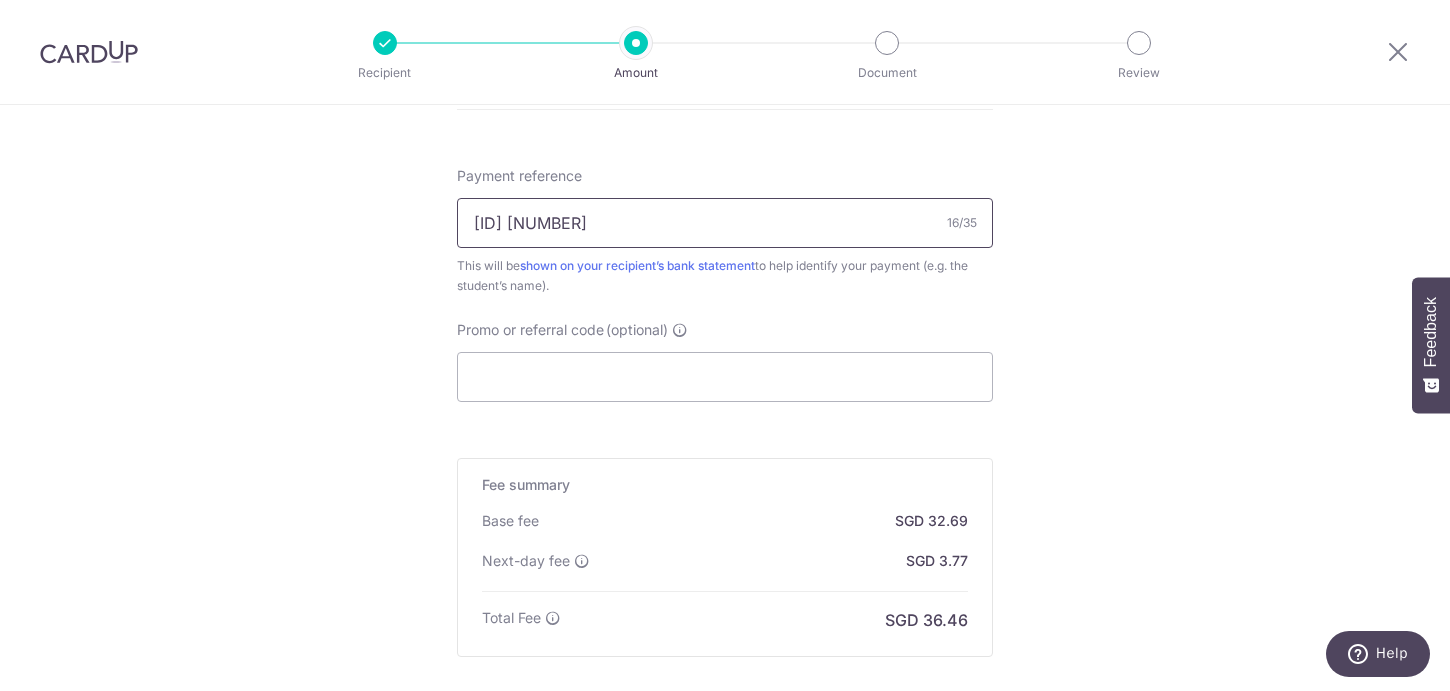 click on "W2311114 2554150" at bounding box center (725, 223) 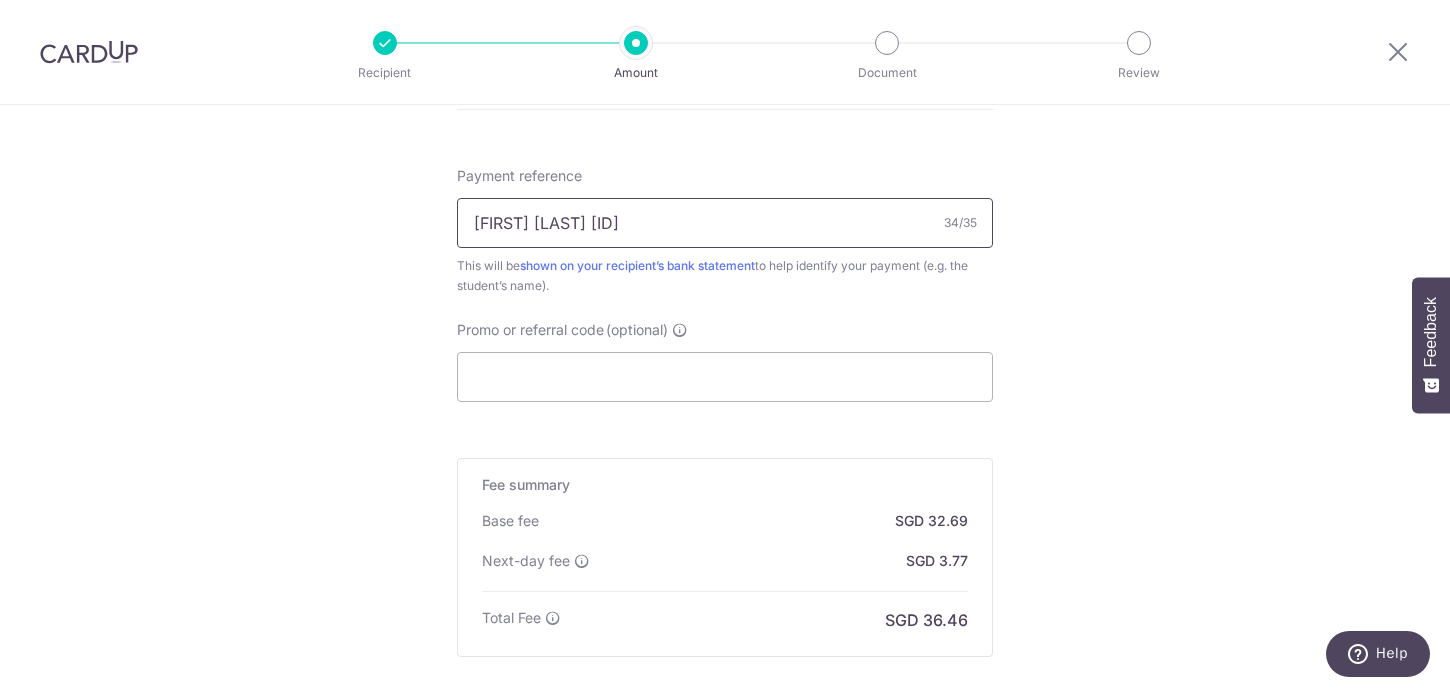 scroll, scrollTop: 1263, scrollLeft: 0, axis: vertical 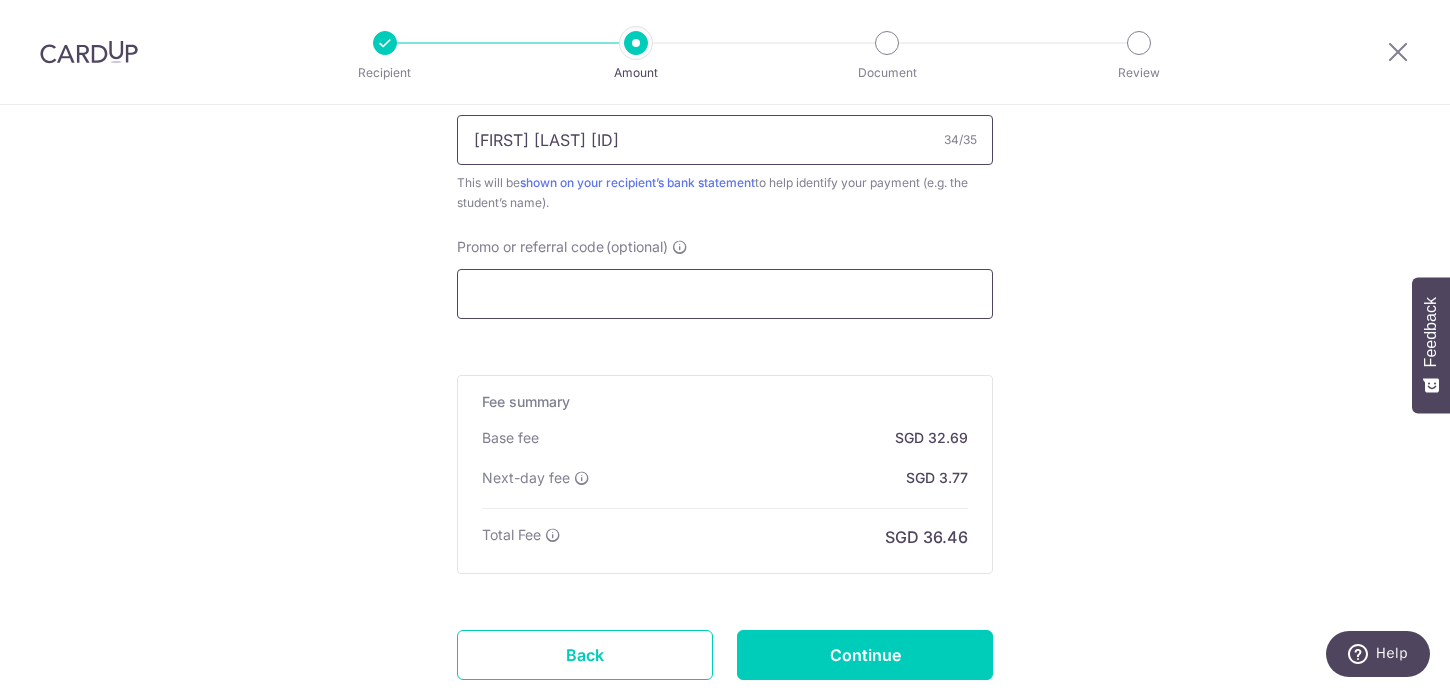 type on "[USERNAME] [ID] [NUMBER]" 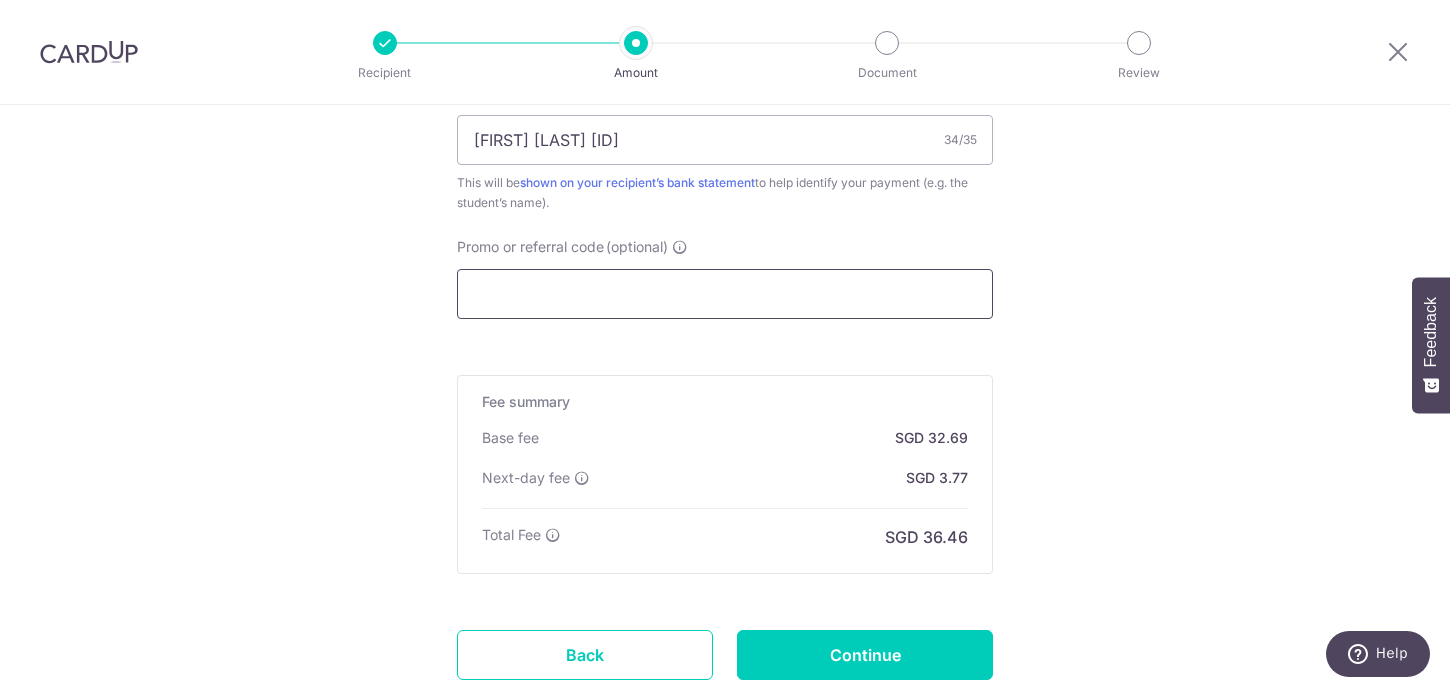 click on "Promo or referral code
(optional)" at bounding box center (725, 294) 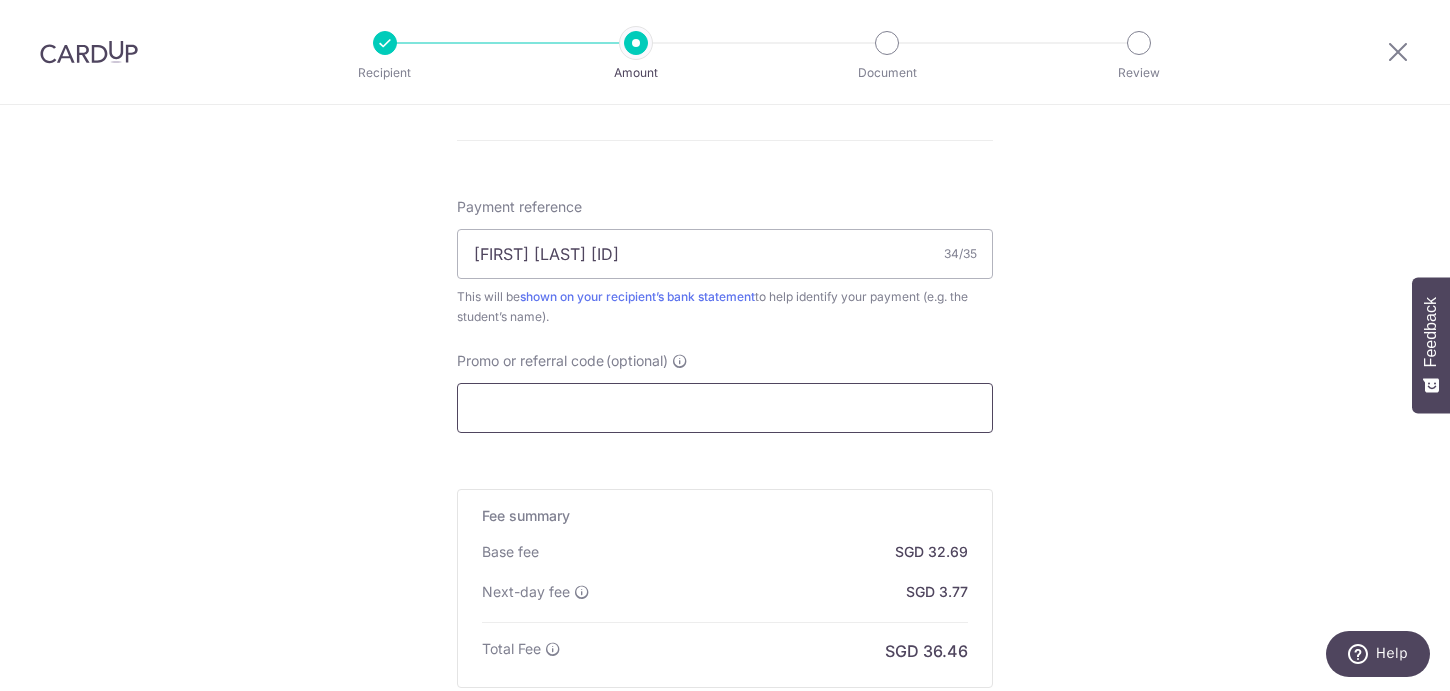 scroll, scrollTop: 1123, scrollLeft: 0, axis: vertical 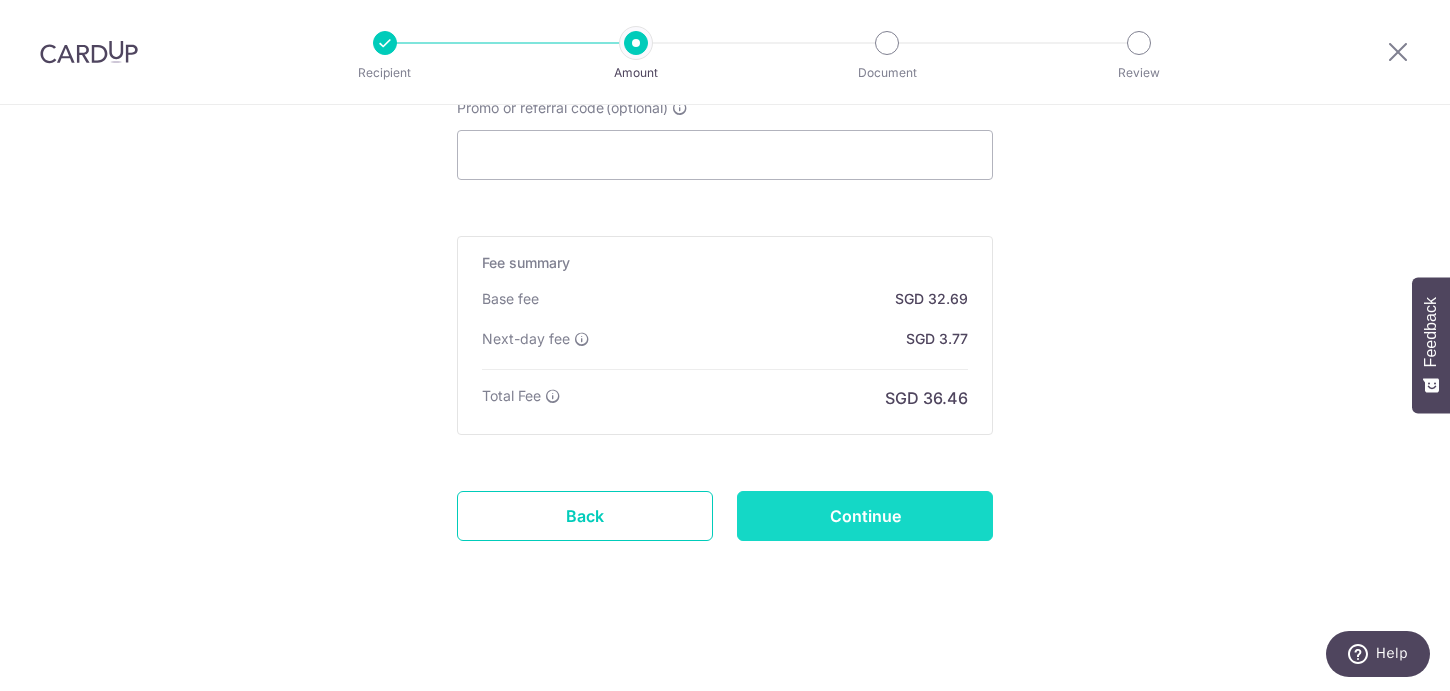 click on "Continue" at bounding box center [865, 516] 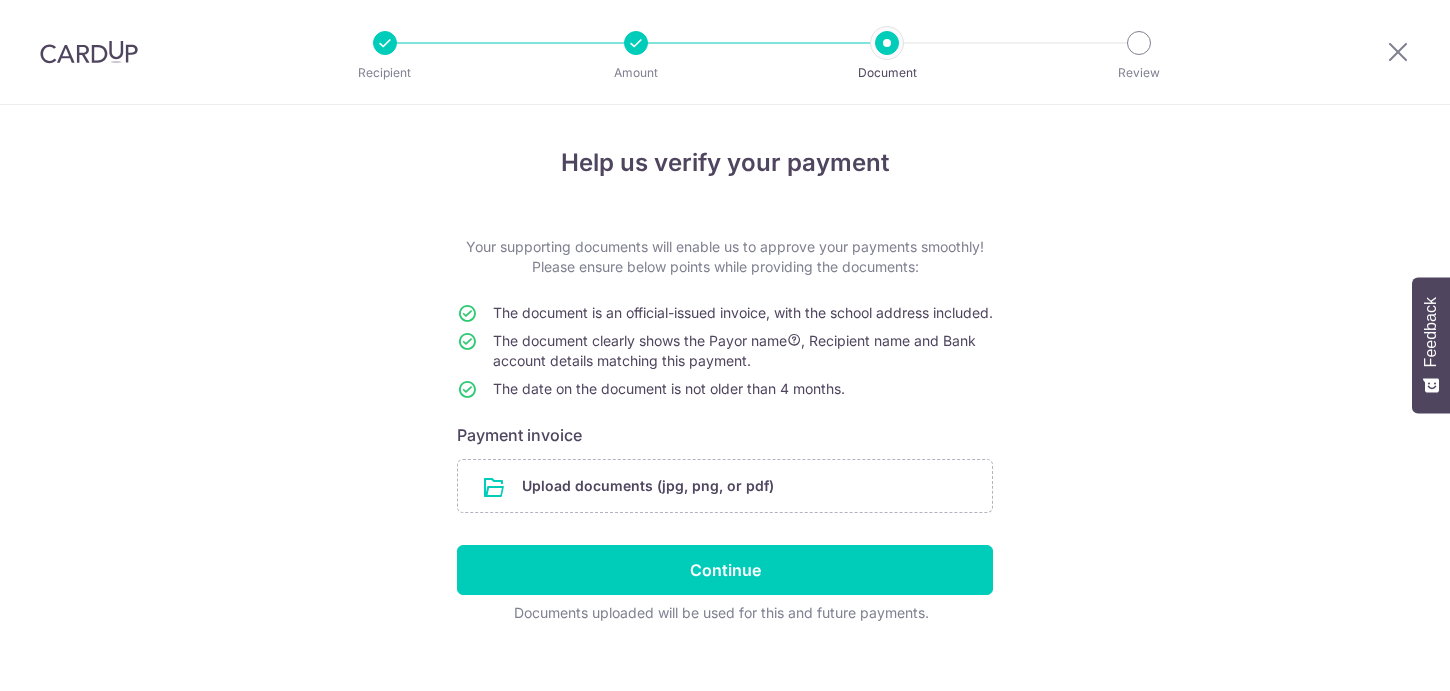 scroll, scrollTop: 0, scrollLeft: 0, axis: both 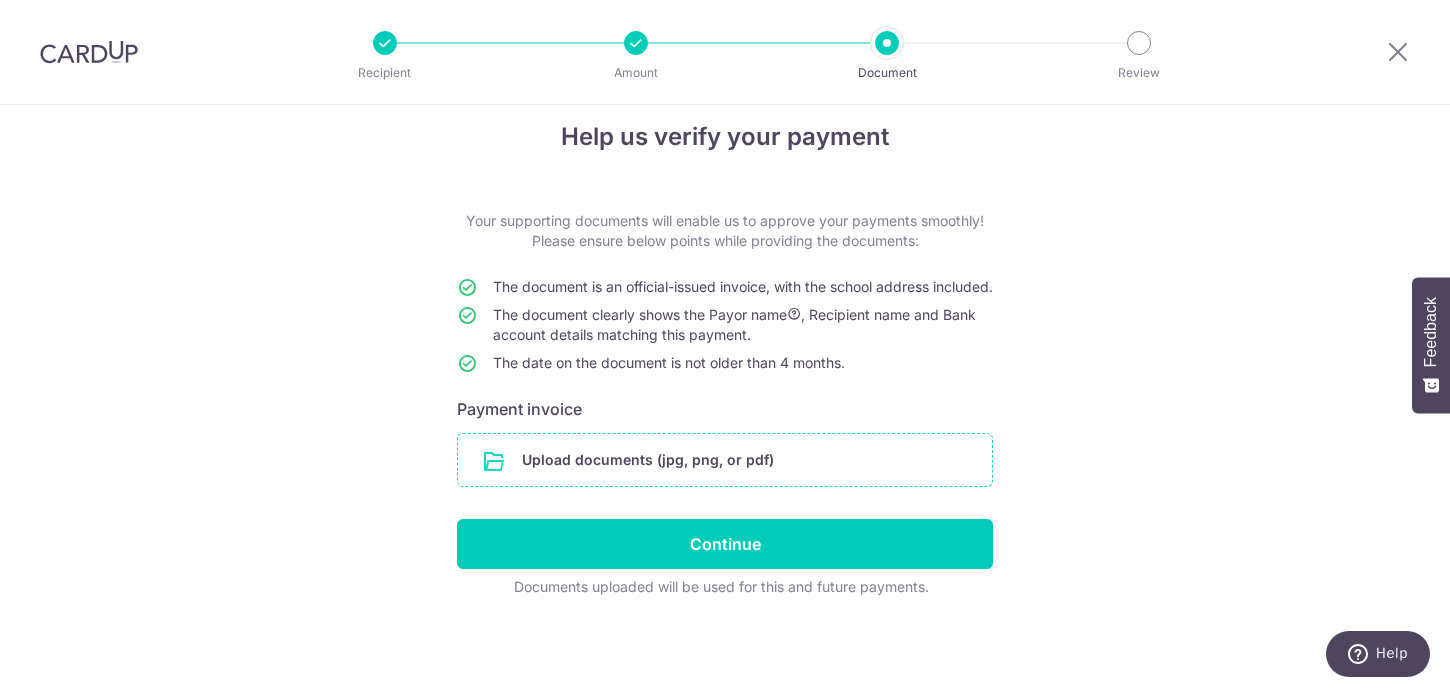 click at bounding box center [725, 460] 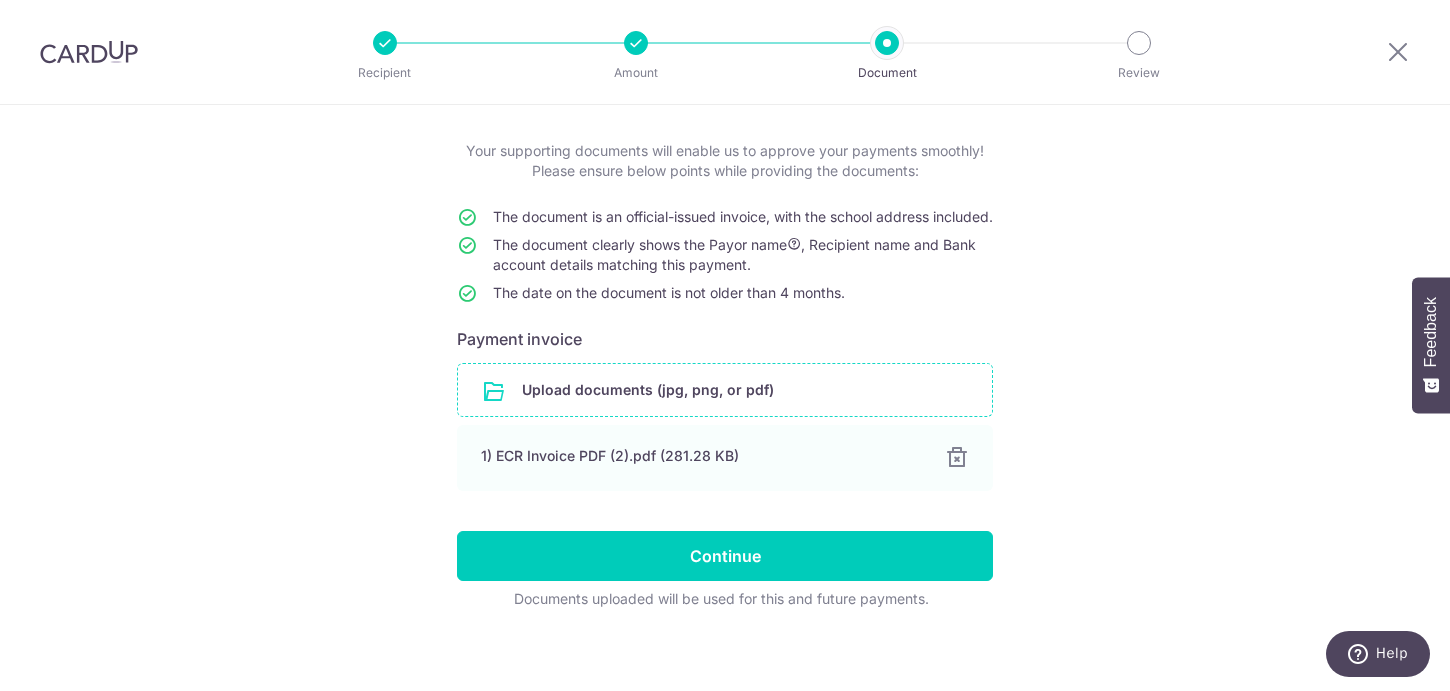 scroll, scrollTop: 128, scrollLeft: 0, axis: vertical 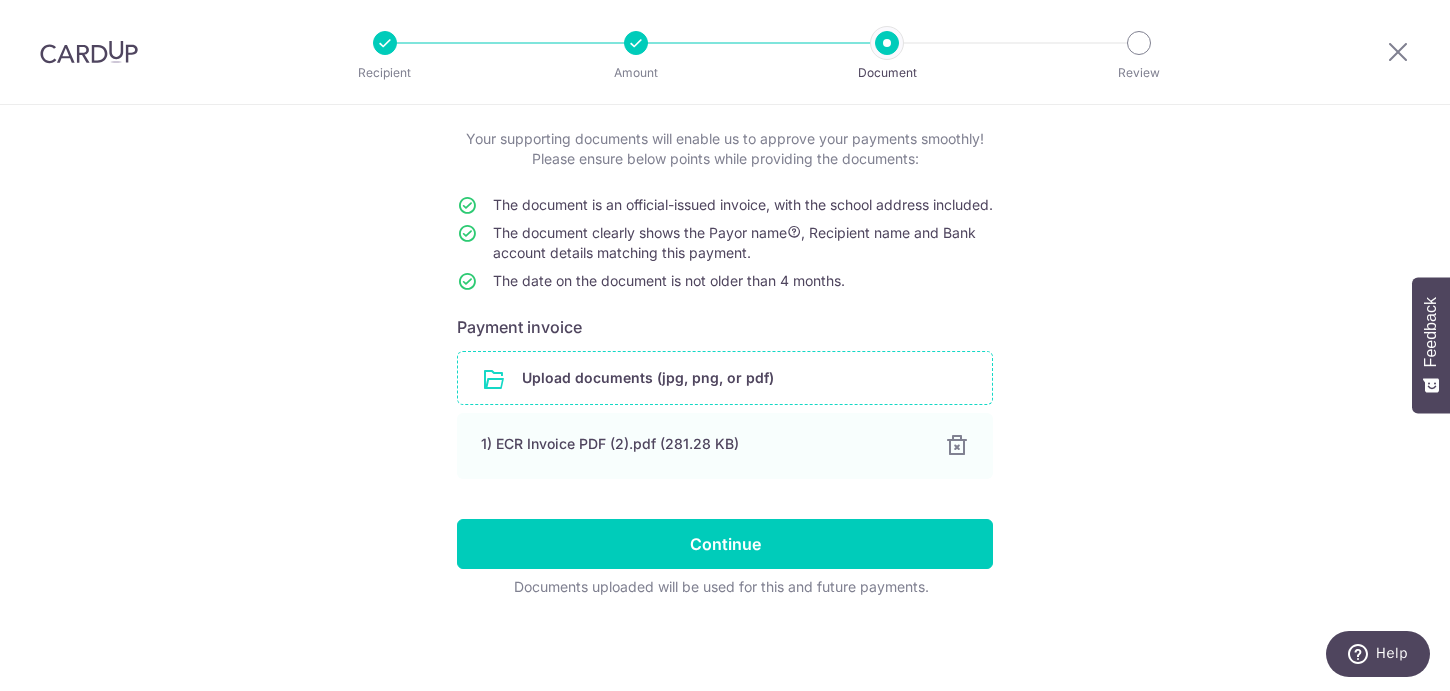 click at bounding box center (725, 378) 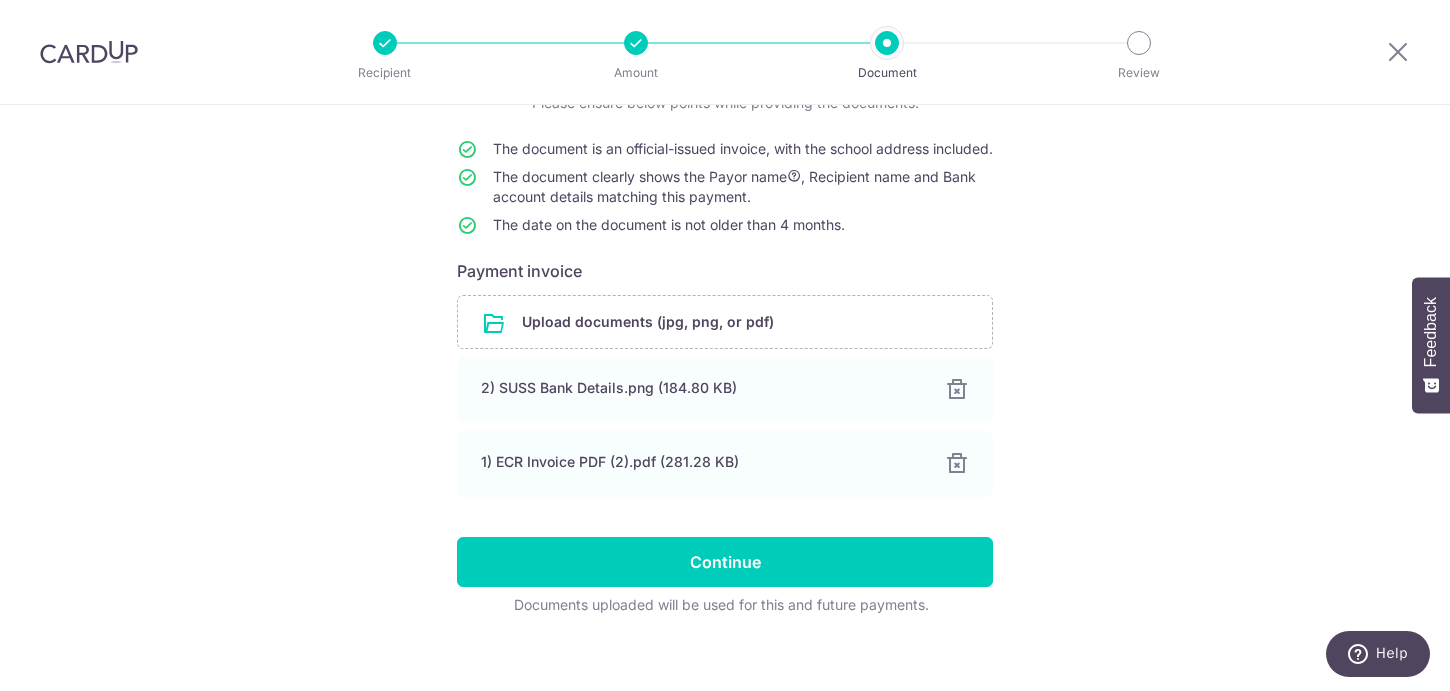 scroll, scrollTop: 202, scrollLeft: 0, axis: vertical 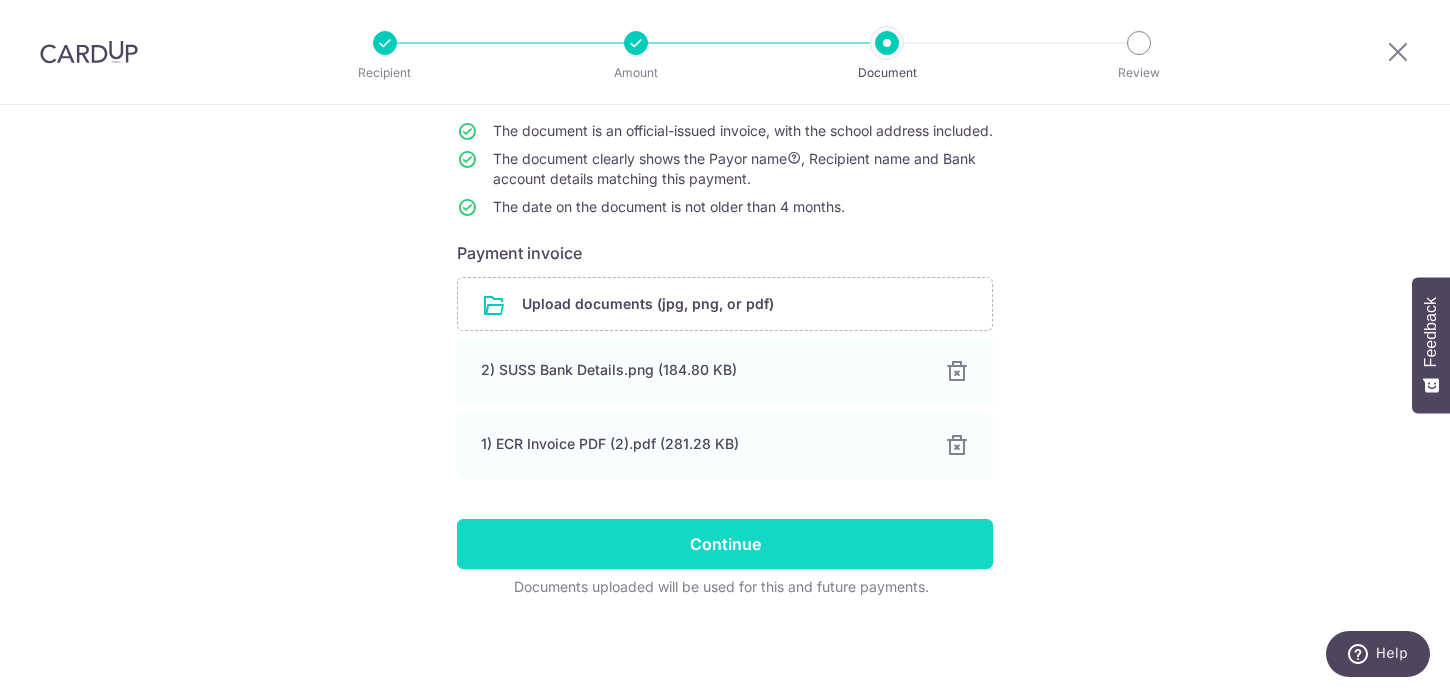 click on "Continue" at bounding box center [725, 544] 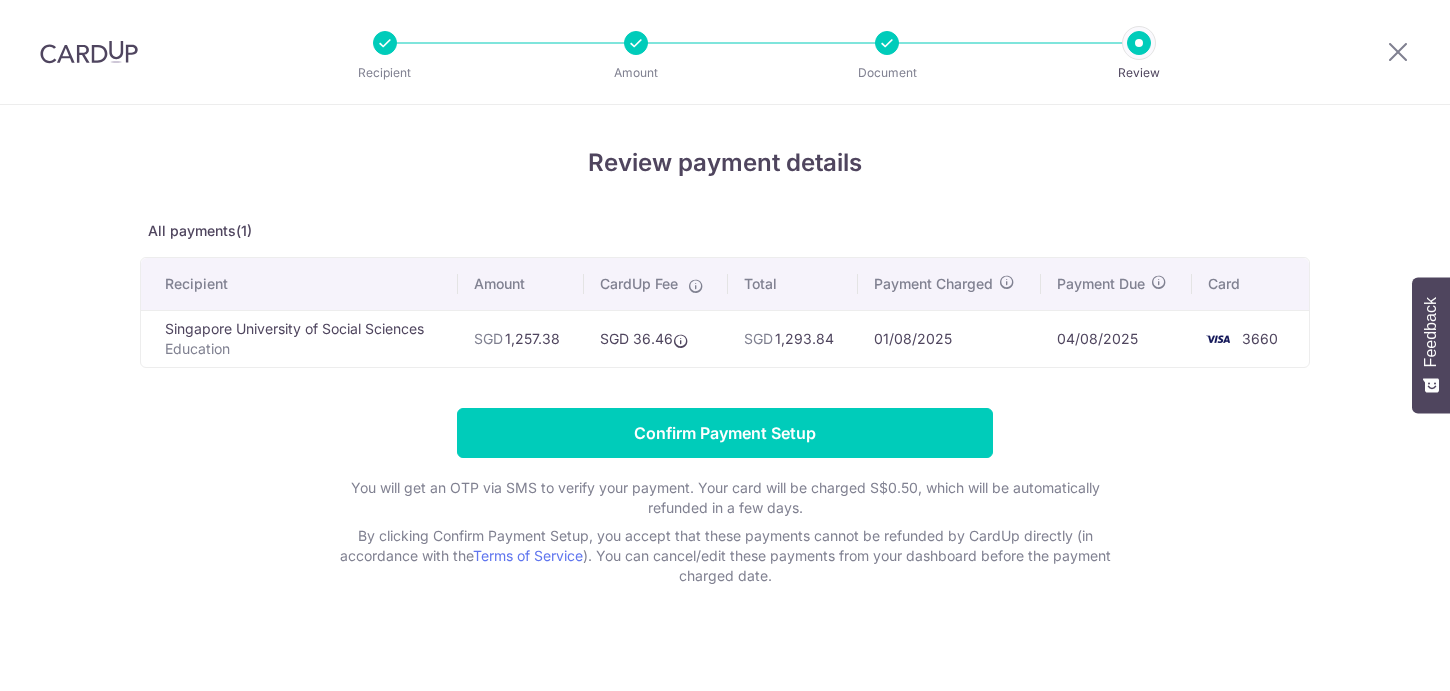 scroll, scrollTop: 0, scrollLeft: 0, axis: both 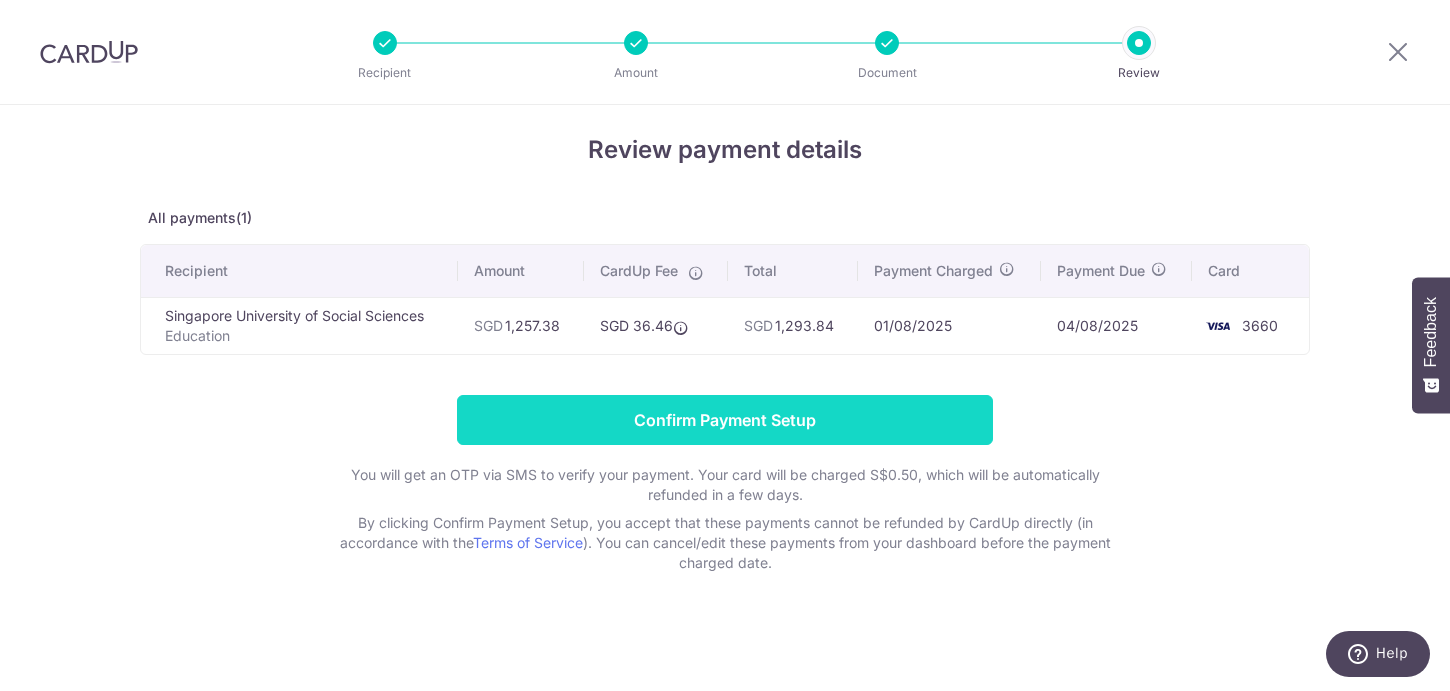 click on "Confirm Payment Setup" at bounding box center [725, 420] 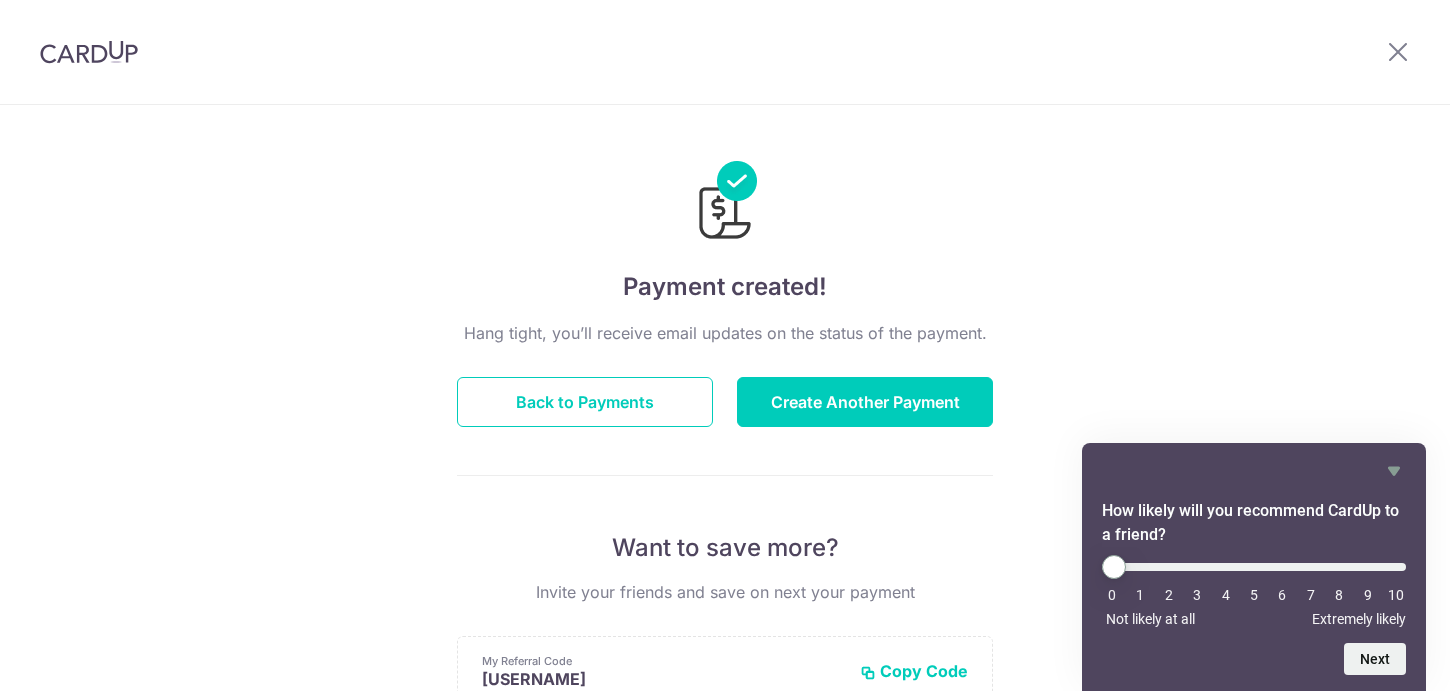 scroll, scrollTop: 0, scrollLeft: 0, axis: both 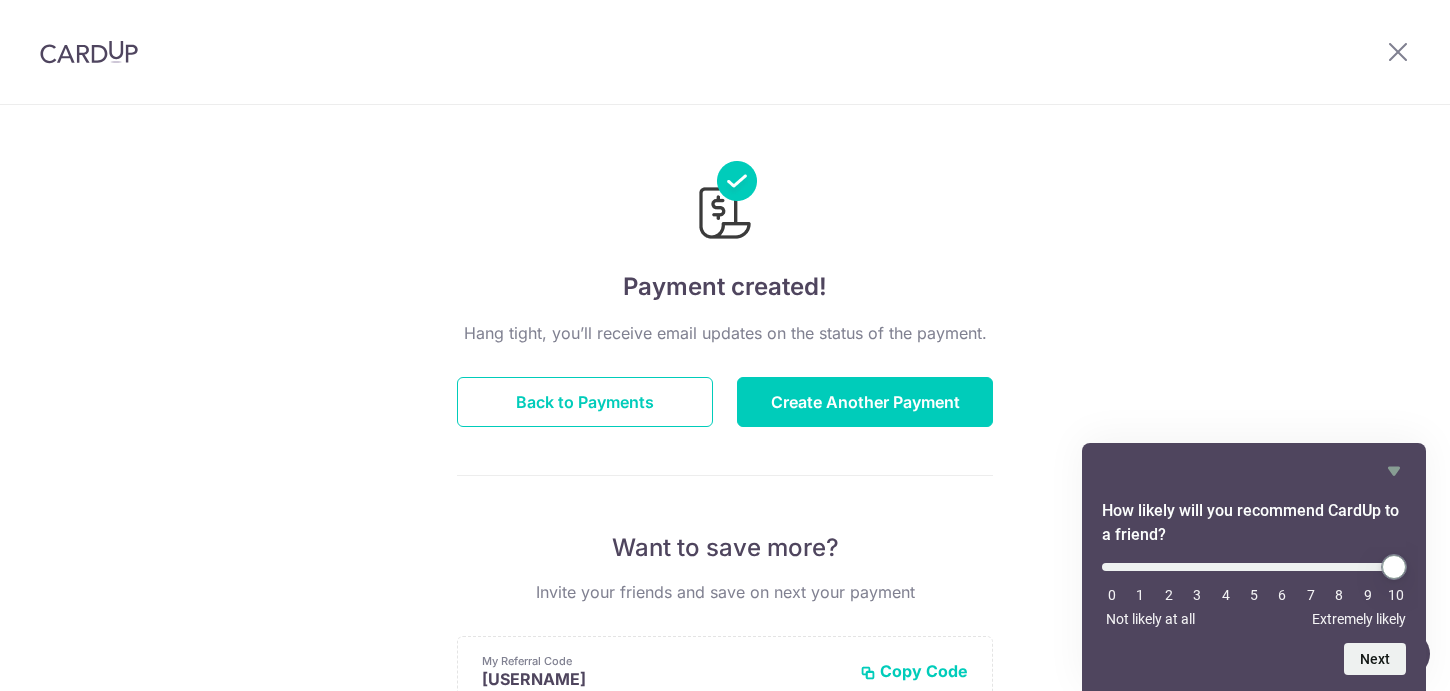 type on "10" 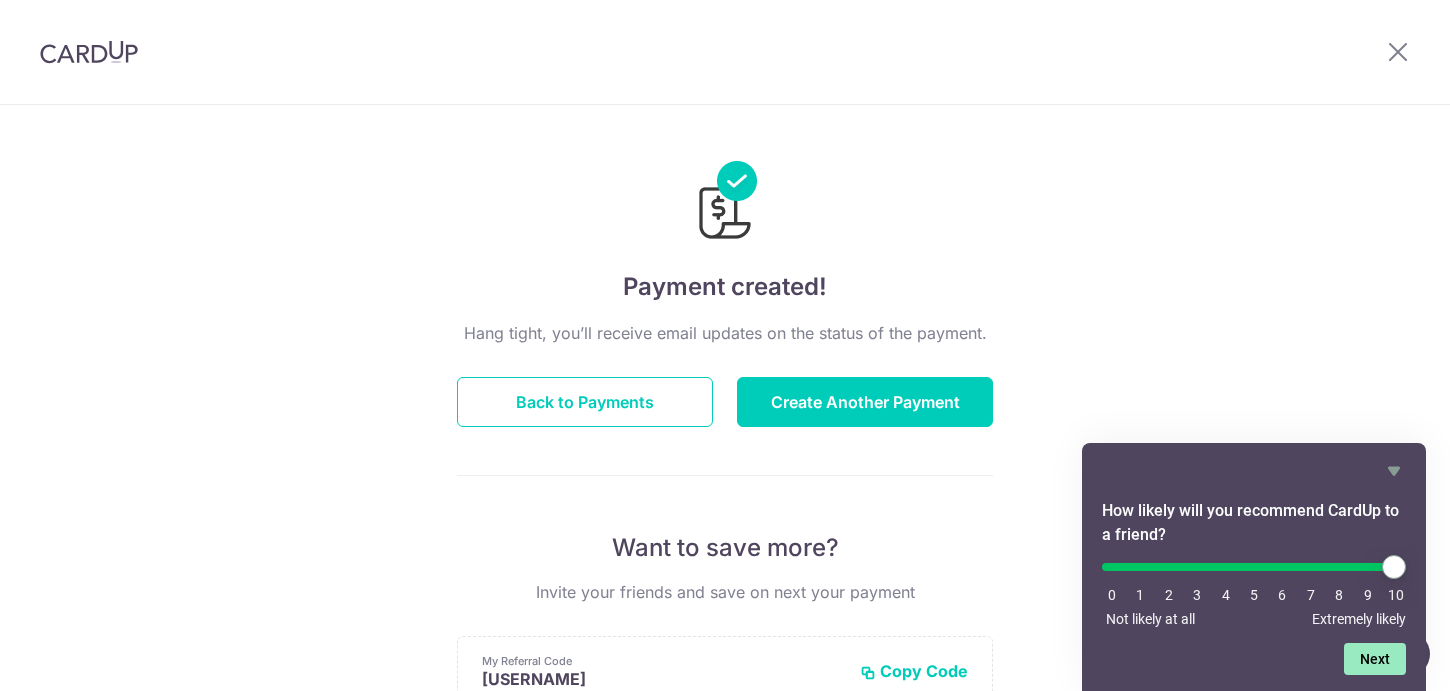 click on "Next" at bounding box center (1375, 659) 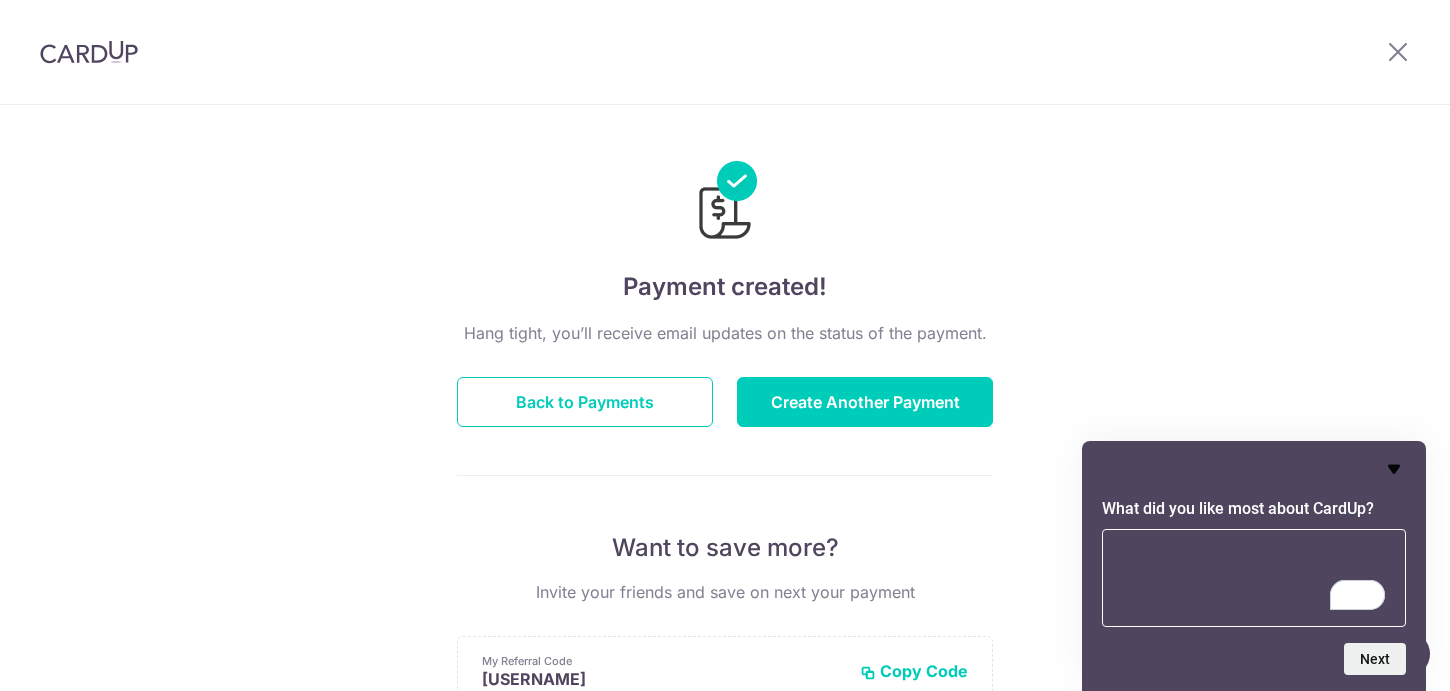 click 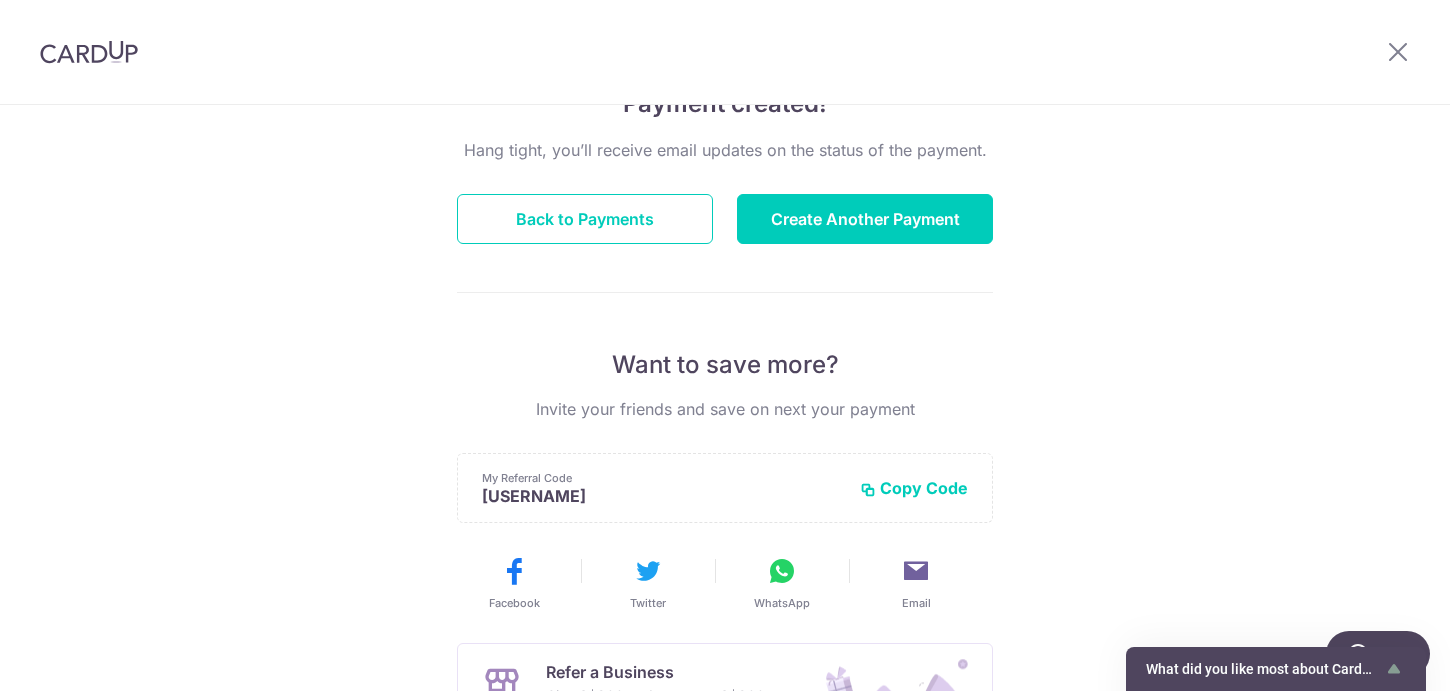 scroll, scrollTop: 0, scrollLeft: 0, axis: both 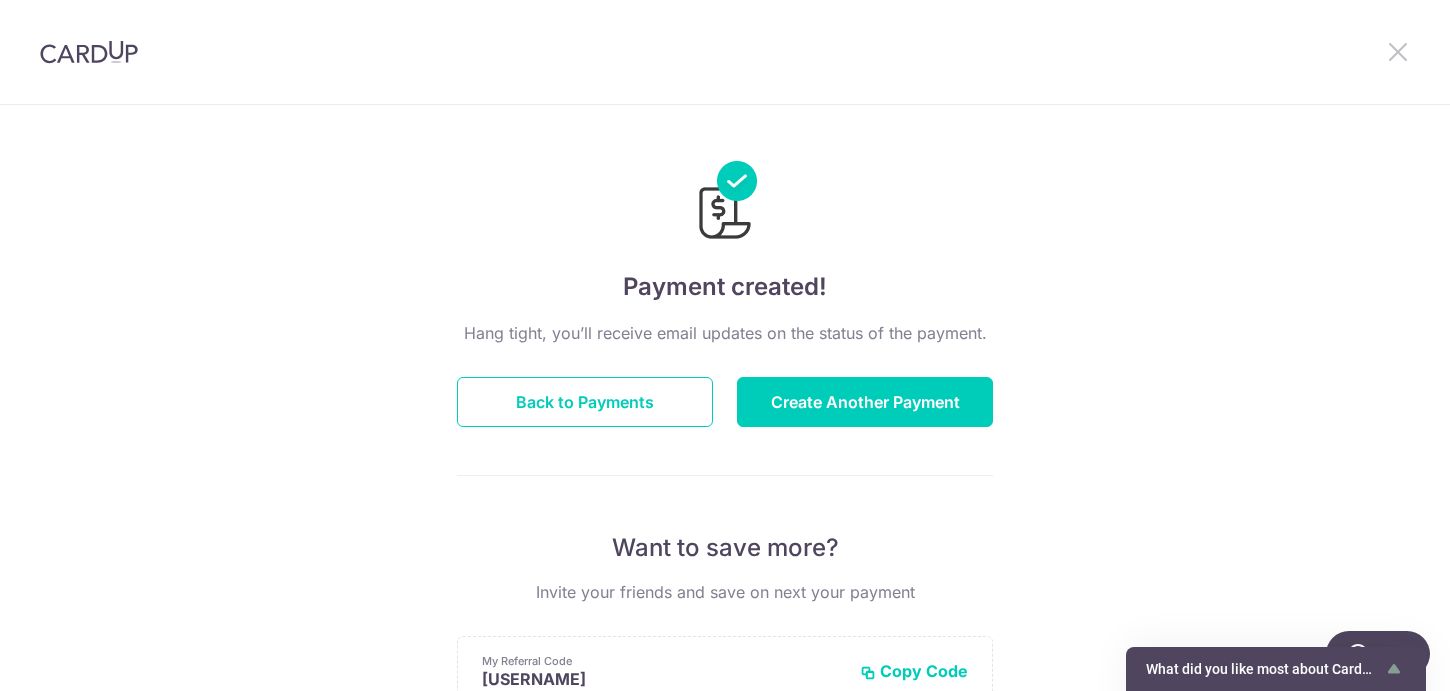 click at bounding box center (1398, 51) 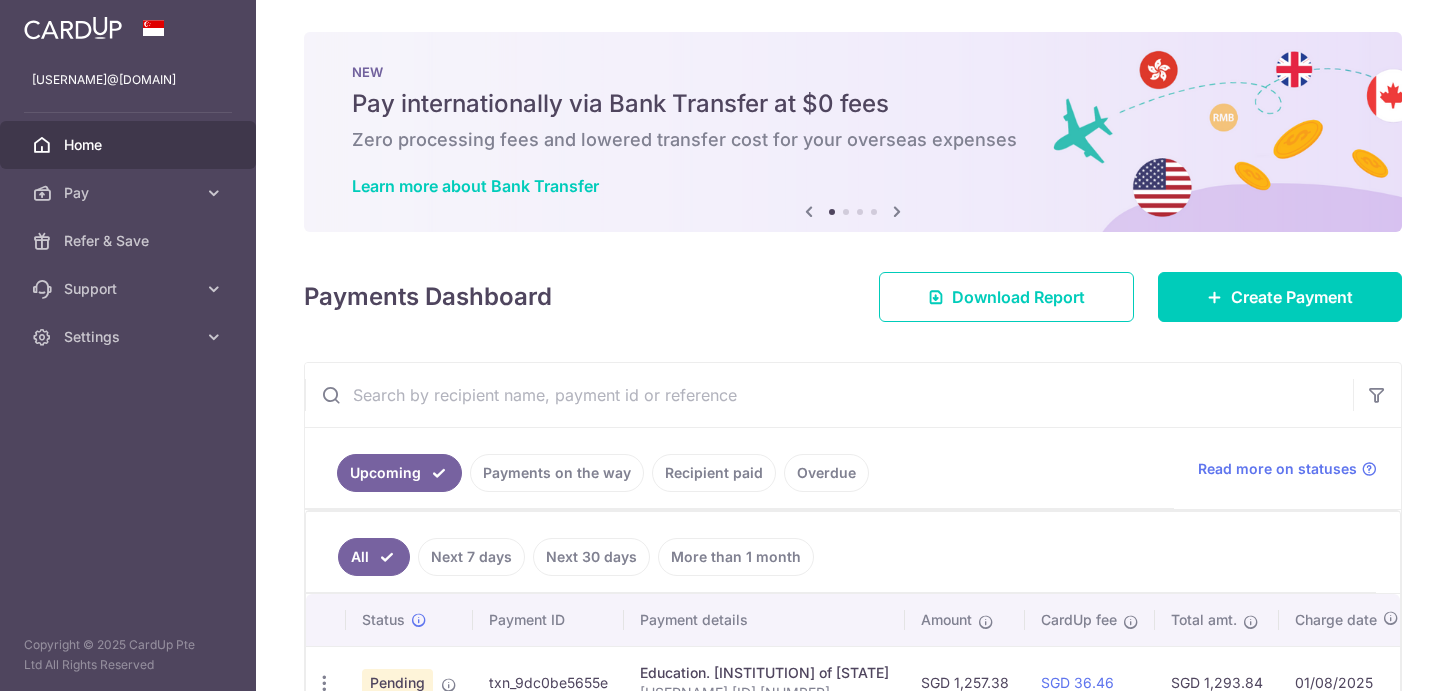 scroll, scrollTop: 0, scrollLeft: 0, axis: both 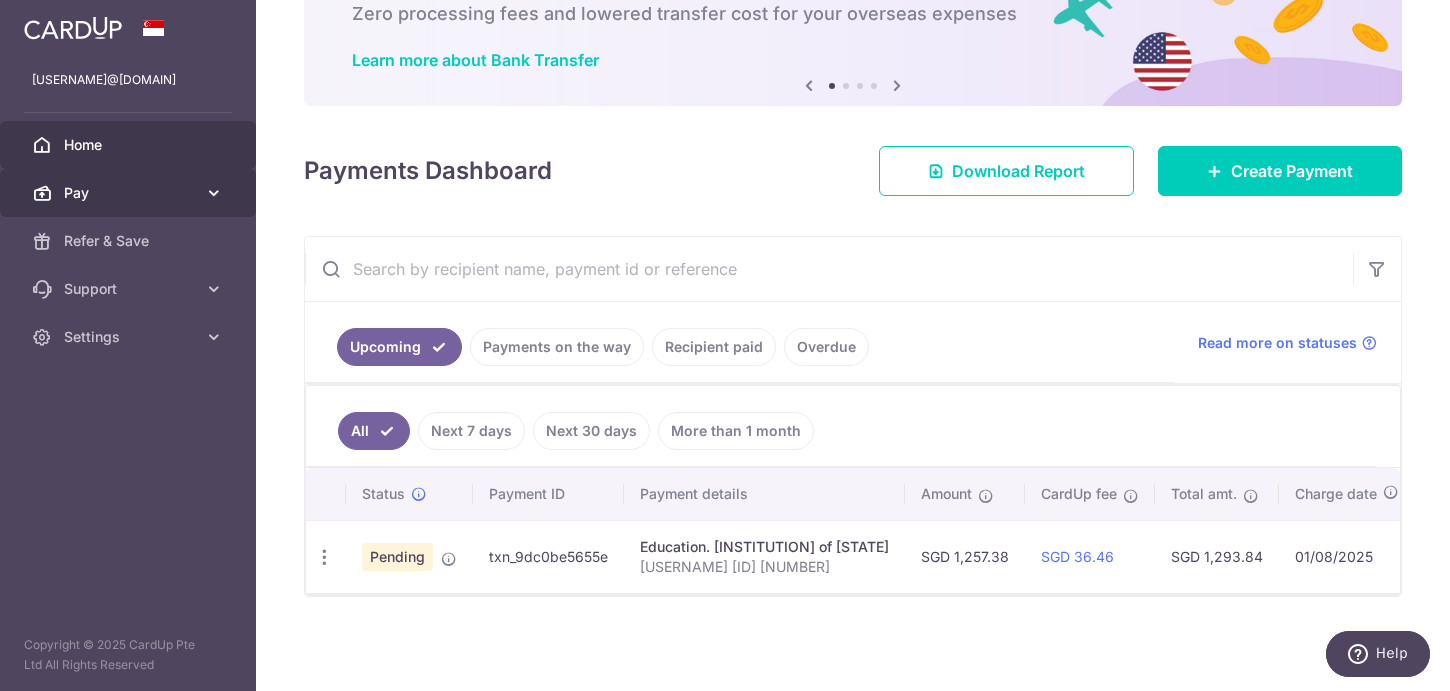 click at bounding box center (214, 193) 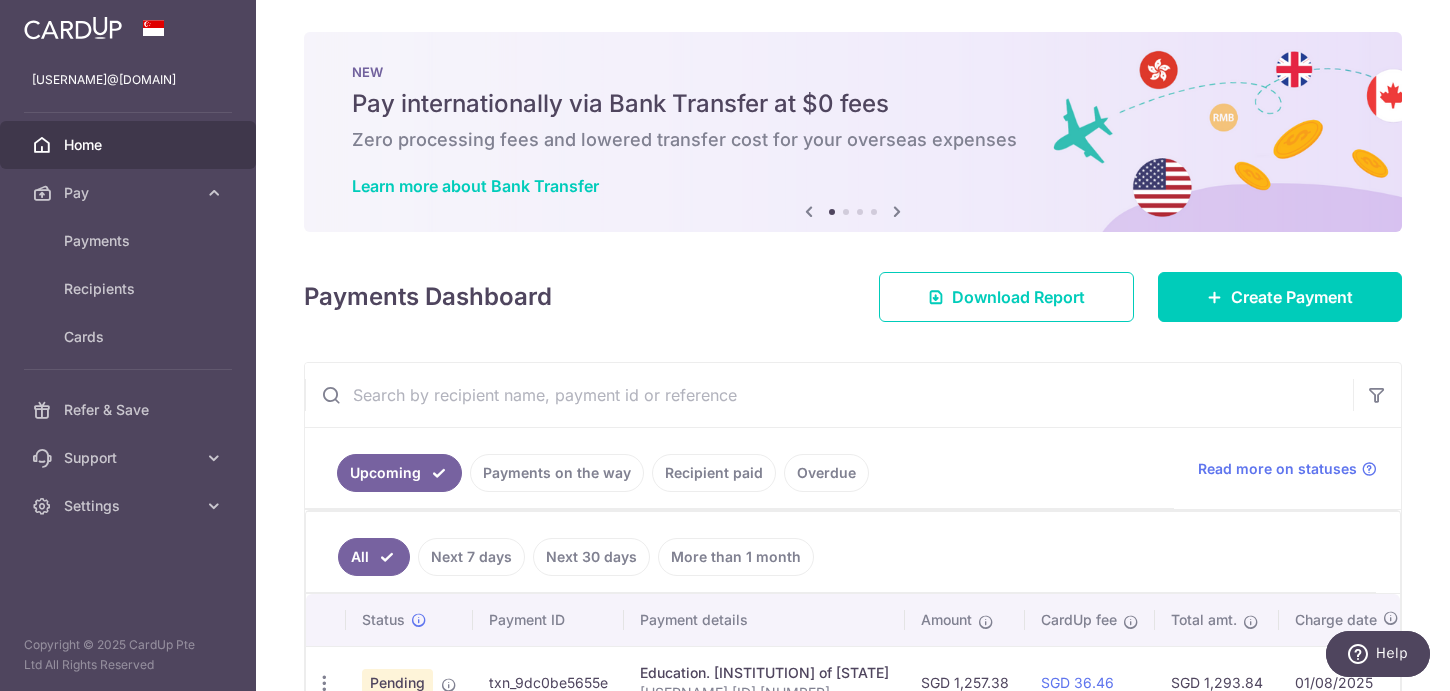 scroll, scrollTop: 126, scrollLeft: 0, axis: vertical 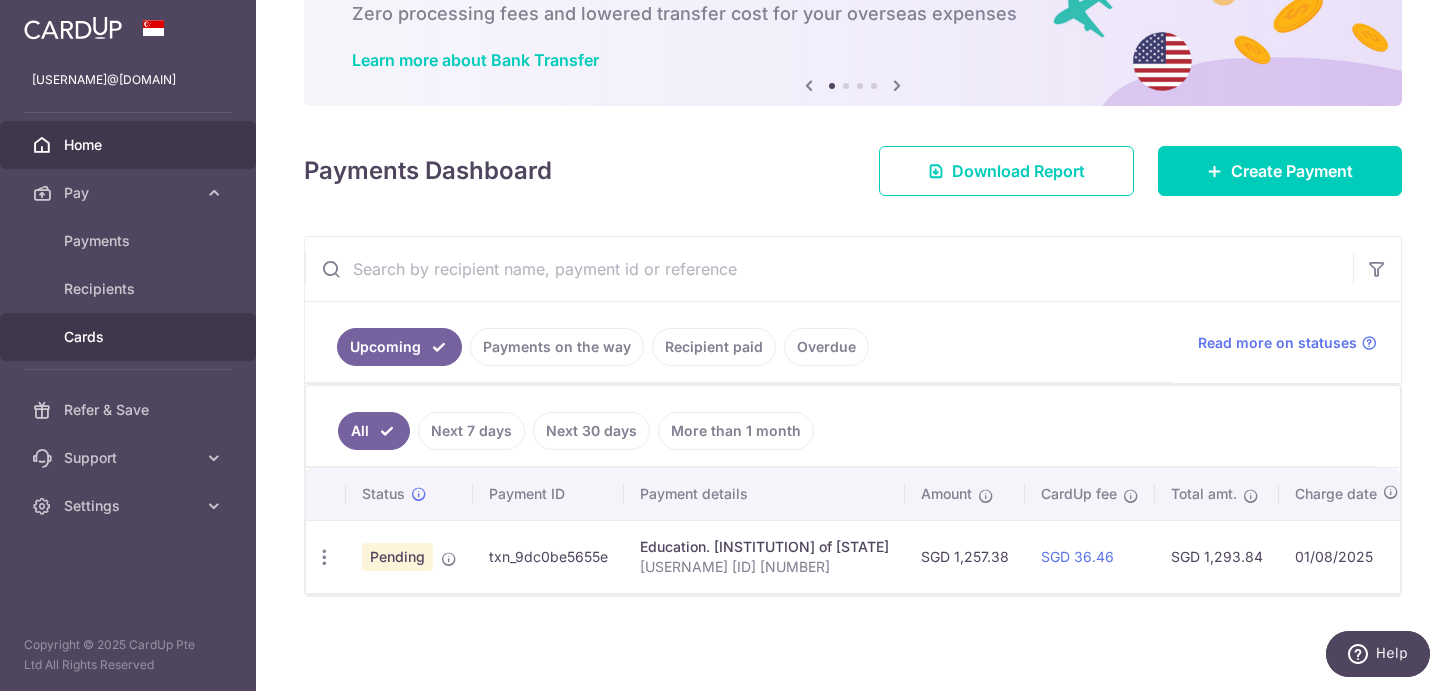click on "Cards" at bounding box center [128, 337] 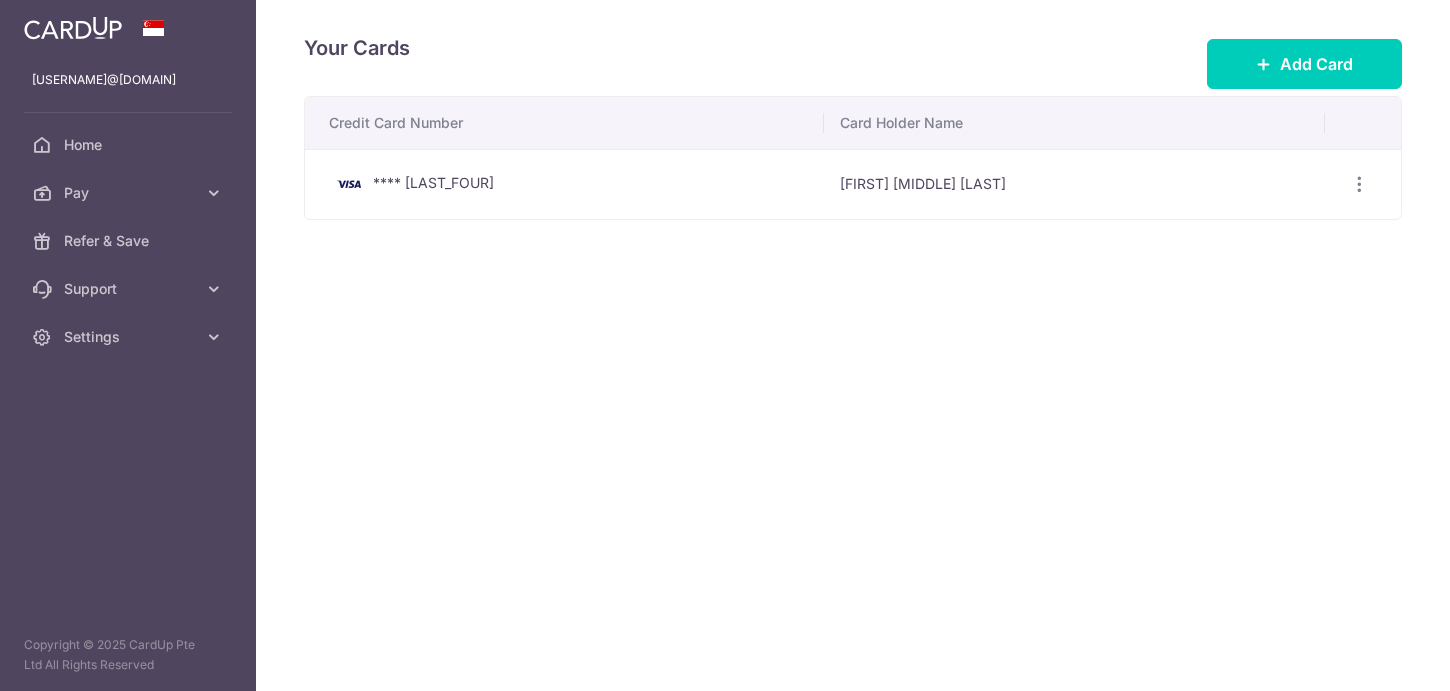 scroll, scrollTop: 0, scrollLeft: 0, axis: both 